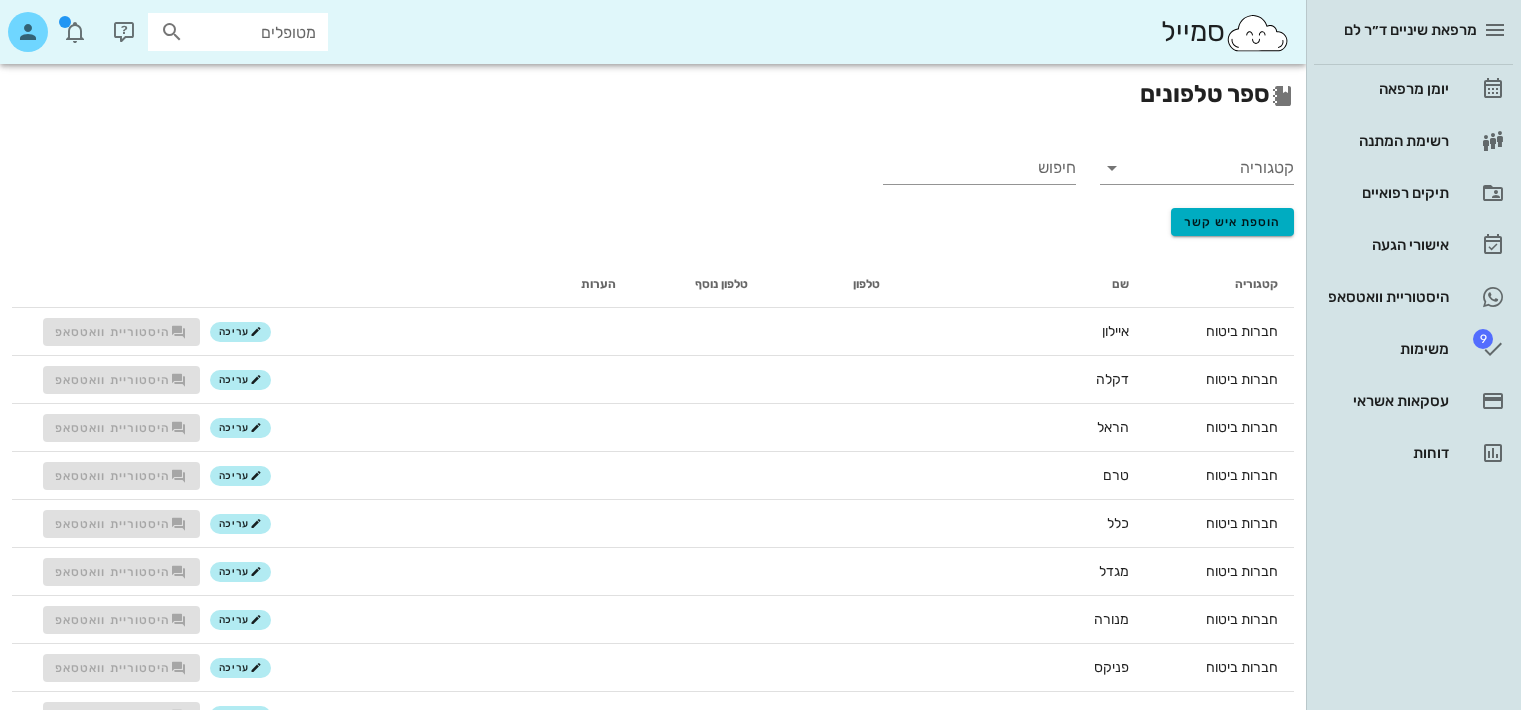 scroll, scrollTop: 0, scrollLeft: 0, axis: both 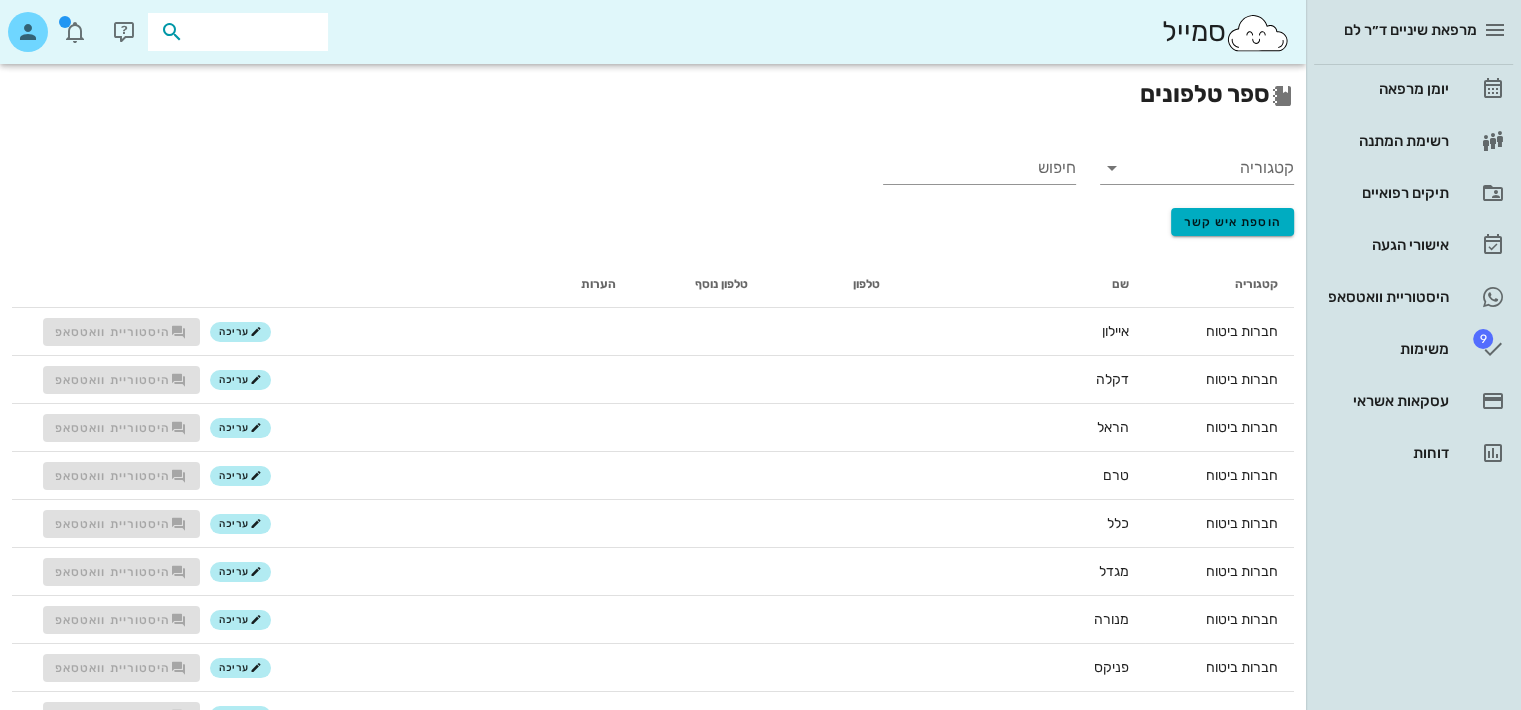 click at bounding box center [252, 32] 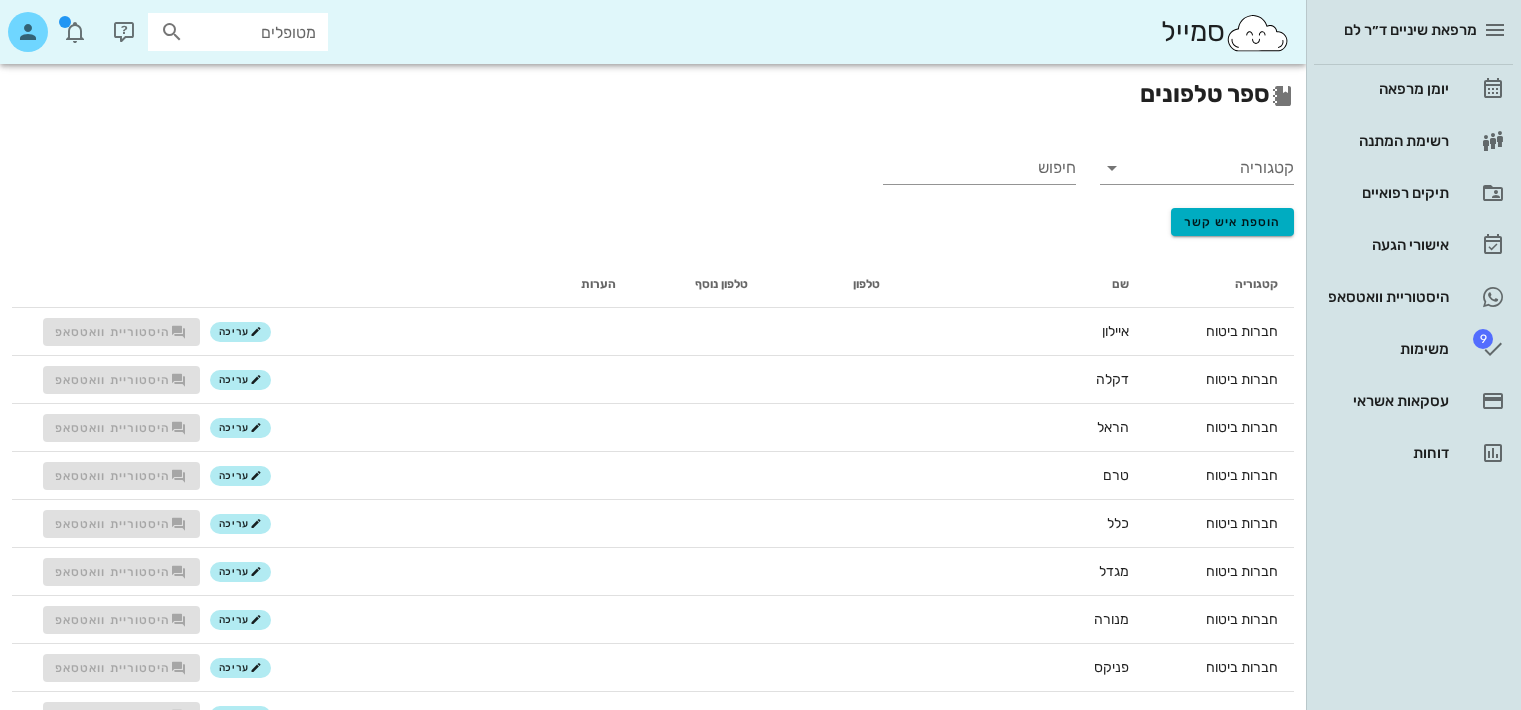 scroll, scrollTop: 0, scrollLeft: 0, axis: both 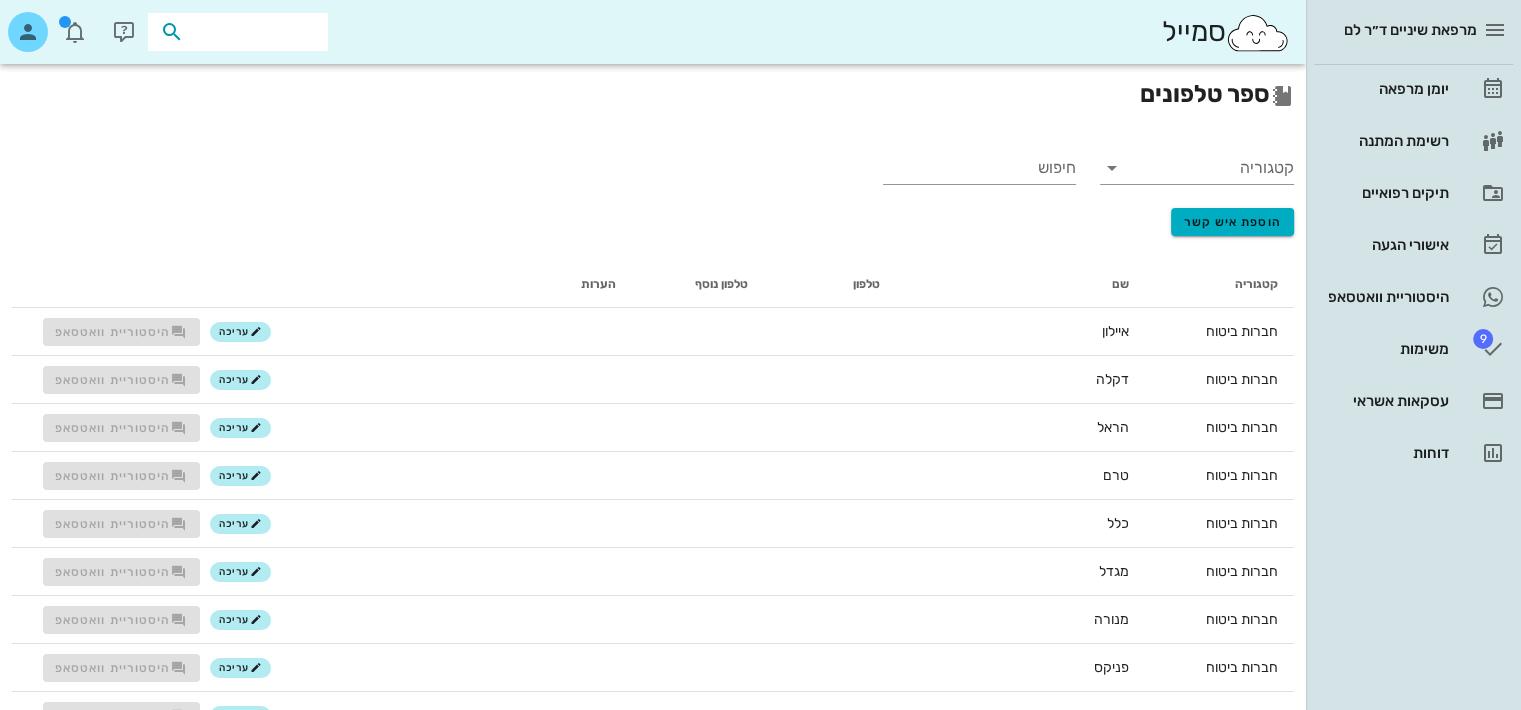 click at bounding box center (252, 32) 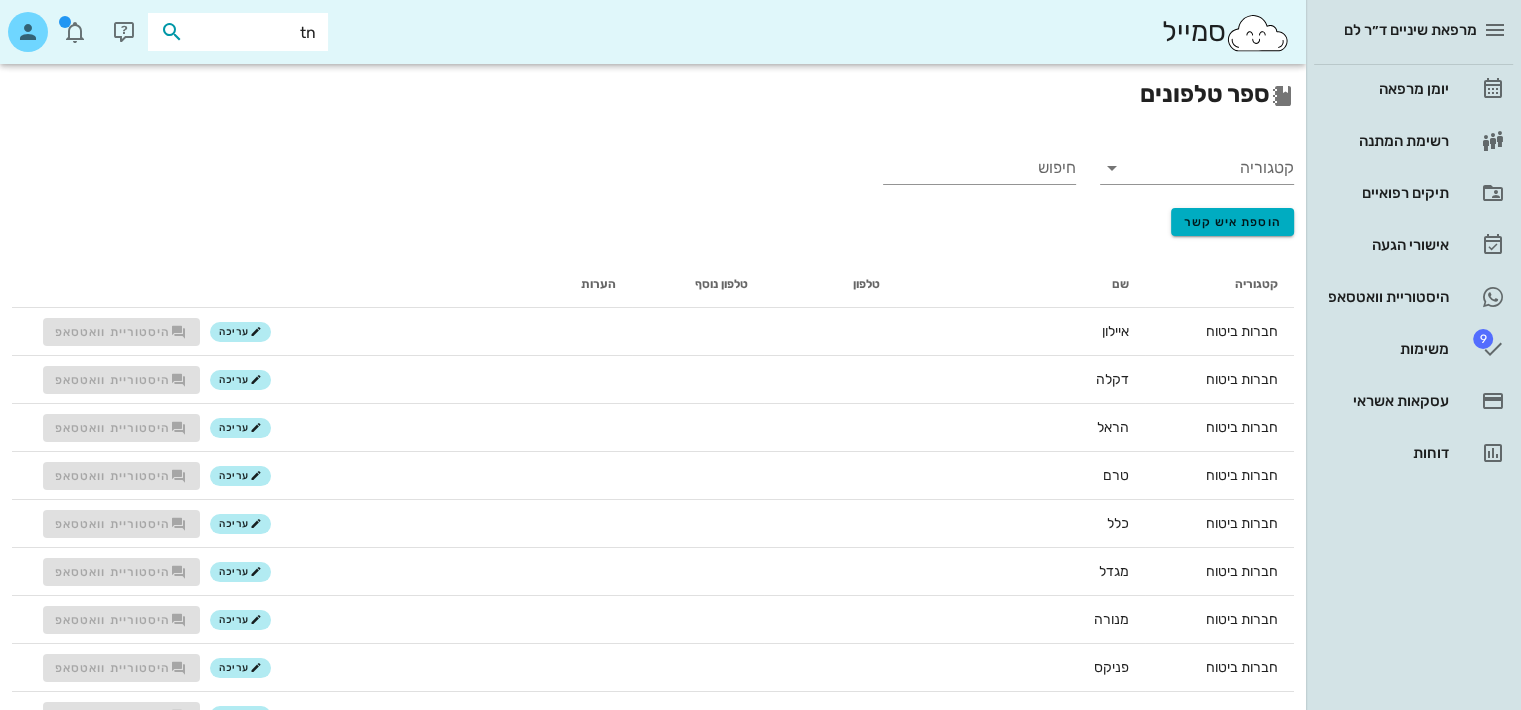 type on "t" 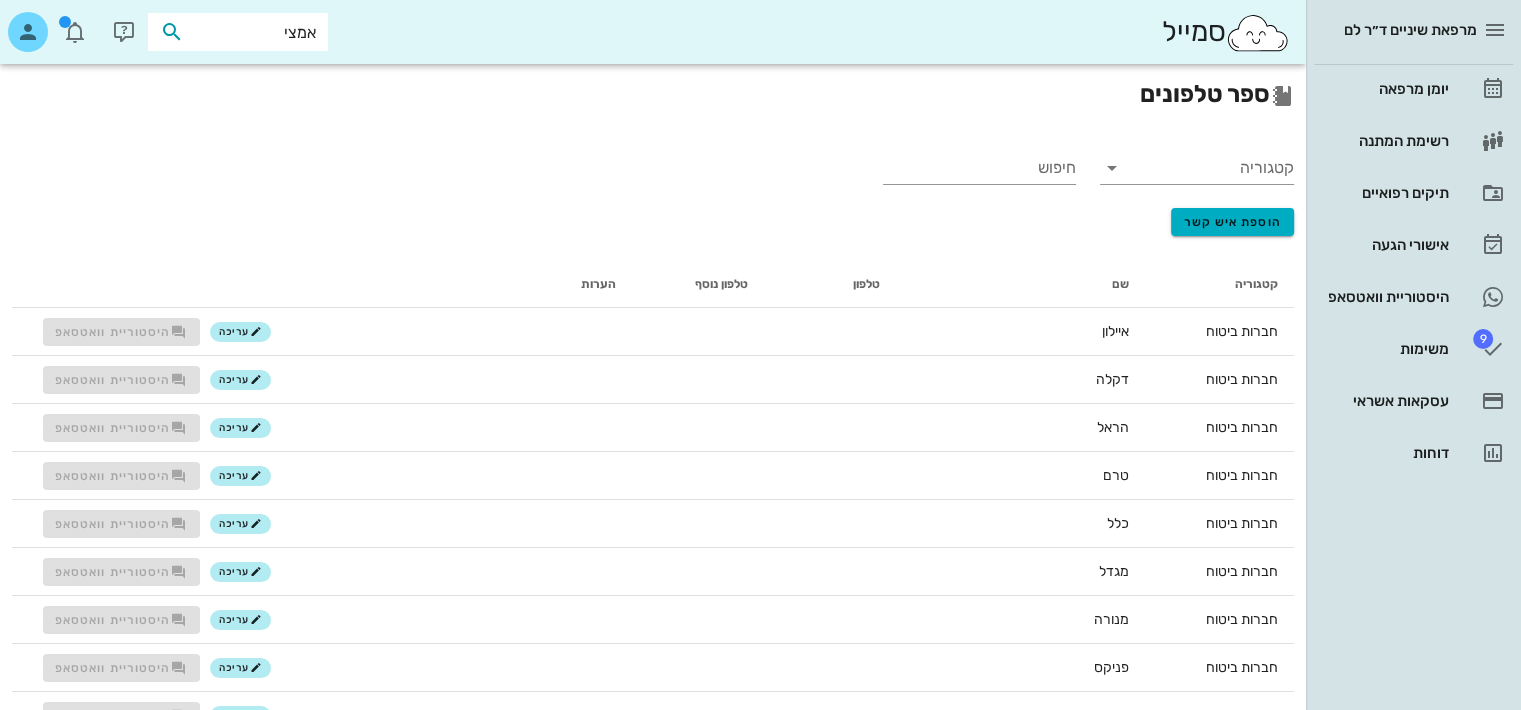 type on "[NAME]" 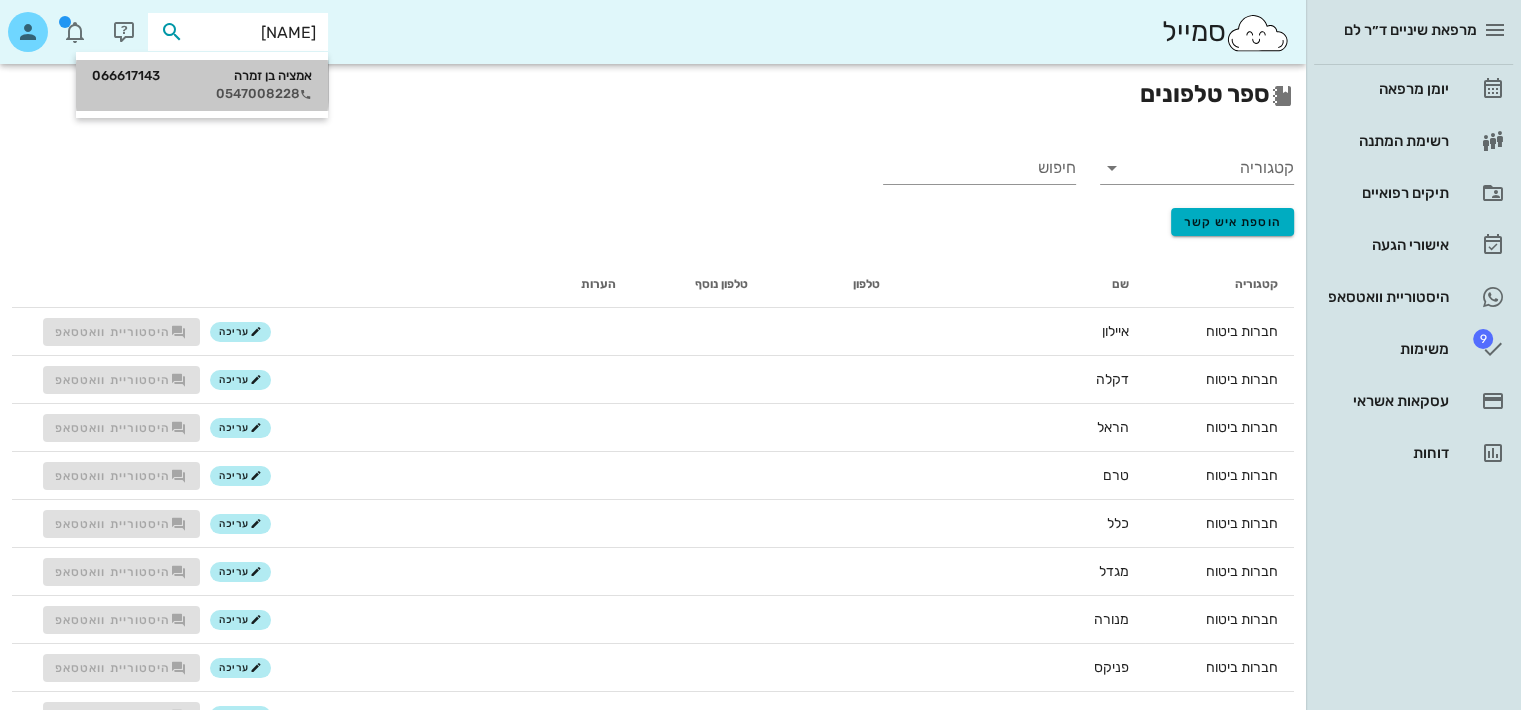 click on "0547008228" at bounding box center [202, 94] 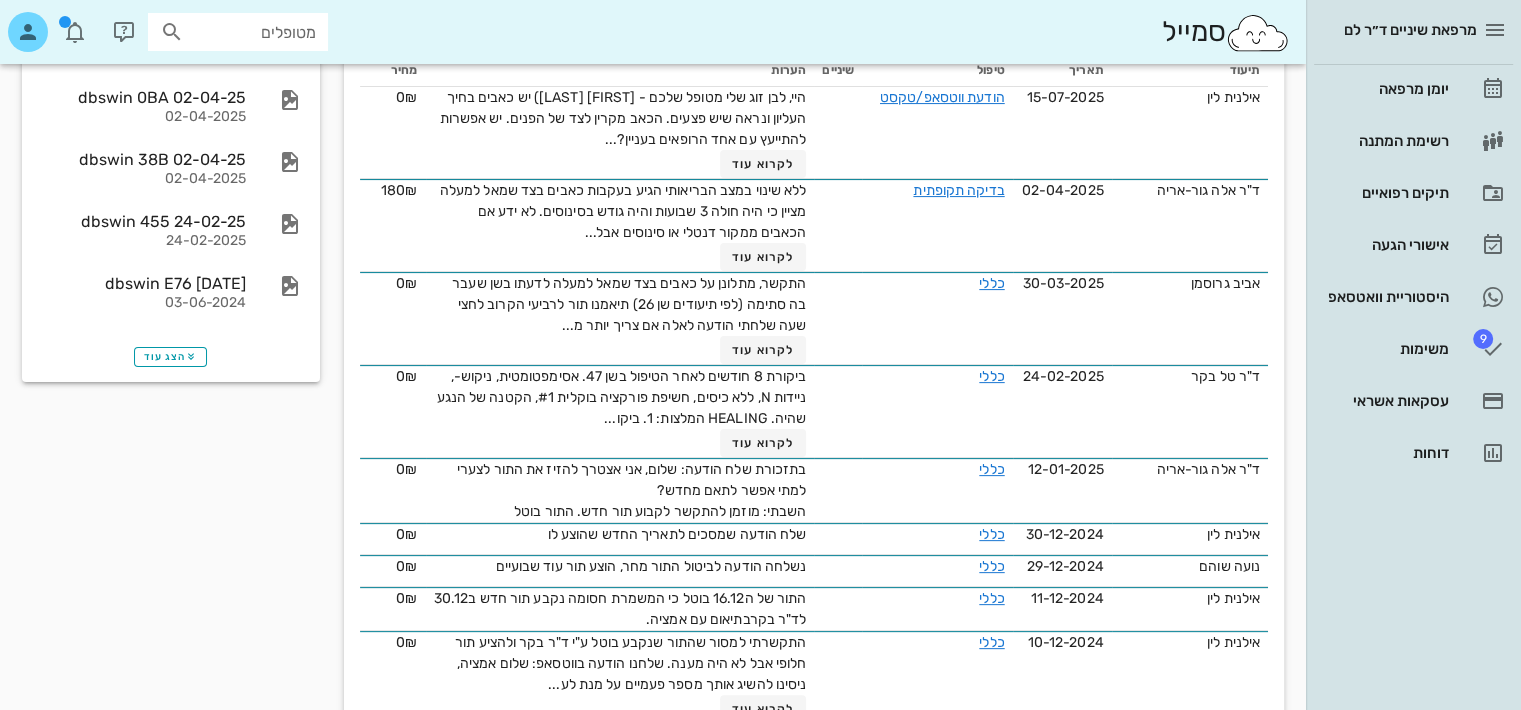 scroll, scrollTop: 0, scrollLeft: 0, axis: both 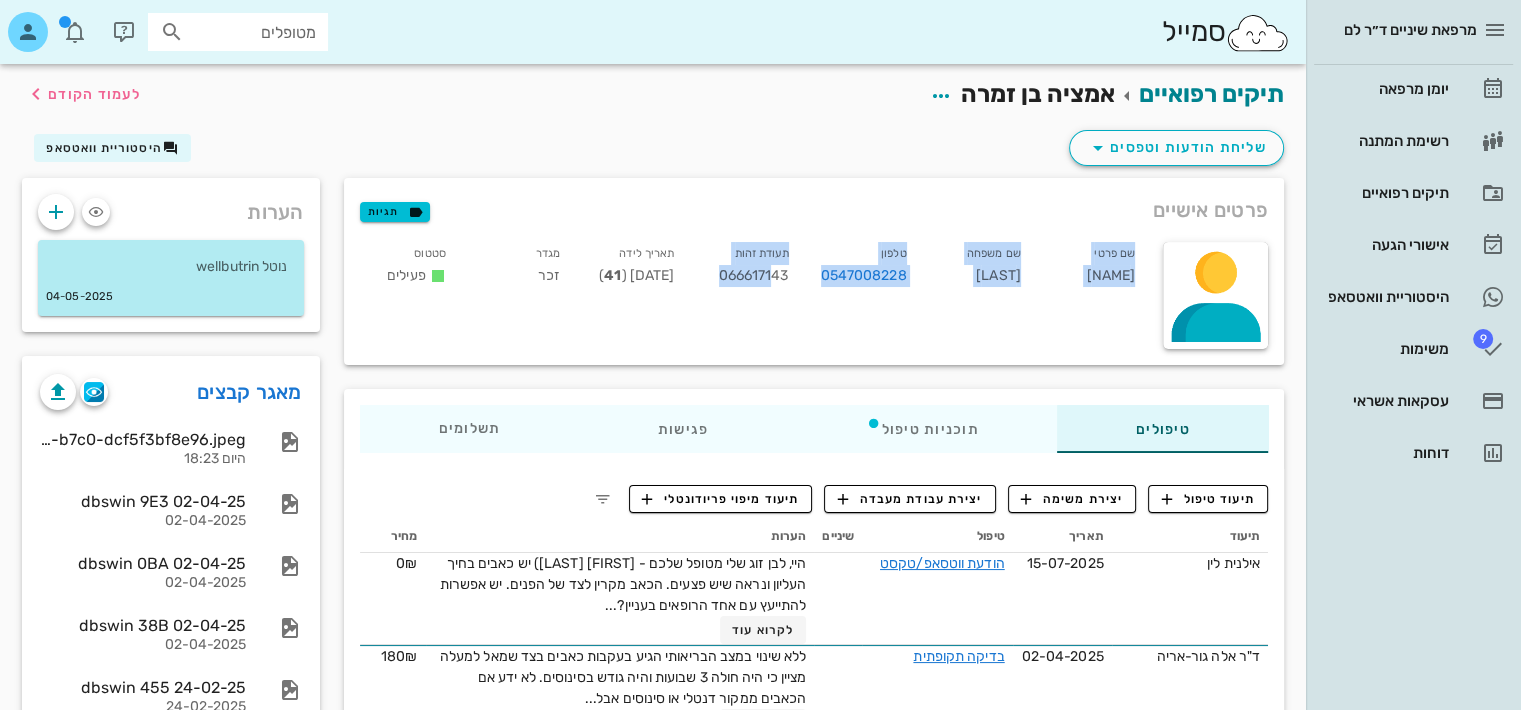 drag, startPoint x: 779, startPoint y: 353, endPoint x: 881, endPoint y: 187, distance: 194.83327 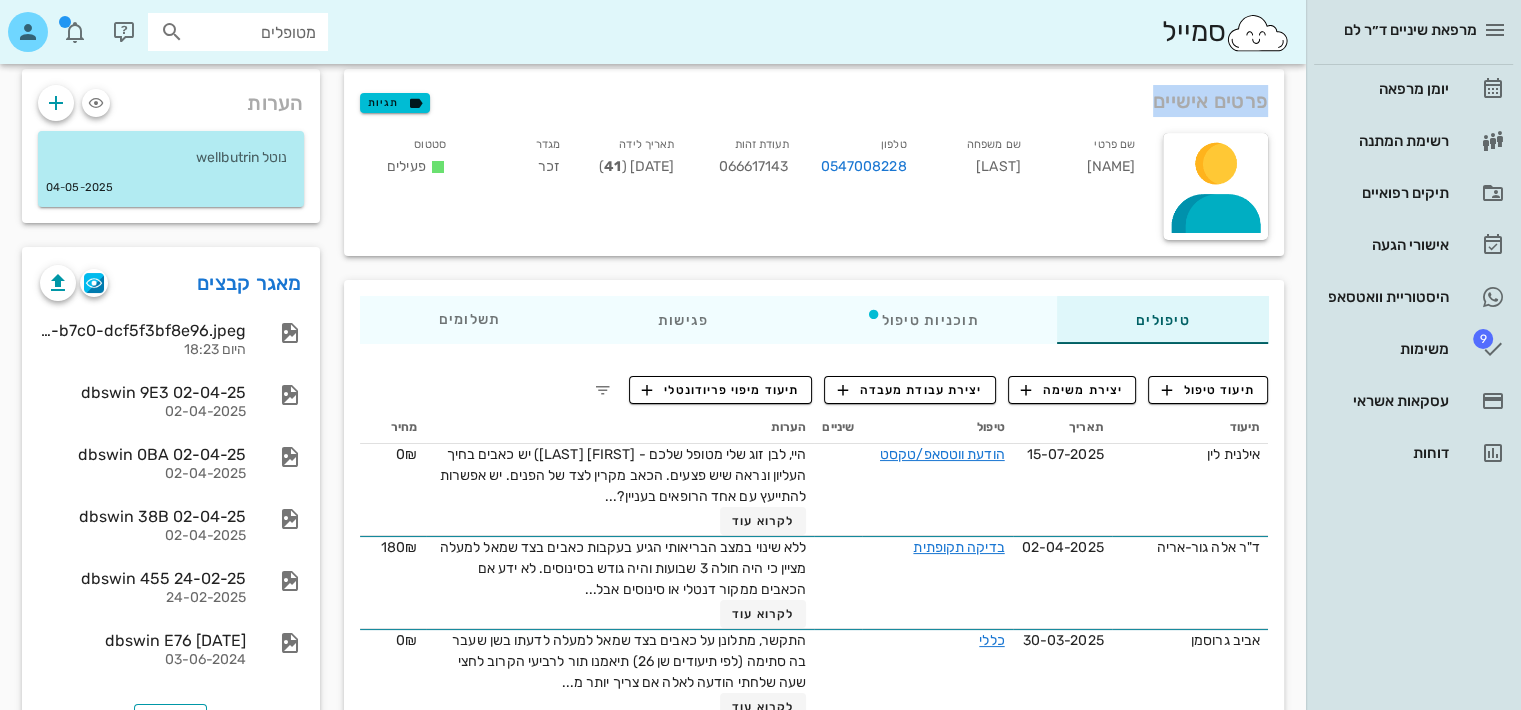 scroll, scrollTop: 0, scrollLeft: 0, axis: both 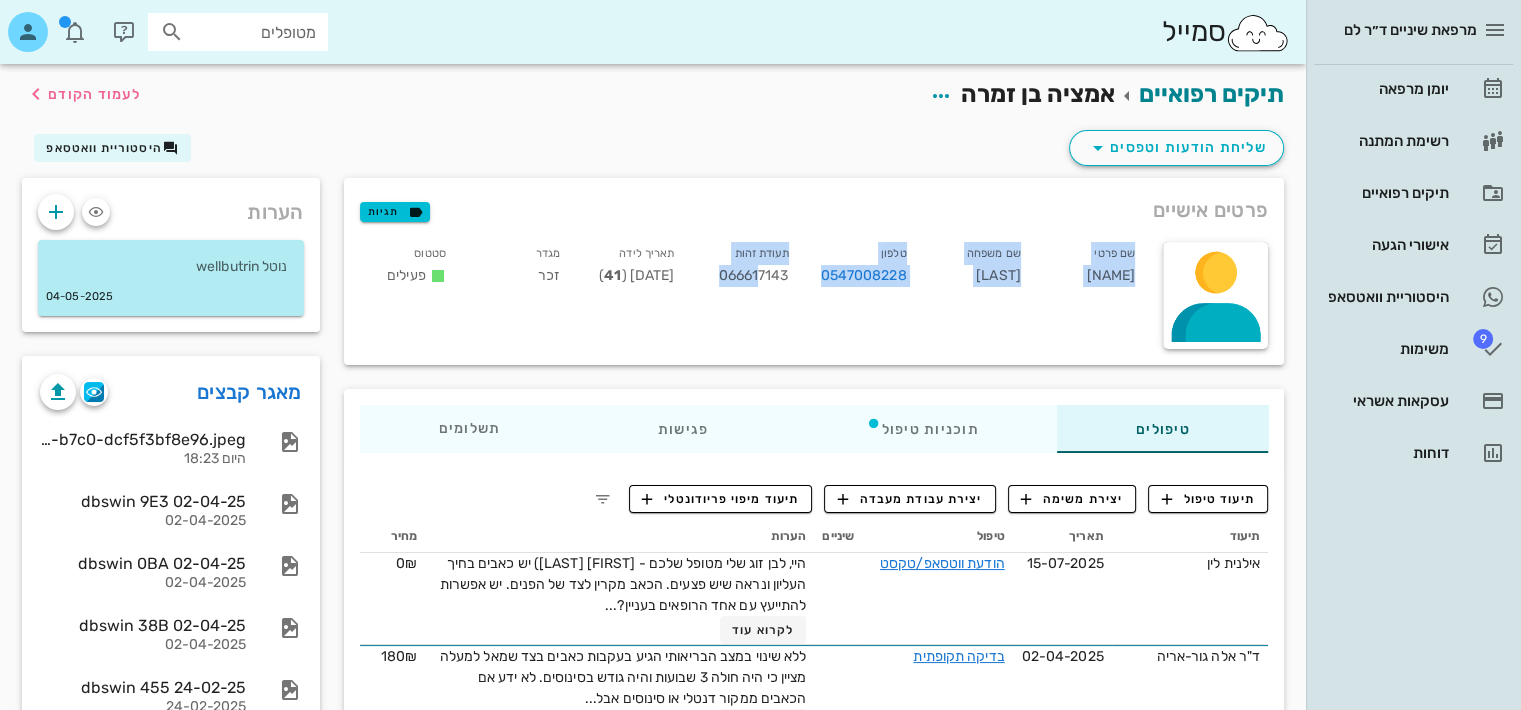 drag, startPoint x: 881, startPoint y: 187, endPoint x: 766, endPoint y: 337, distance: 189.01057 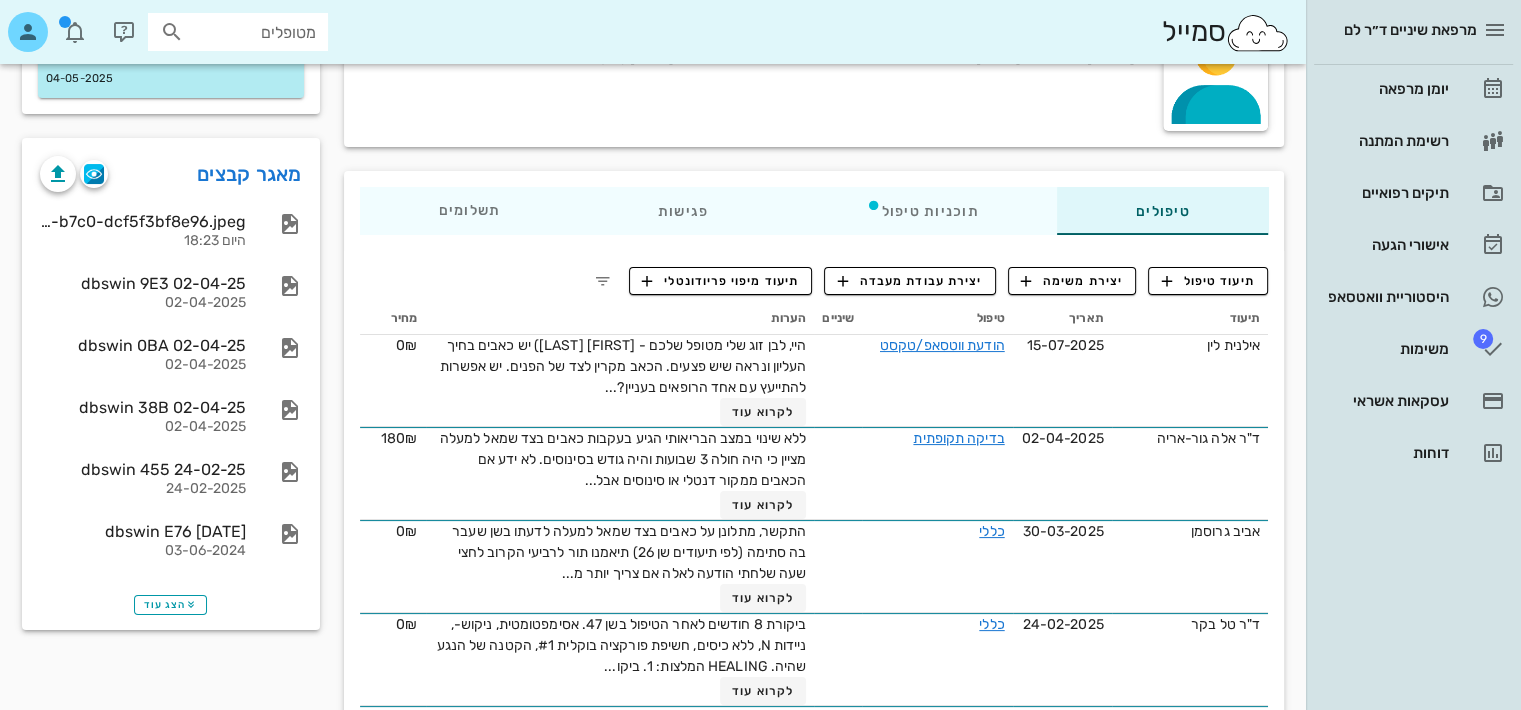 scroll, scrollTop: 216, scrollLeft: 0, axis: vertical 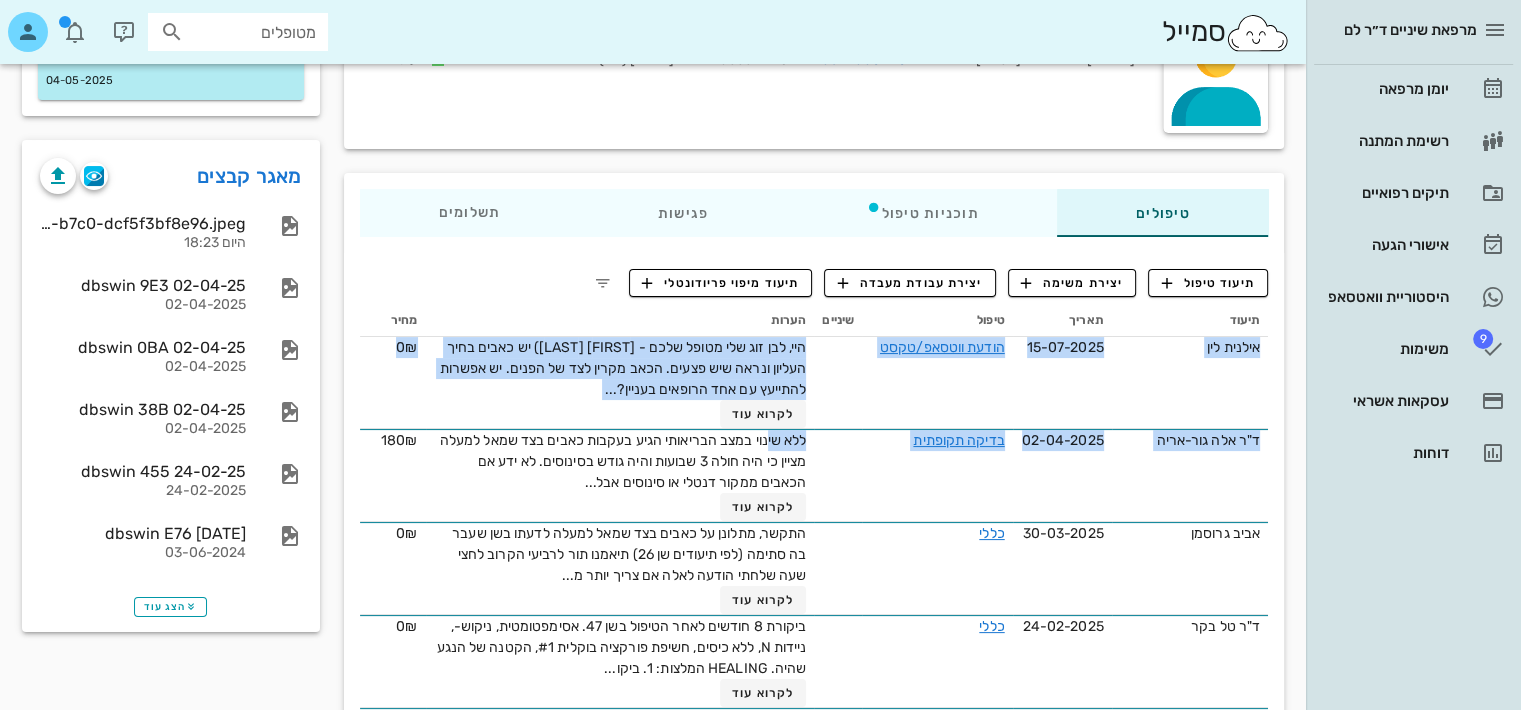 drag, startPoint x: 935, startPoint y: 175, endPoint x: 769, endPoint y: 463, distance: 332.4154 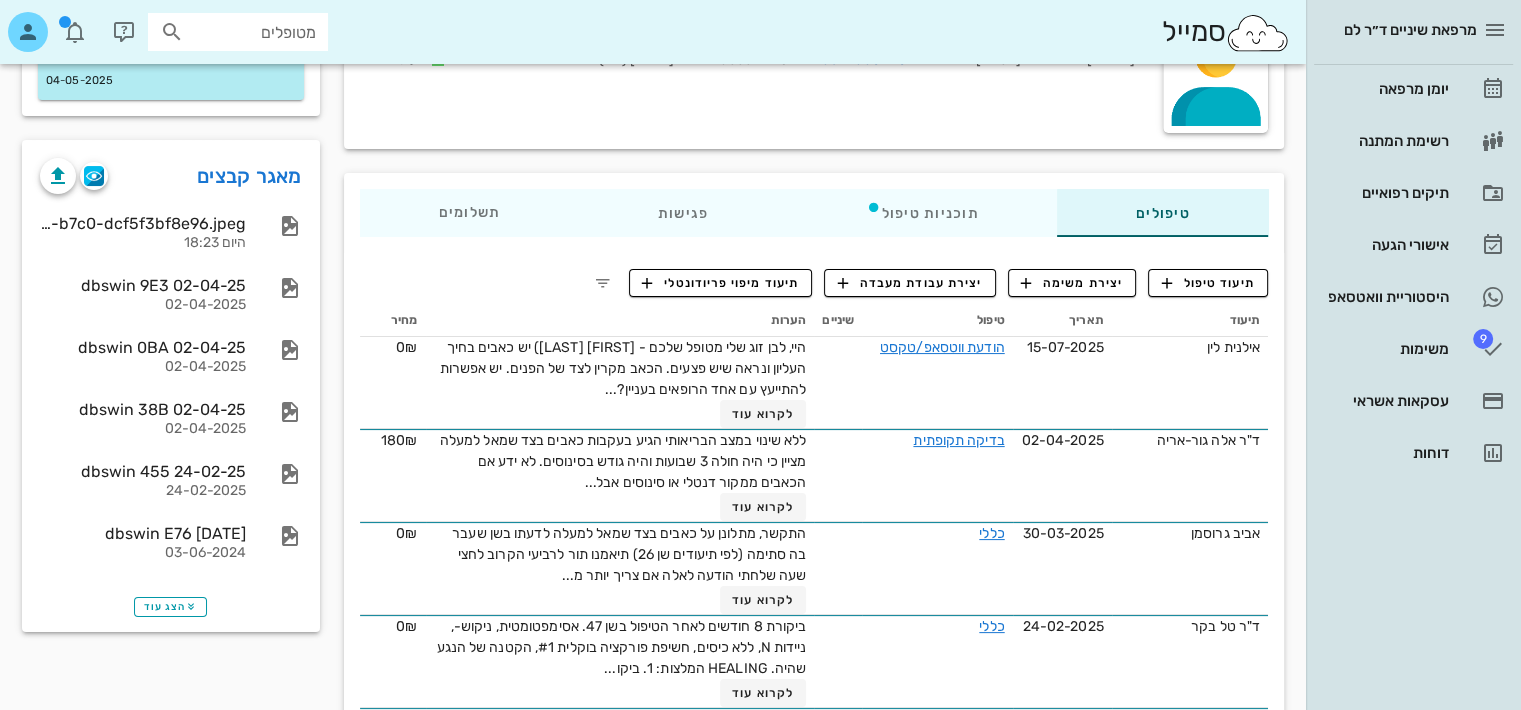 click on "פרטים אישיים
תגיות
שם פרטי  אמציה  שם משפחה  בן זמרה  טלפון [PHONE]
תעודת זהות [NUMBER] תאריך לידה [DATE]
( 41 )
מגדר  זכר
סטטוס פעילים" at bounding box center [814, 55] 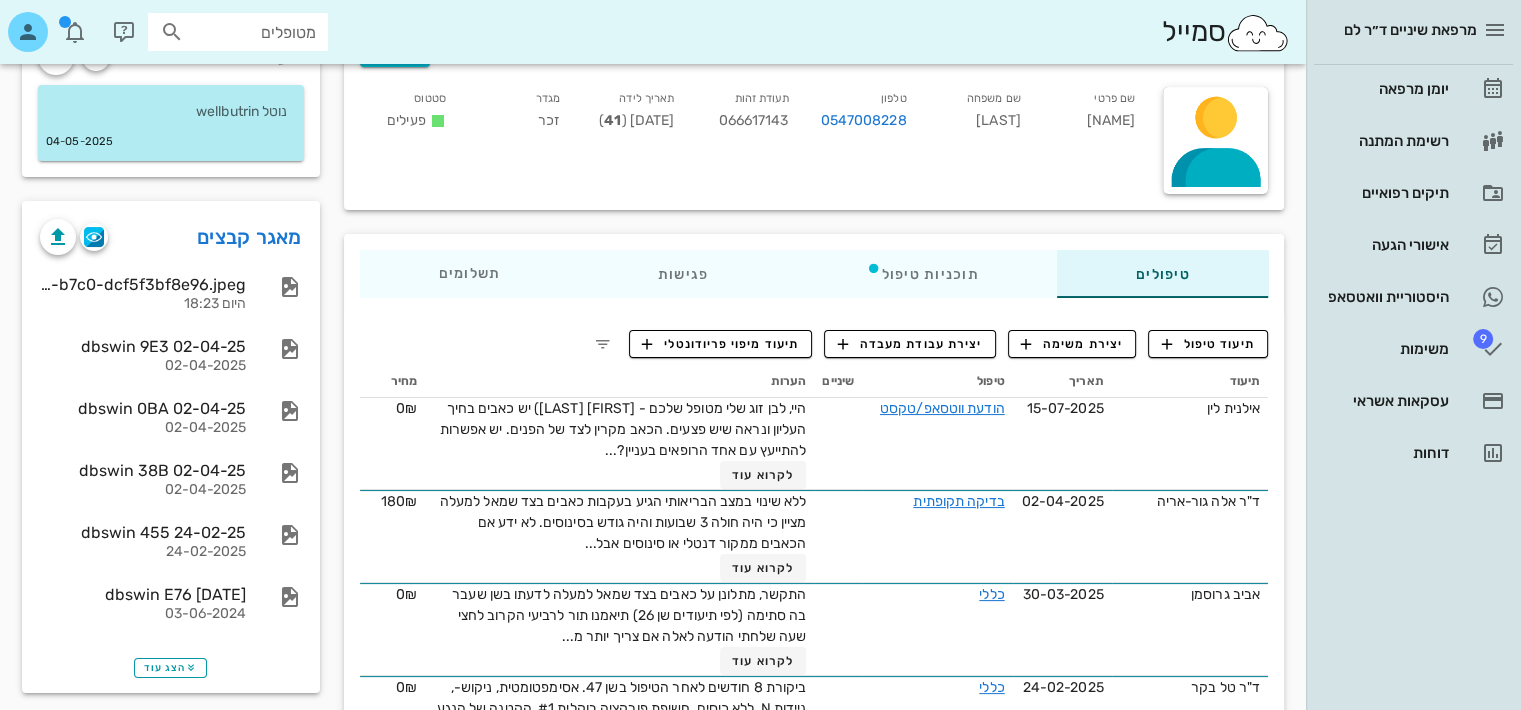 scroll, scrollTop: 132, scrollLeft: 0, axis: vertical 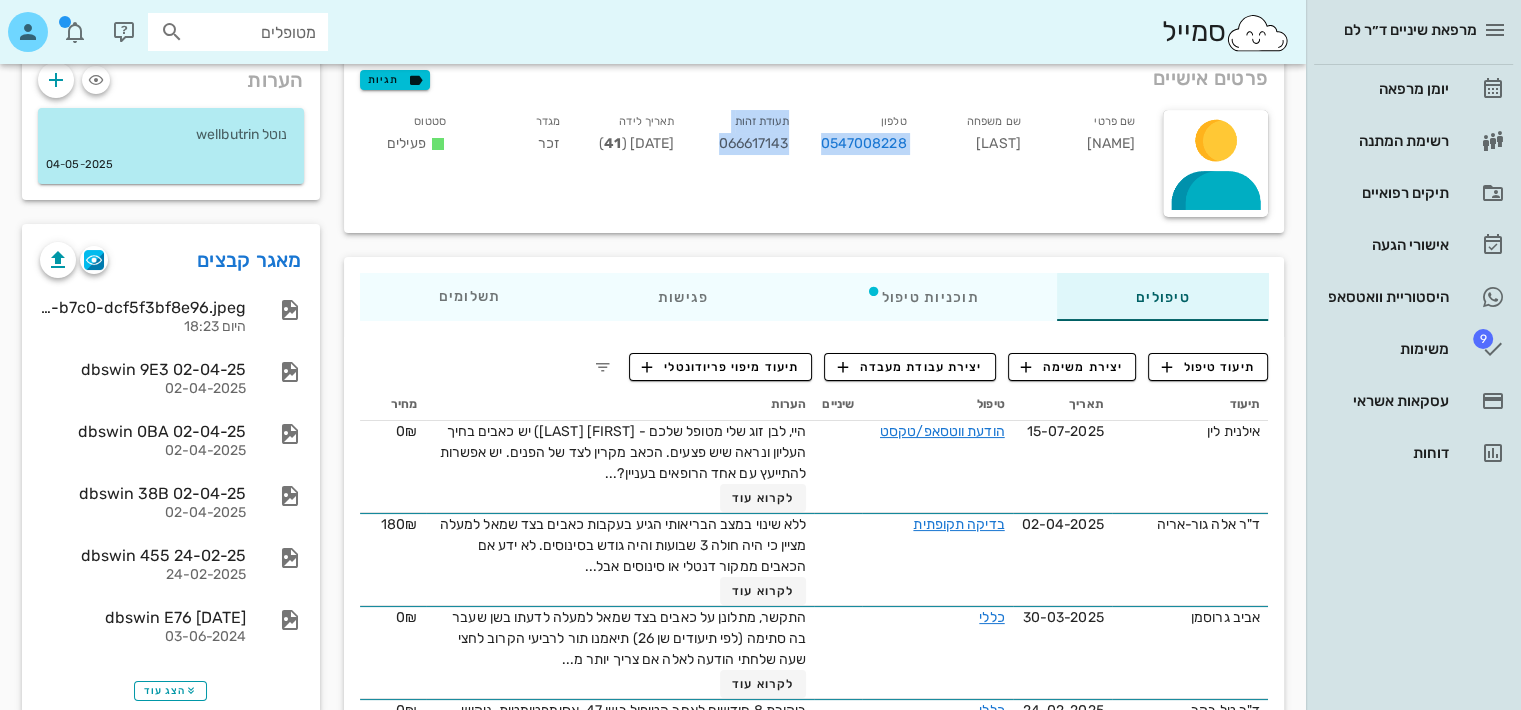 drag, startPoint x: 796, startPoint y: 149, endPoint x: 902, endPoint y: 213, distance: 123.82246 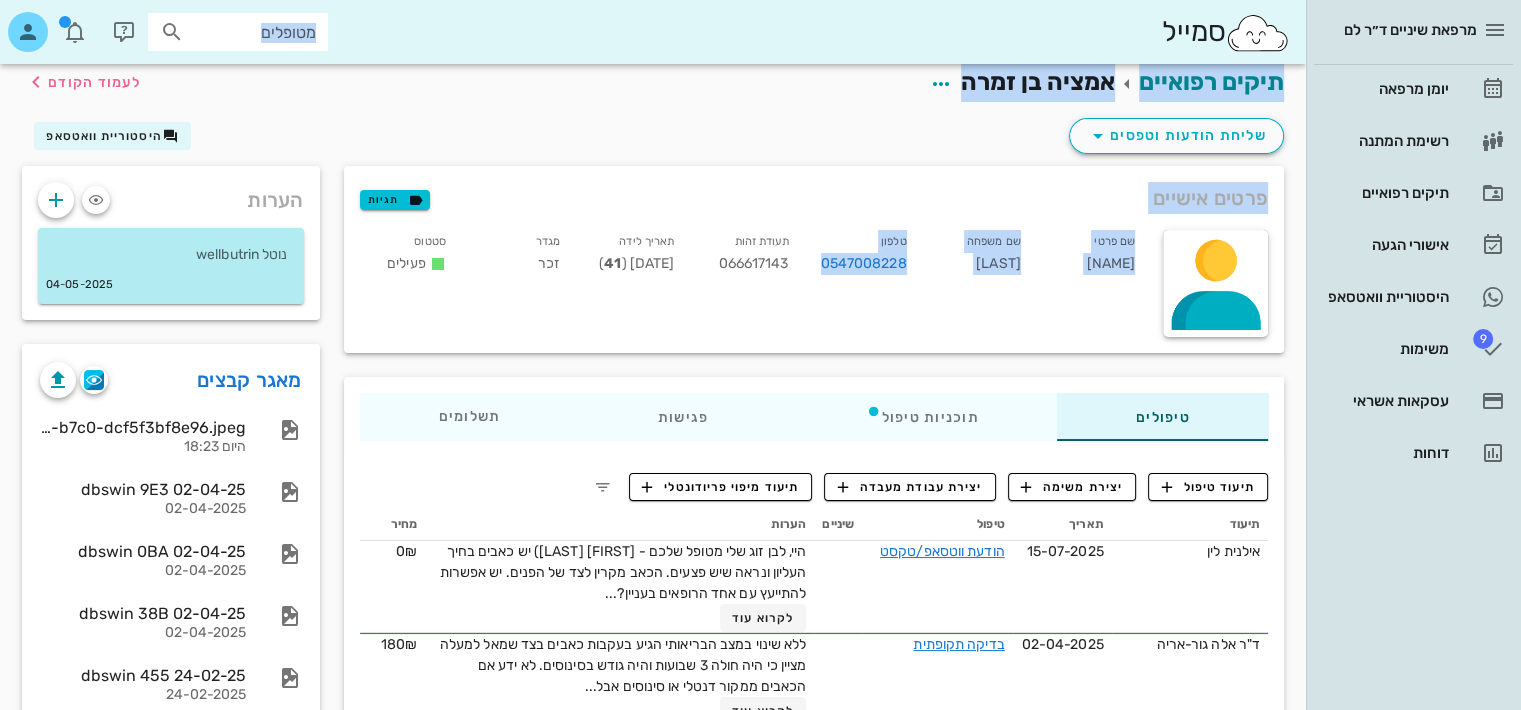 scroll, scrollTop: 0, scrollLeft: 0, axis: both 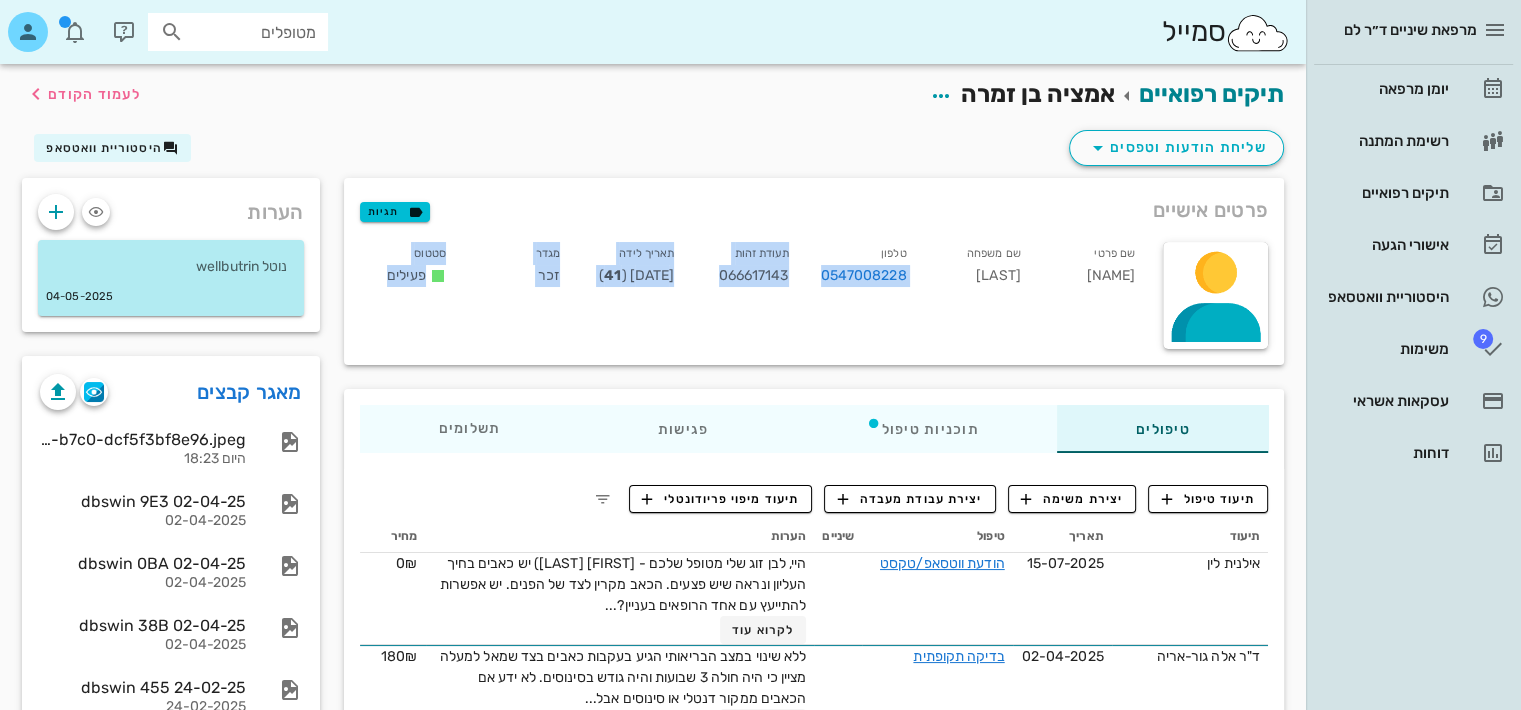 drag, startPoint x: 902, startPoint y: 213, endPoint x: 438, endPoint y: 327, distance: 477.79913 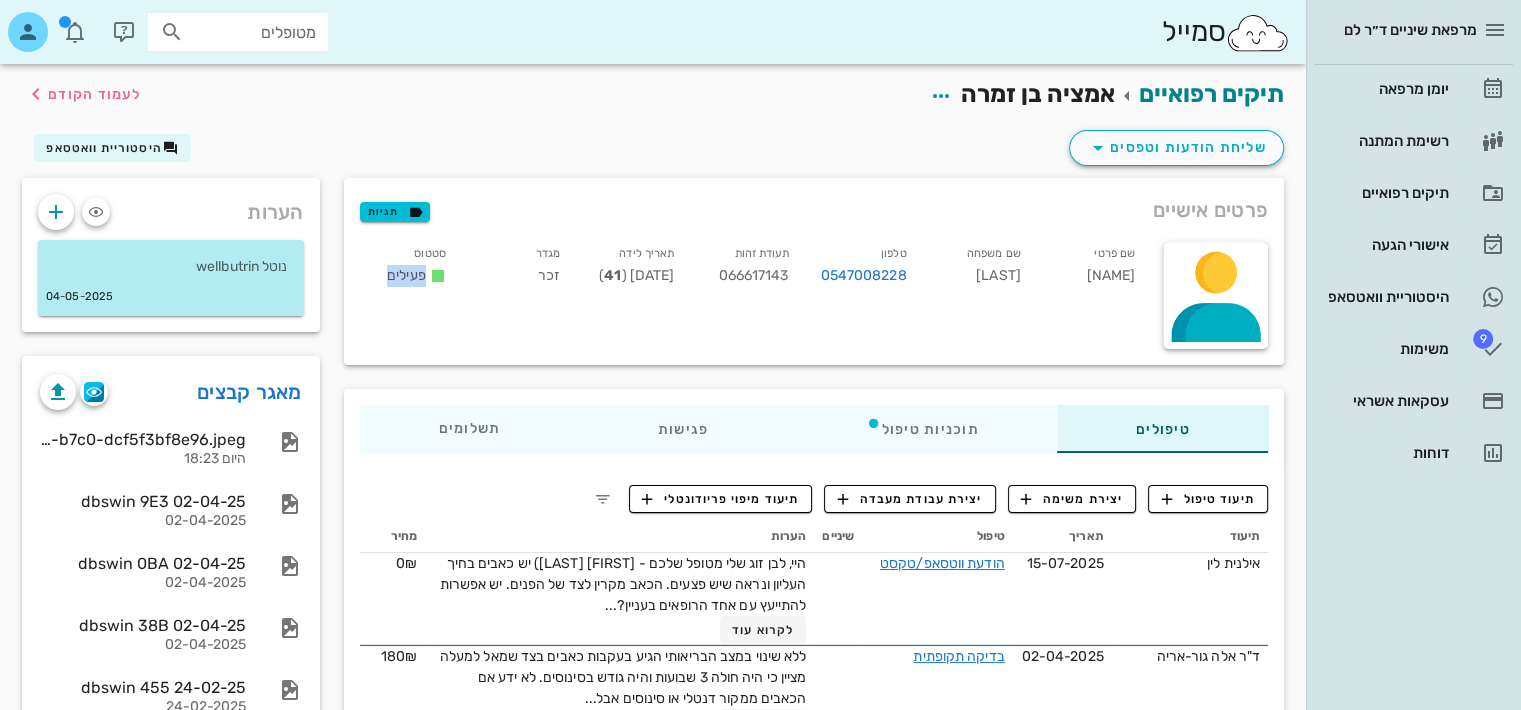 click on "שם פרטי  [FIRST]  שם משפחה  [LAST]  טלפון [PHONE]
תעודת זהות [ID] תאריך לידה [DATE]
( 41 )
מגדר  זכר
סטטוס פעילים" at bounding box center [750, 295] 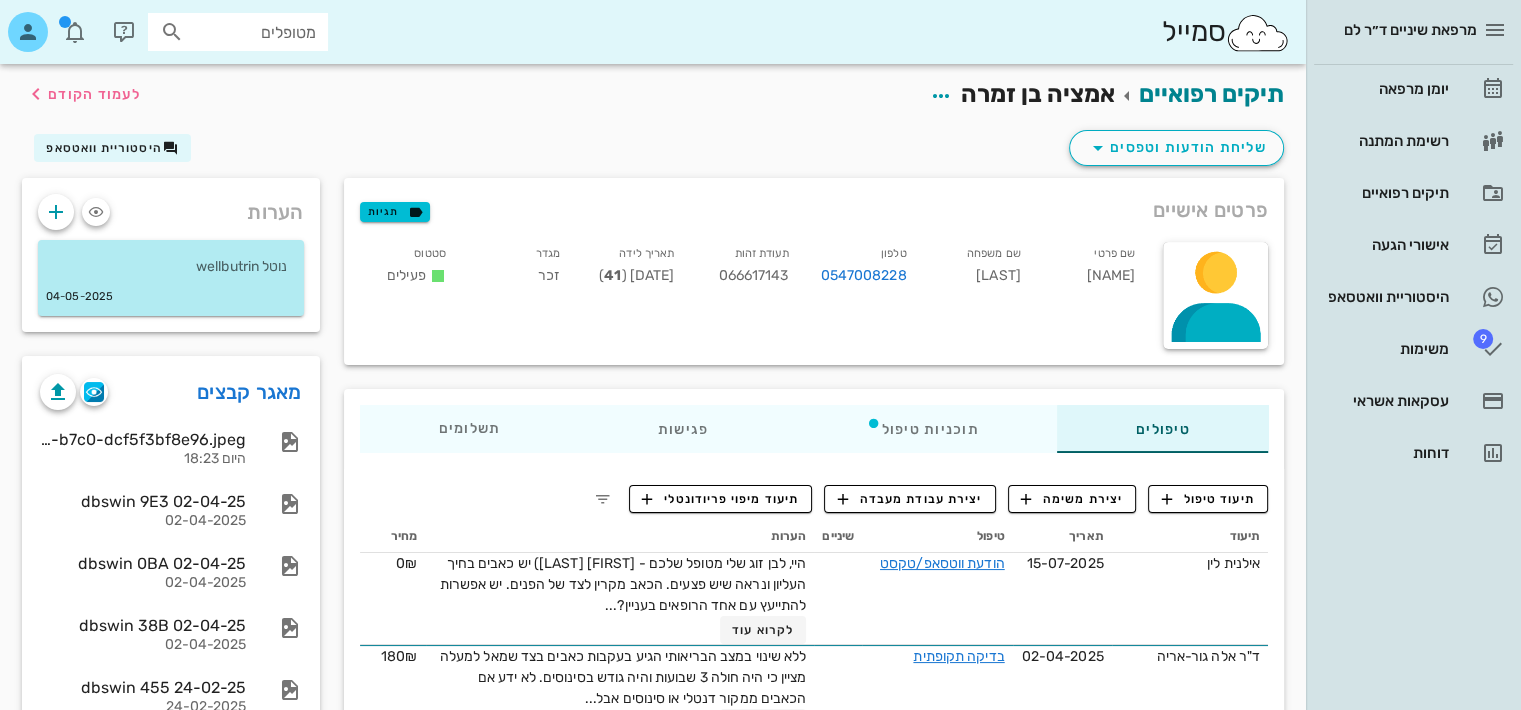 click on "תיקים רפואיים
[FIRST] [LAST] לעמוד הקודם" at bounding box center (653, 95) 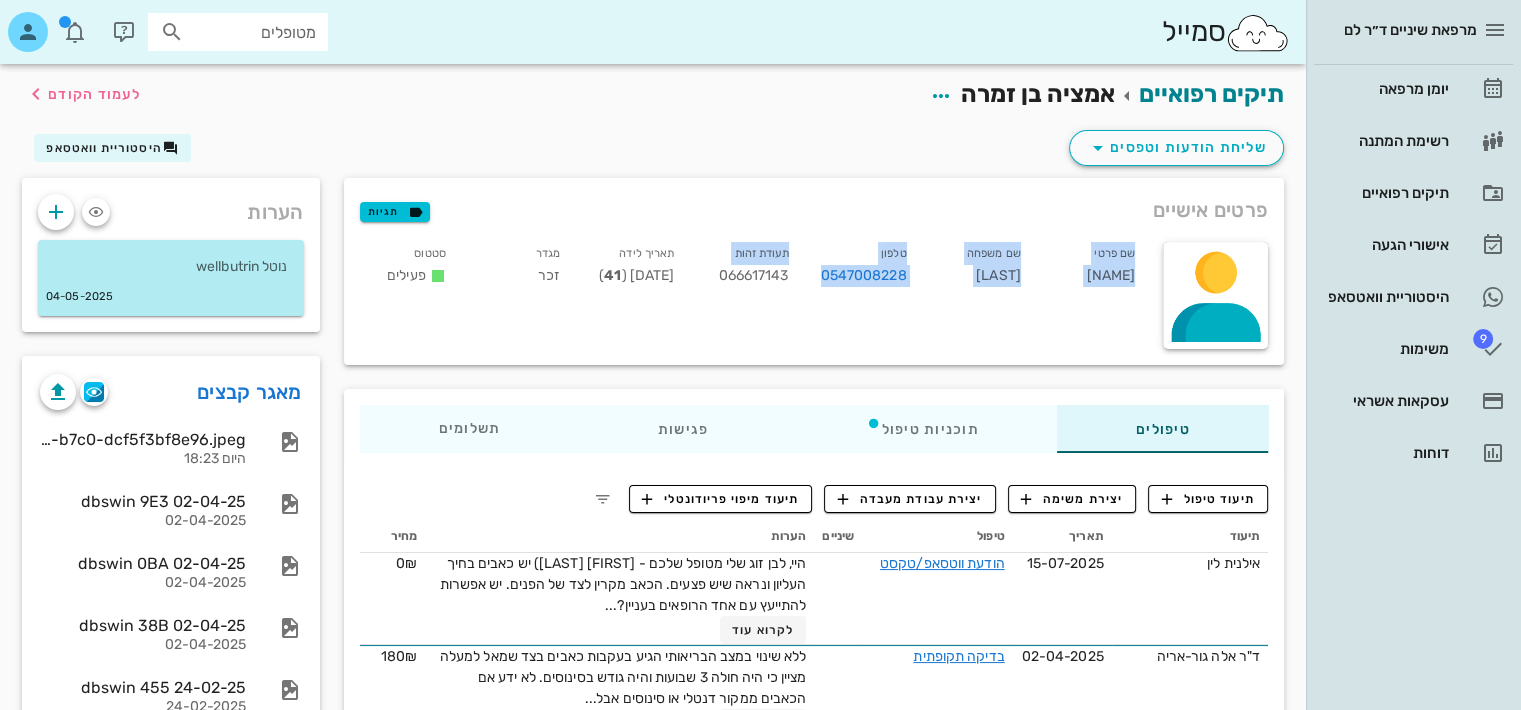 drag, startPoint x: 812, startPoint y: 344, endPoint x: 982, endPoint y: 191, distance: 228.71161 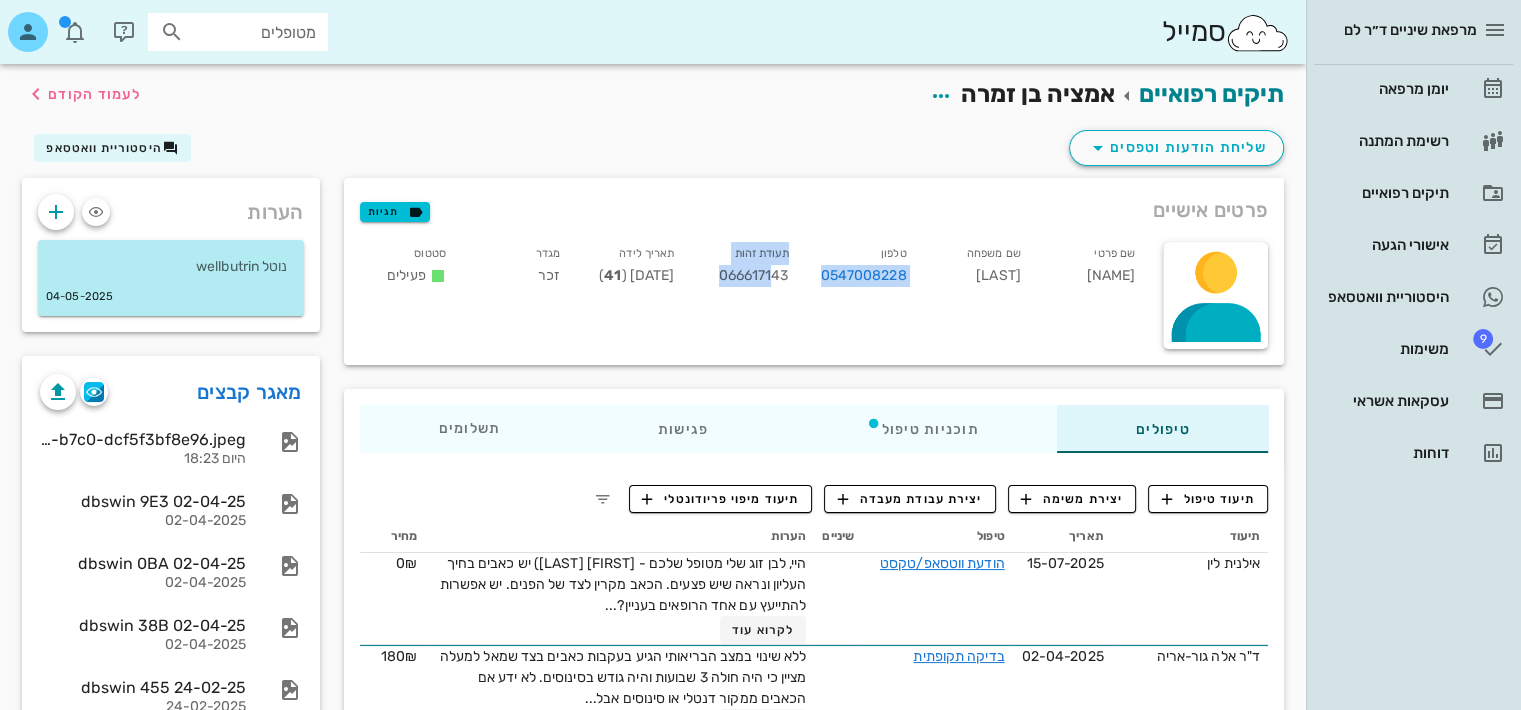 drag, startPoint x: 817, startPoint y: 313, endPoint x: 780, endPoint y: 333, distance: 42.059483 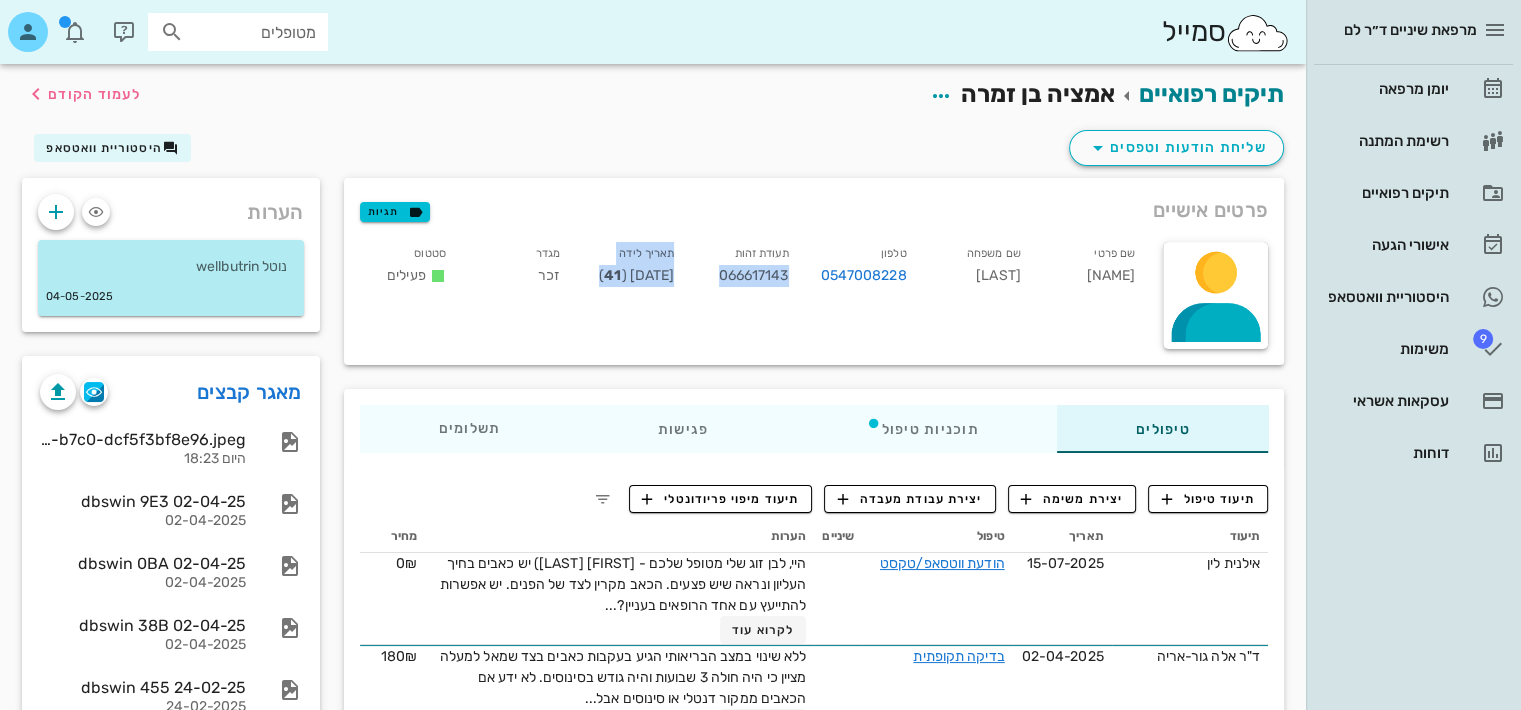 drag, startPoint x: 780, startPoint y: 333, endPoint x: 579, endPoint y: 330, distance: 201.02238 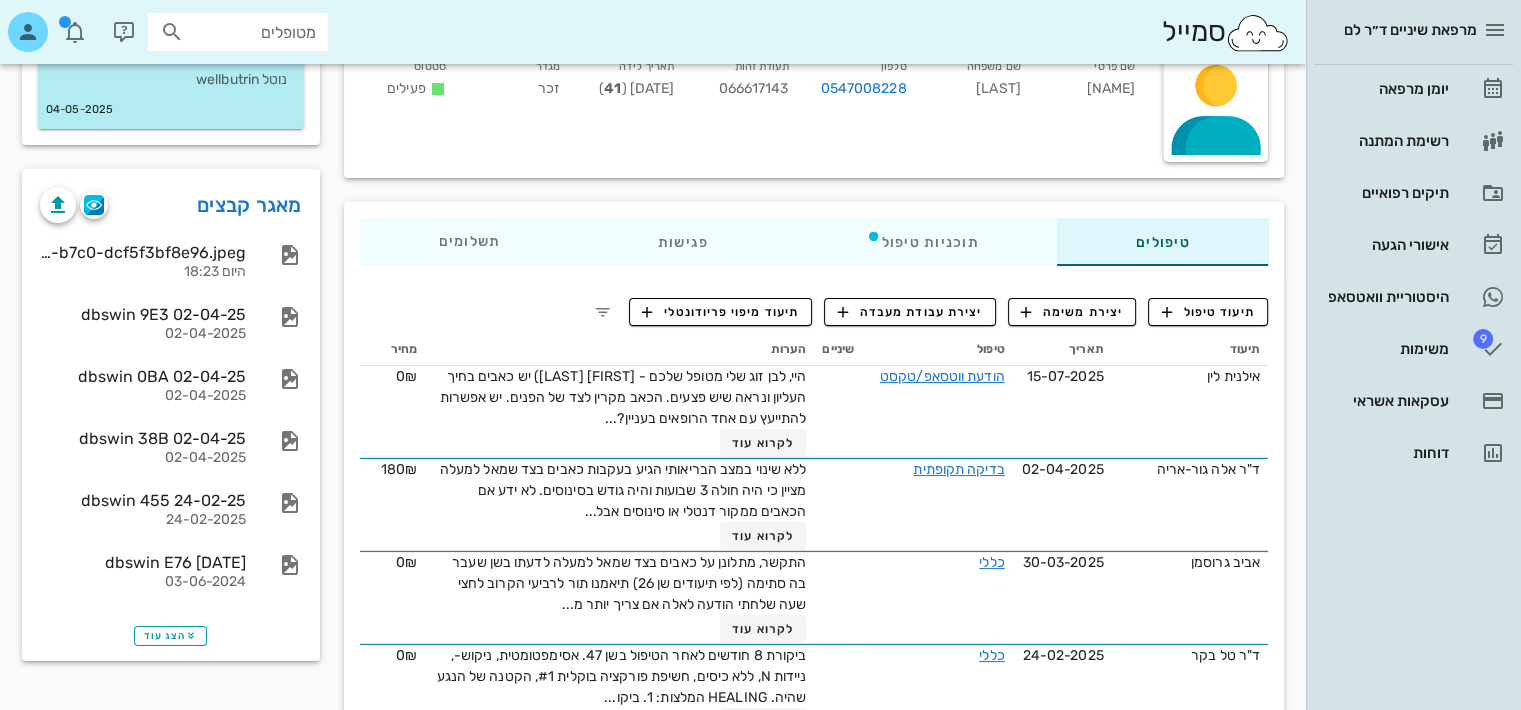 scroll, scrollTop: 196, scrollLeft: 0, axis: vertical 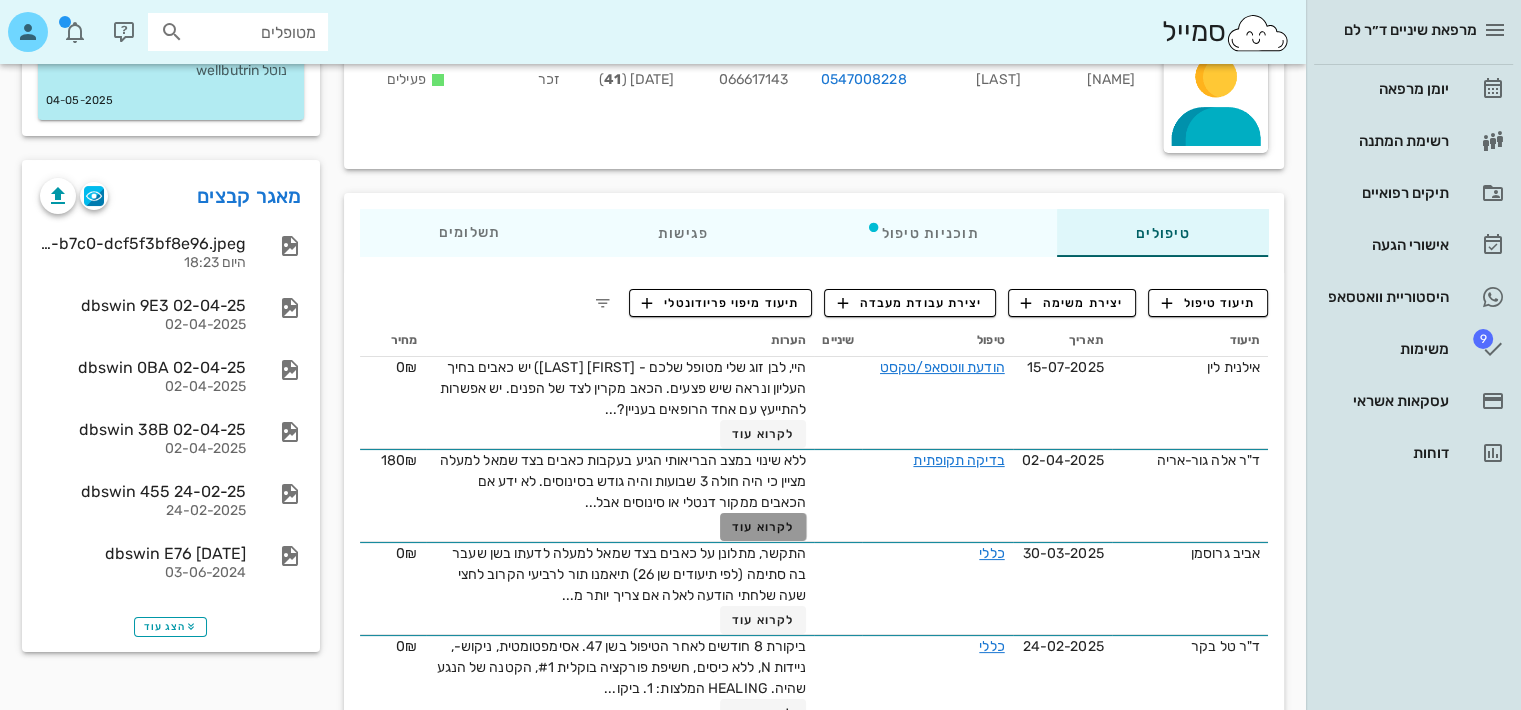 click on "לקרוא עוד" at bounding box center (763, 527) 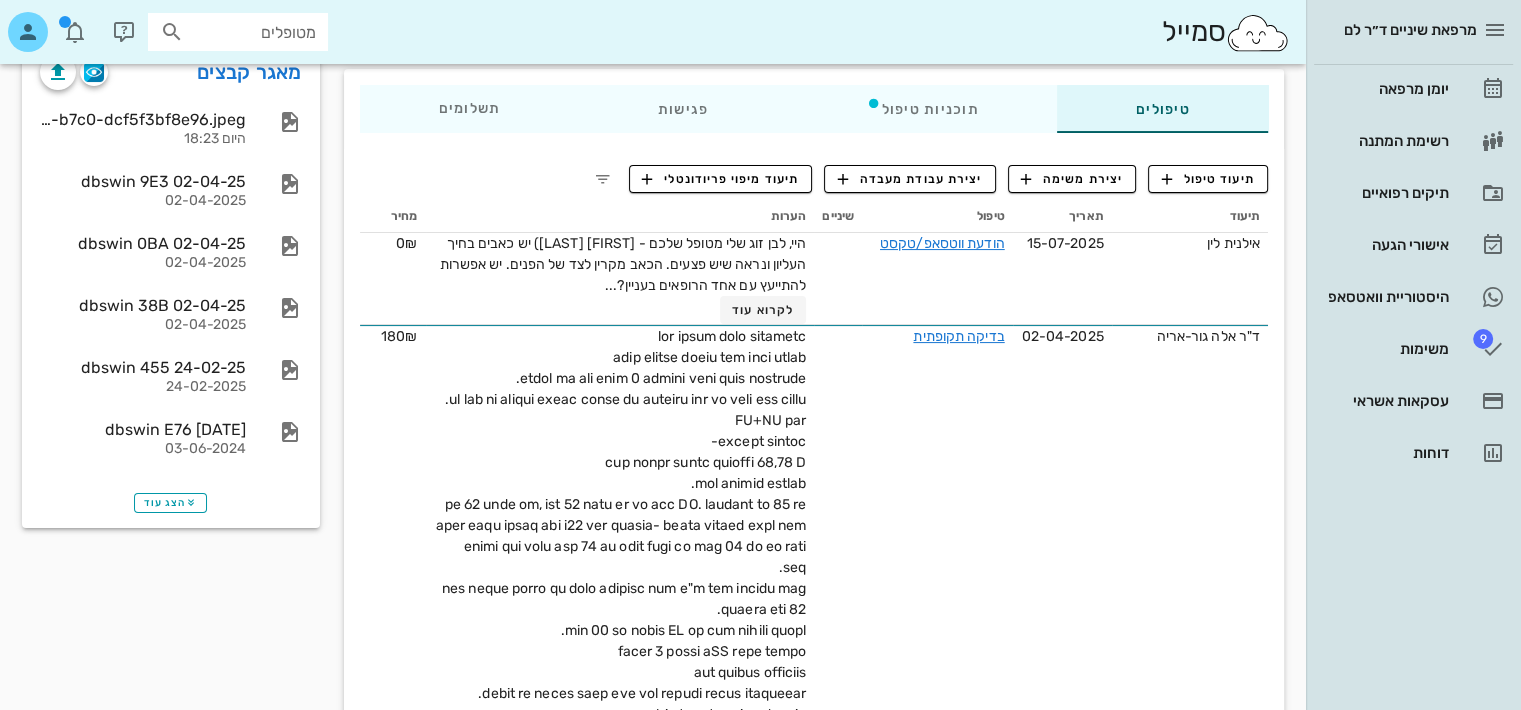 scroll, scrollTop: 0, scrollLeft: 0, axis: both 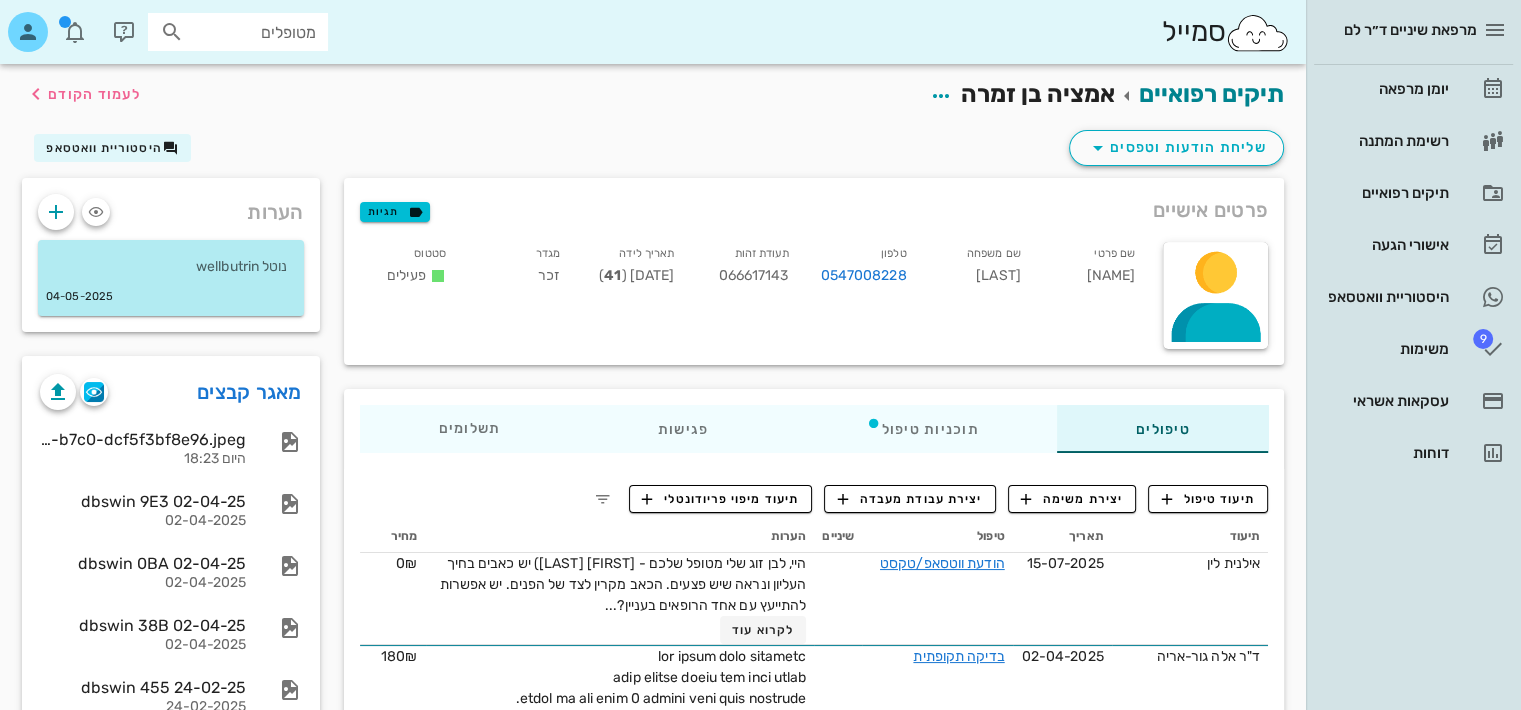 drag, startPoint x: 799, startPoint y: 108, endPoint x: 737, endPoint y: 181, distance: 95.77578 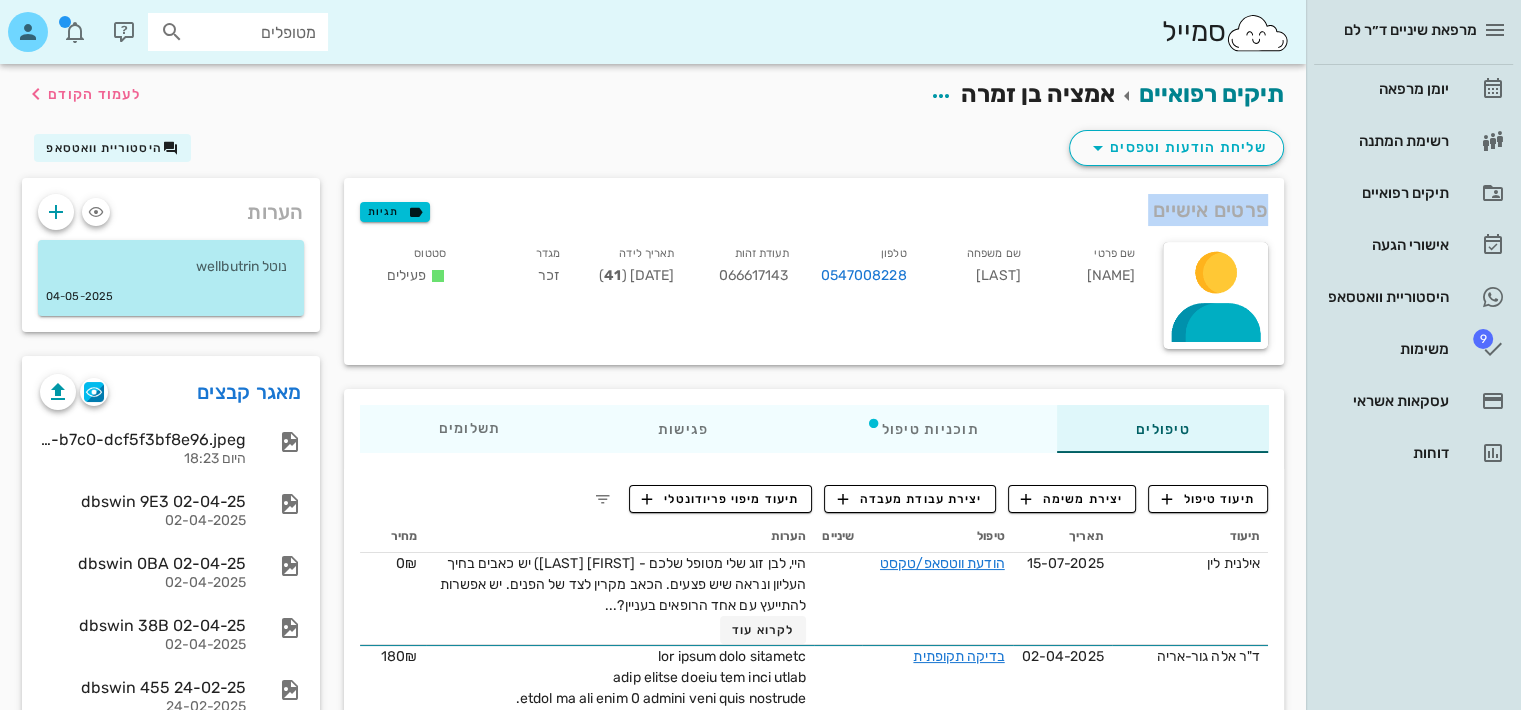 drag, startPoint x: 737, startPoint y: 181, endPoint x: 777, endPoint y: 150, distance: 50.606323 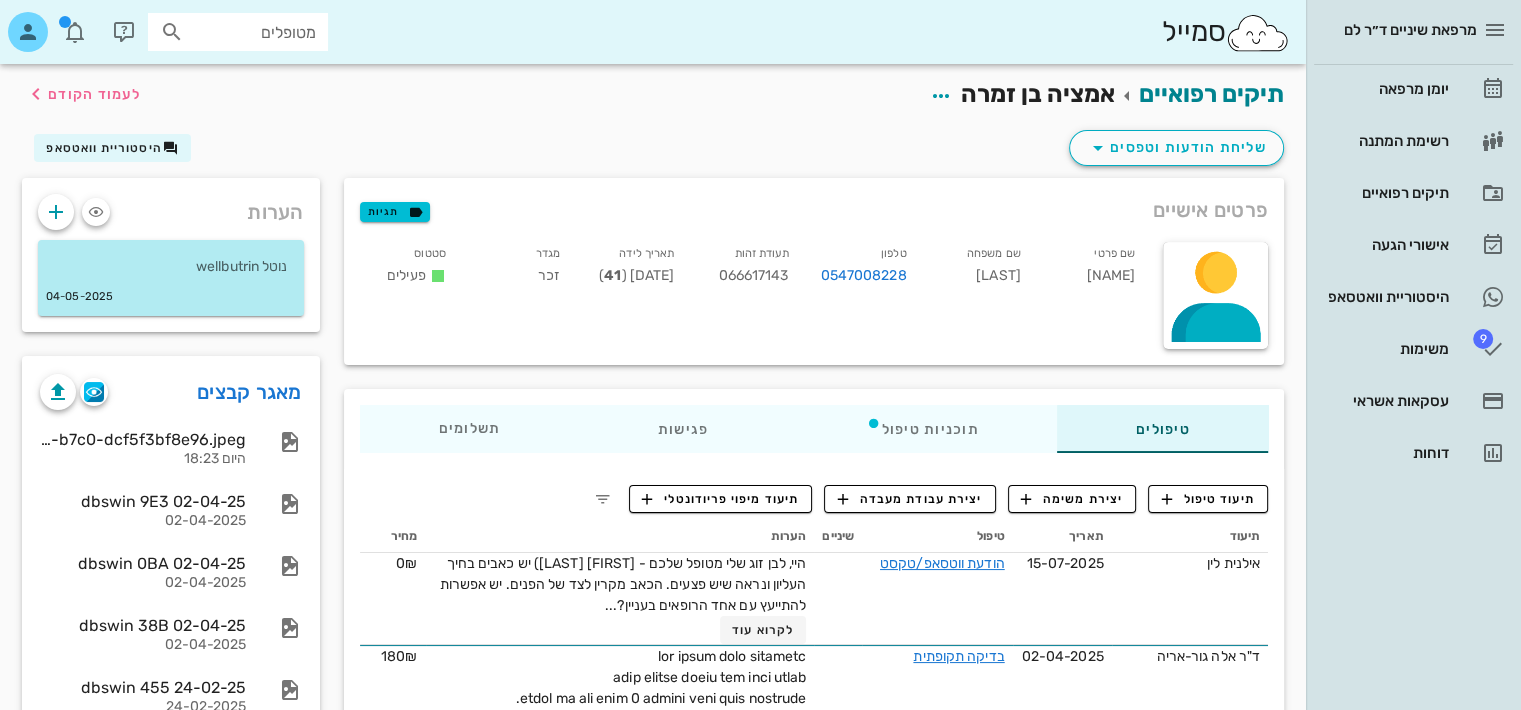 click on "שליחת הודעות וטפסים
היסטוריית וואטסאפ" at bounding box center [653, 152] 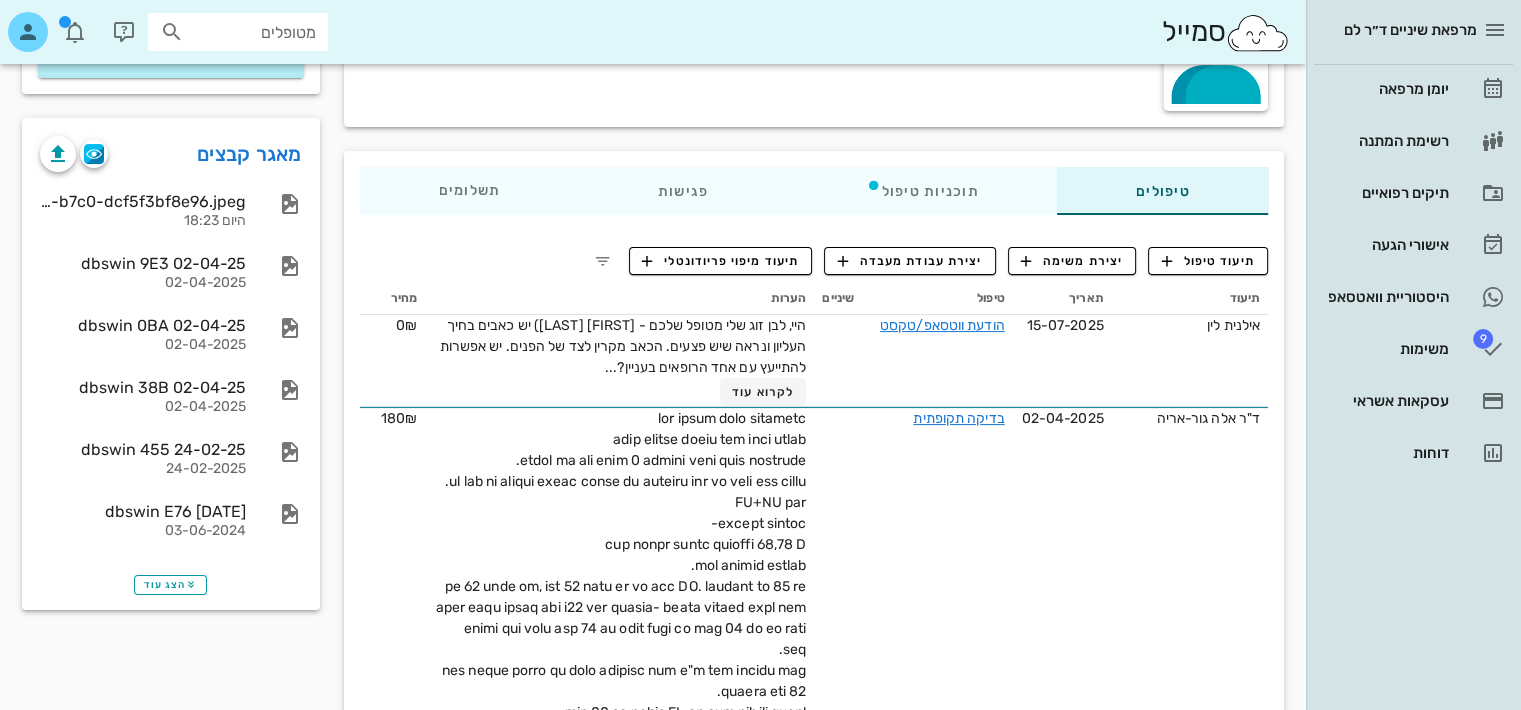 scroll, scrollTop: 0, scrollLeft: 0, axis: both 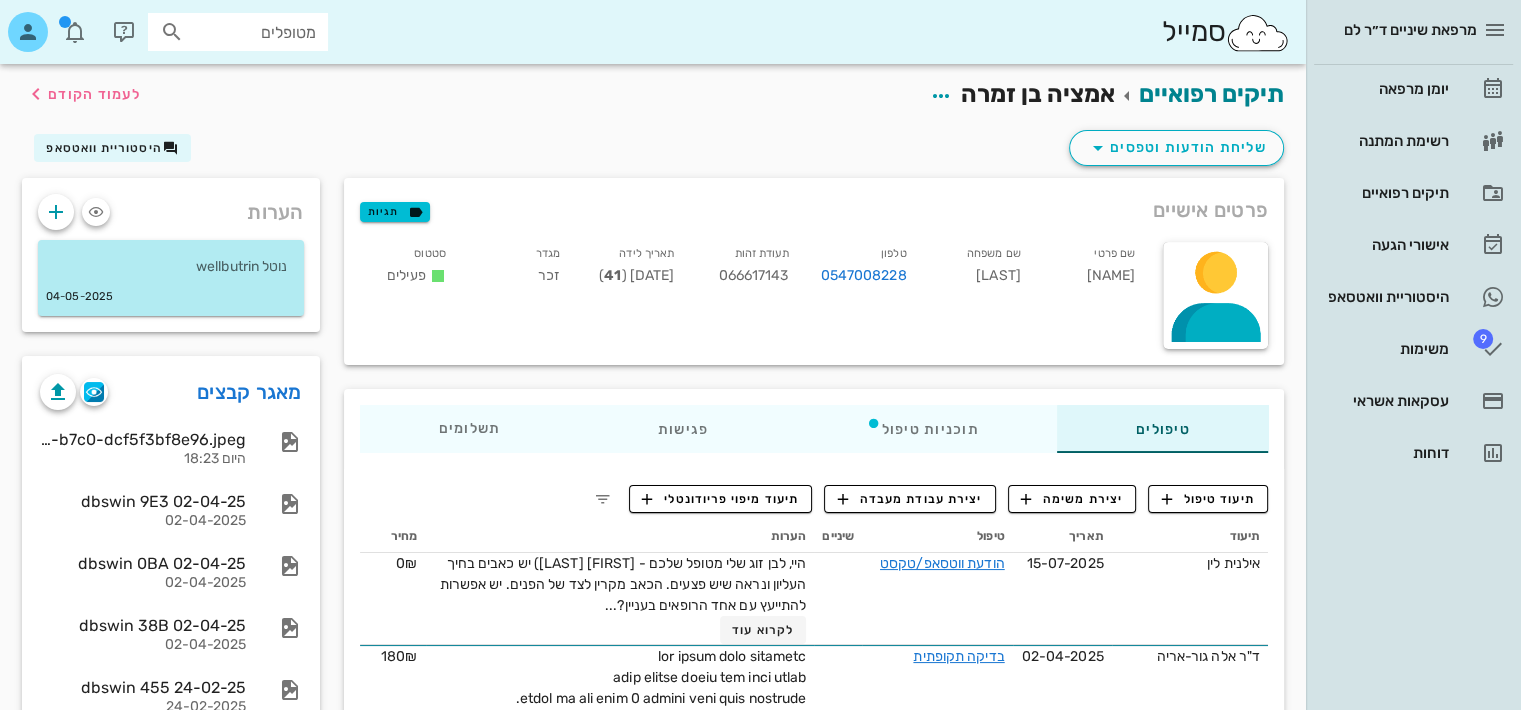 drag, startPoint x: 777, startPoint y: 150, endPoint x: 655, endPoint y: 138, distance: 122.588745 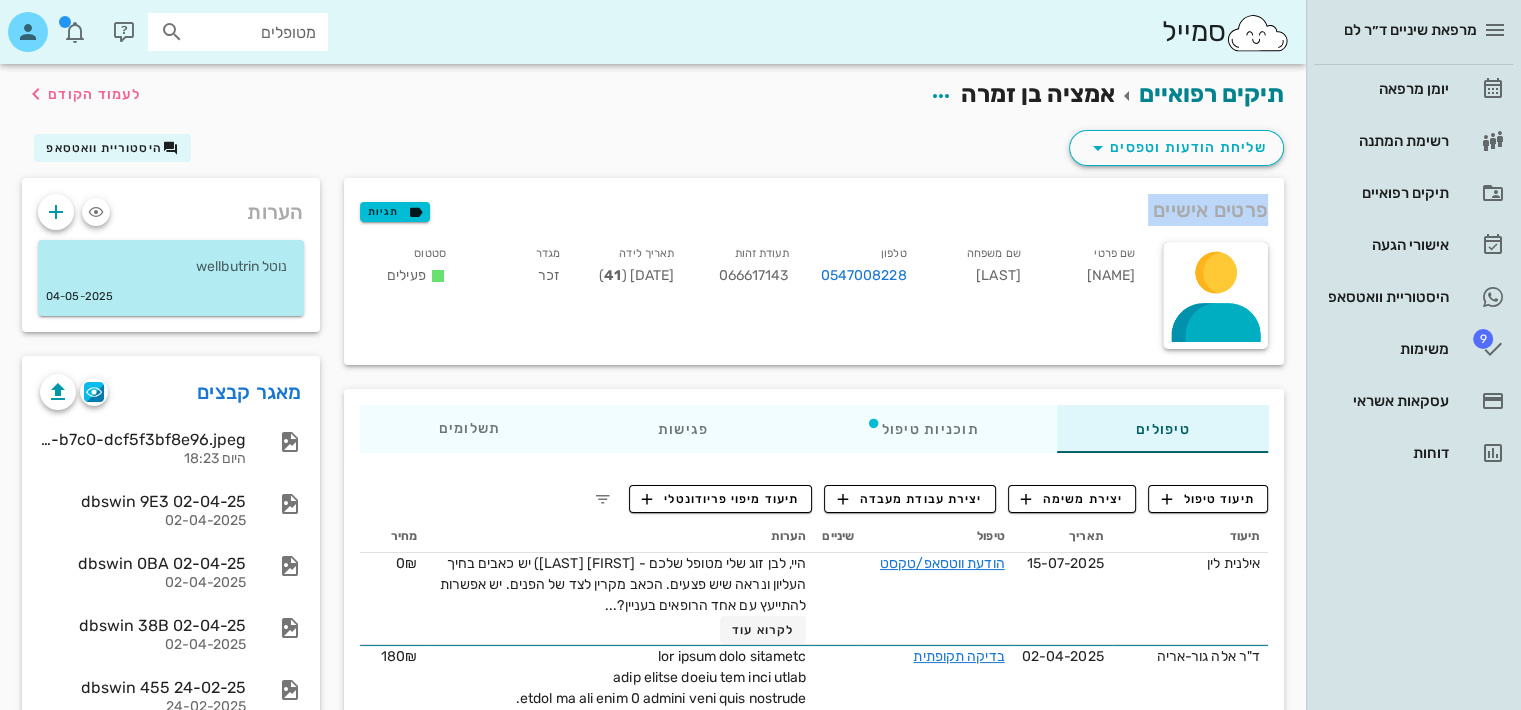 drag, startPoint x: 655, startPoint y: 138, endPoint x: 737, endPoint y: 165, distance: 86.33076 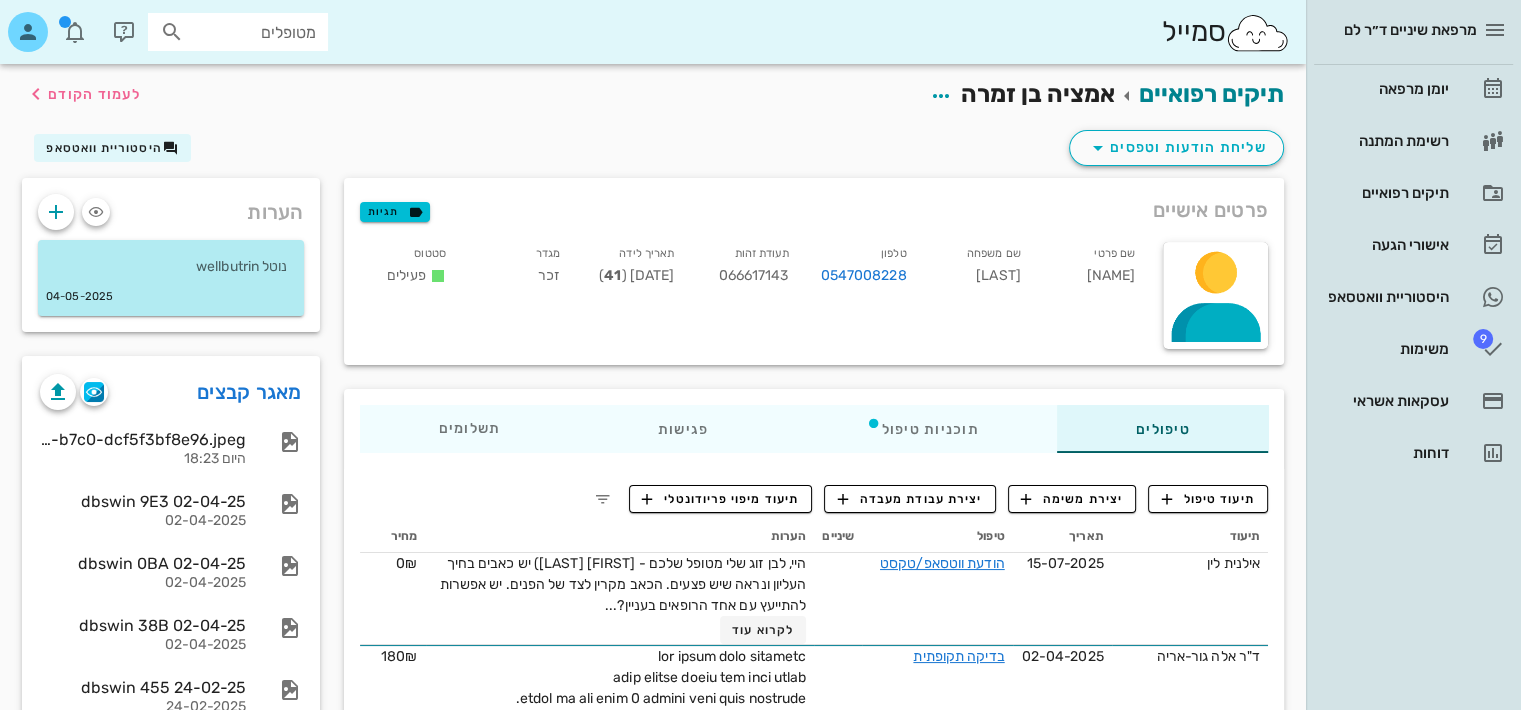 click on "פרטים אישיים
תגיות
שם פרטי  אמציה  שם משפחה  בן זמרה  טלפון [PHONE]
תעודת זהות [NUMBER] תאריך לידה [DATE]
( 41 )
מגדר  זכר
סטטוס פעילים" at bounding box center (814, 271) 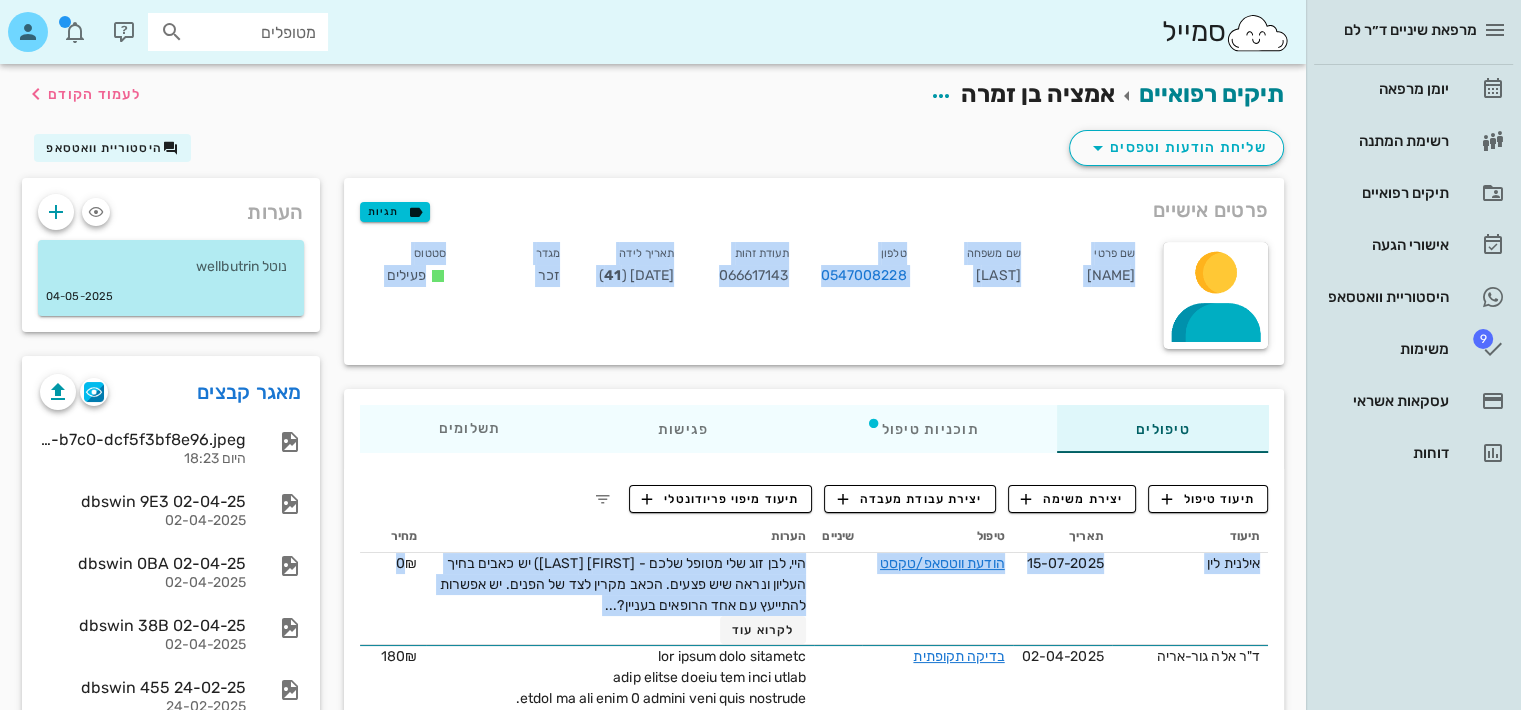 drag, startPoint x: 768, startPoint y: 172, endPoint x: 784, endPoint y: 655, distance: 483.26492 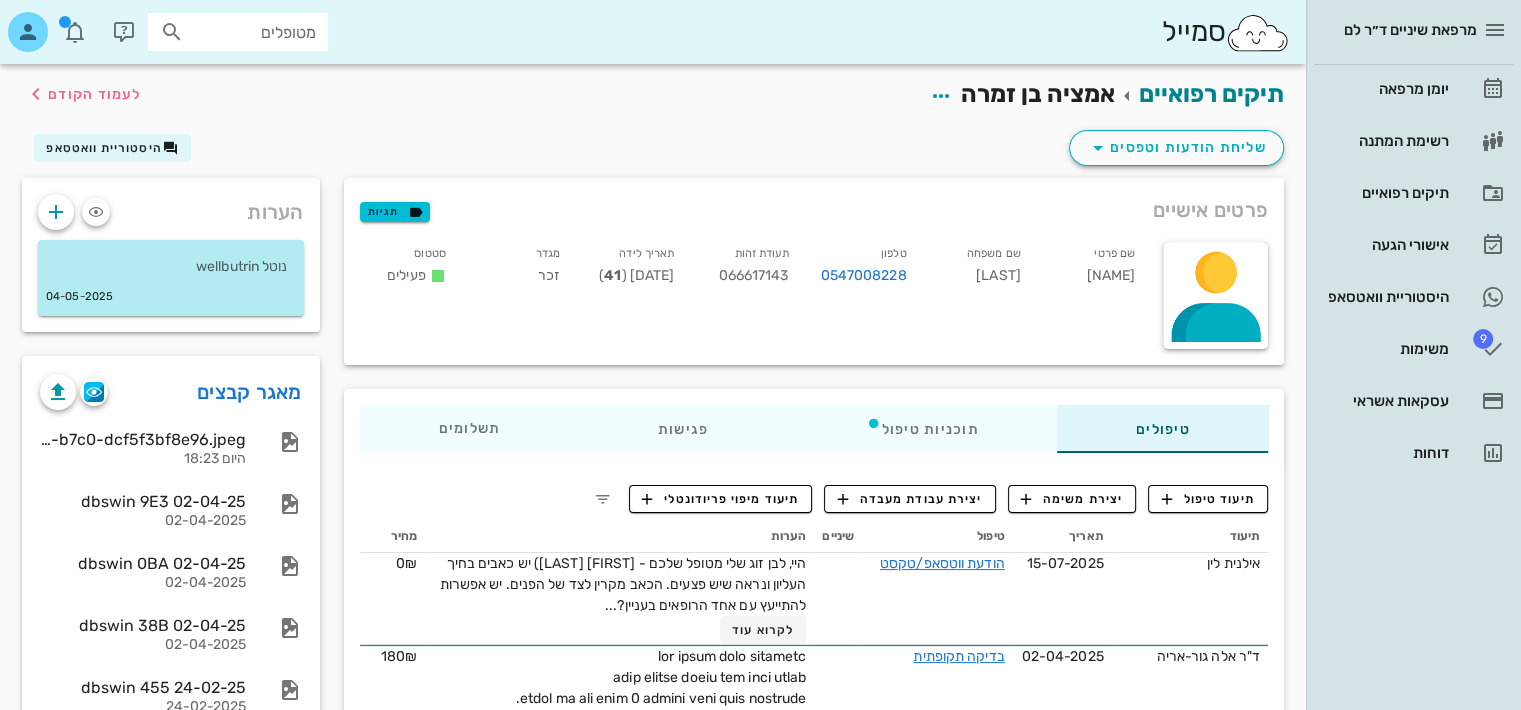 click on "שליחת הודעות וטפסים
היסטוריית וואטסאפ" at bounding box center [653, 152] 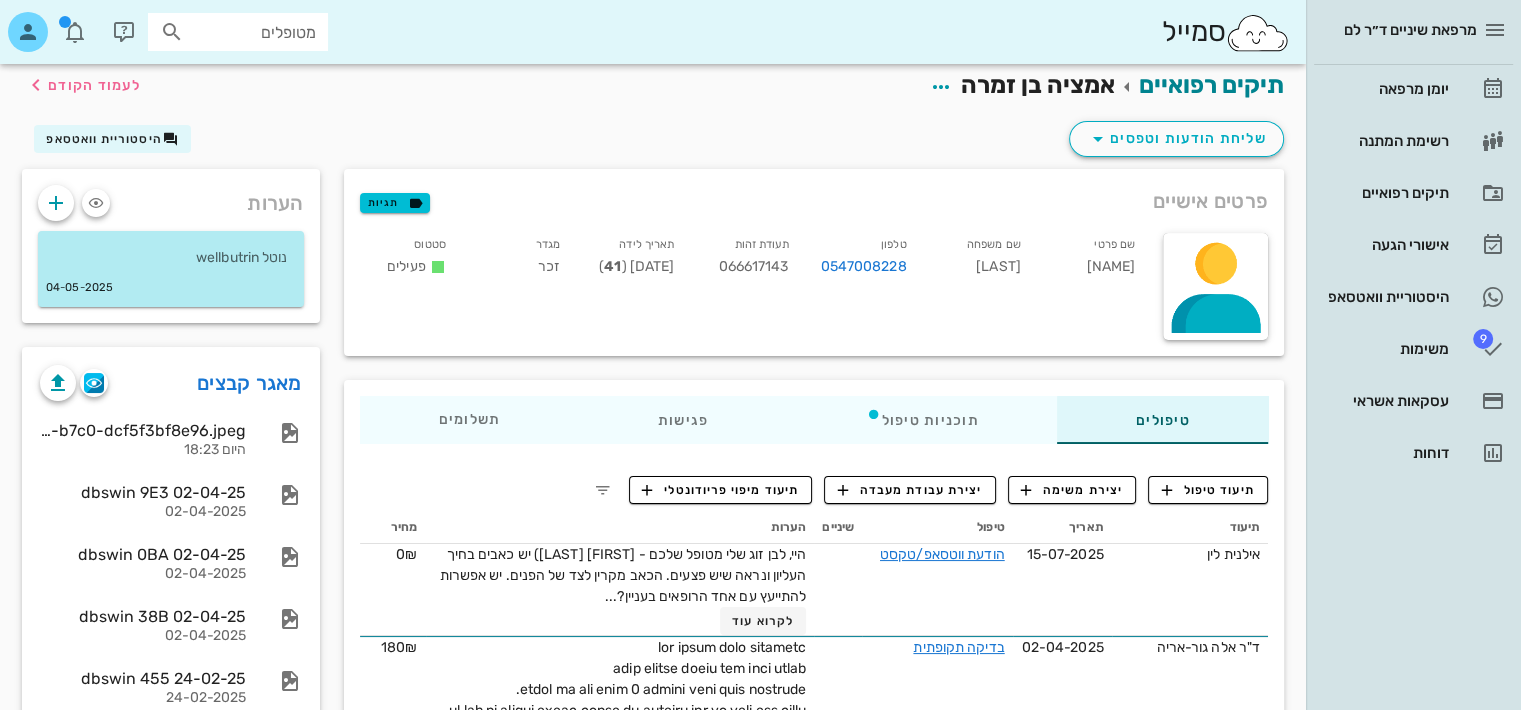 scroll, scrollTop: 0, scrollLeft: 0, axis: both 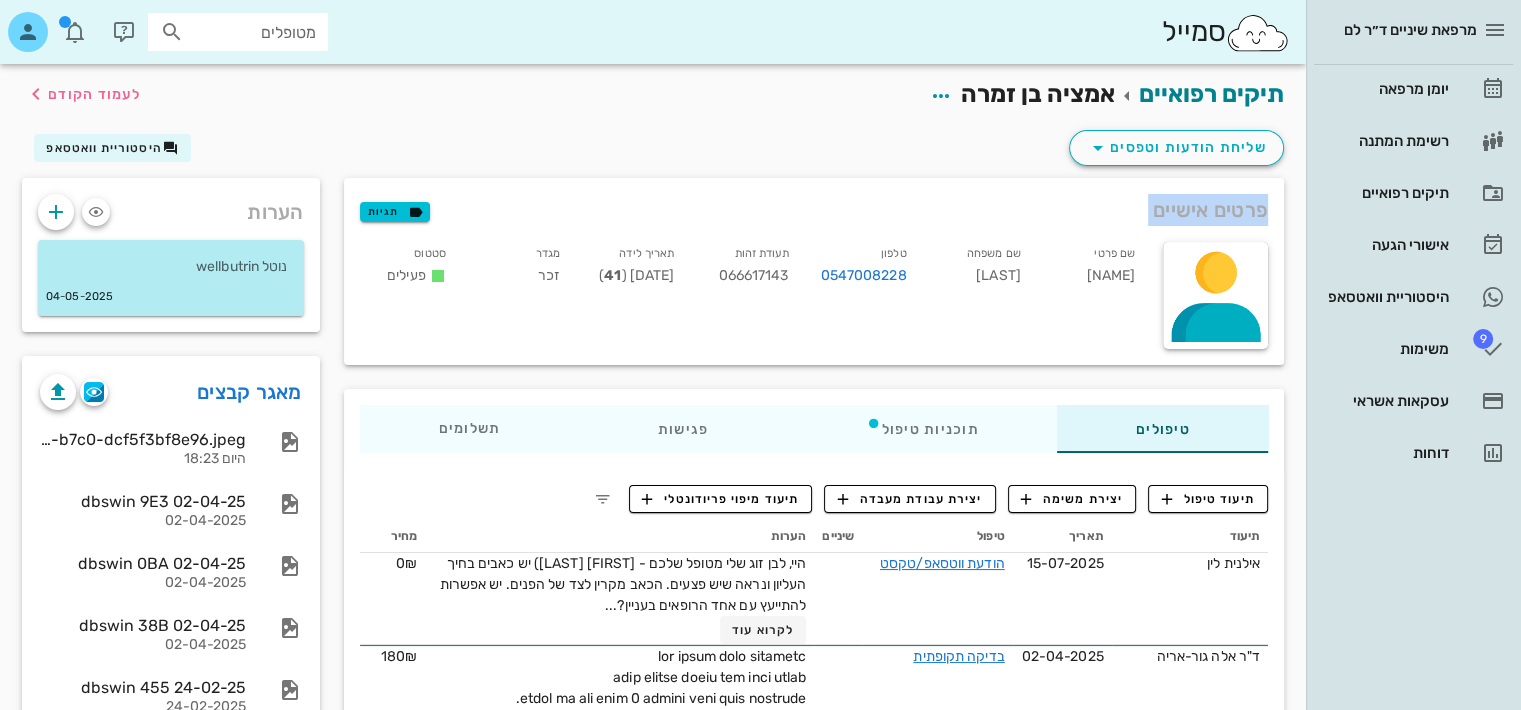 drag, startPoint x: 753, startPoint y: 159, endPoint x: 605, endPoint y: 225, distance: 162.04938 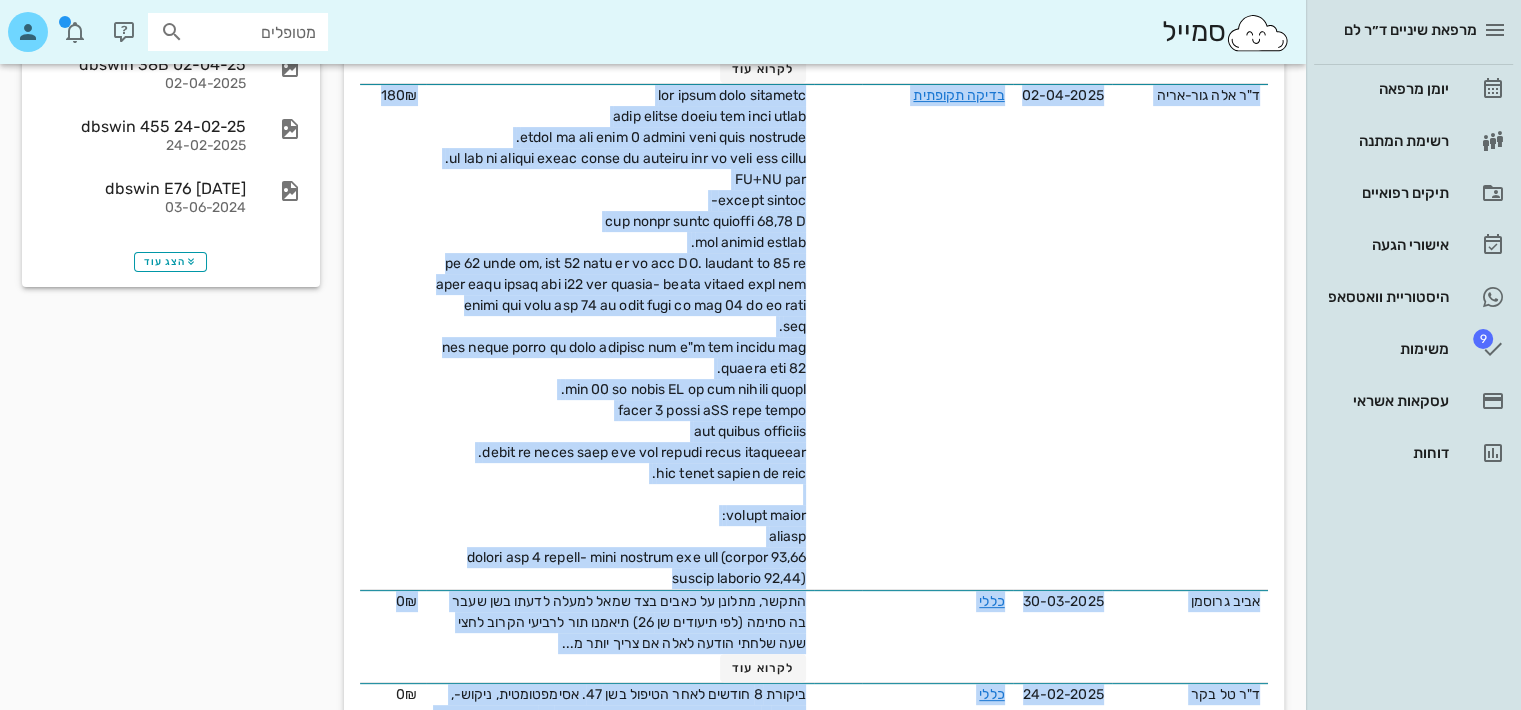 scroll, scrollTop: 674, scrollLeft: 0, axis: vertical 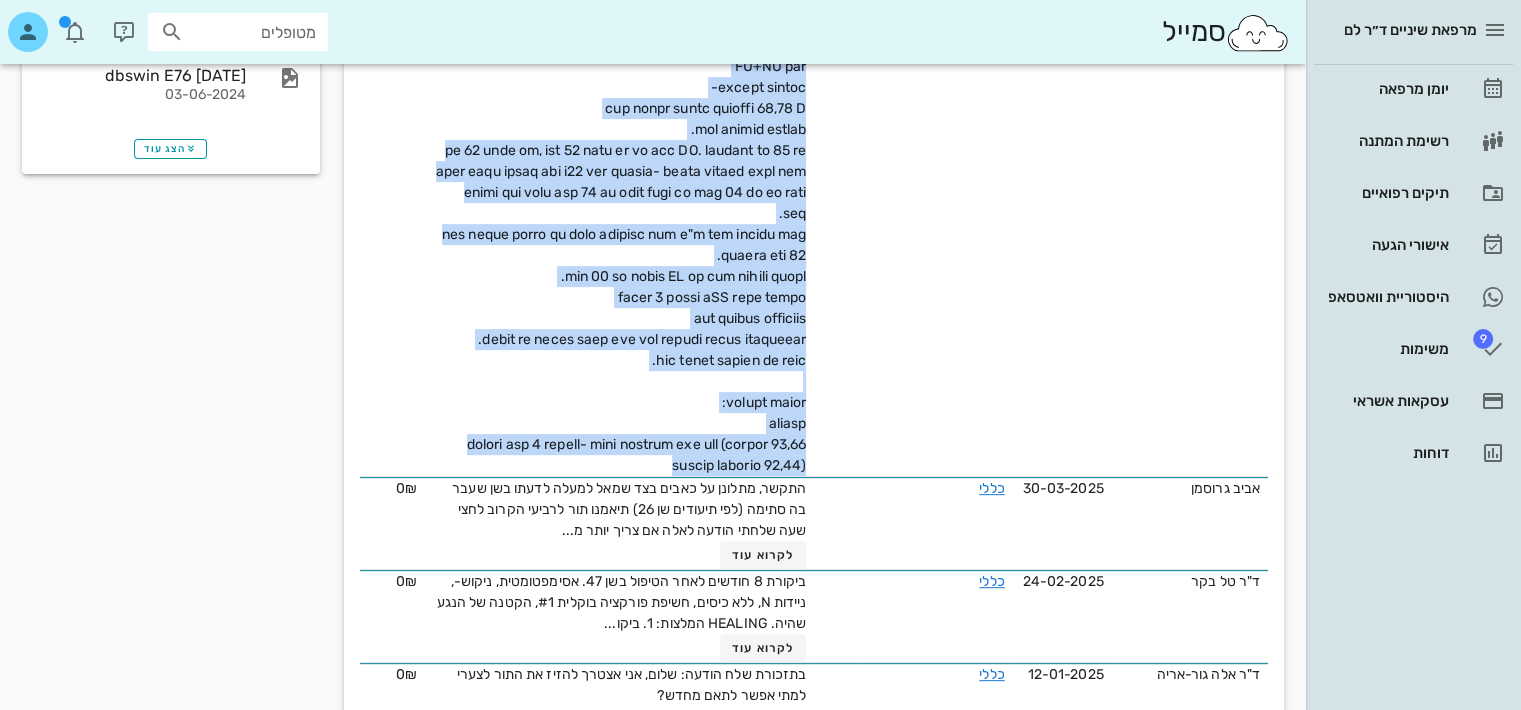 drag, startPoint x: 612, startPoint y: 185, endPoint x: 652, endPoint y: 480, distance: 297.69952 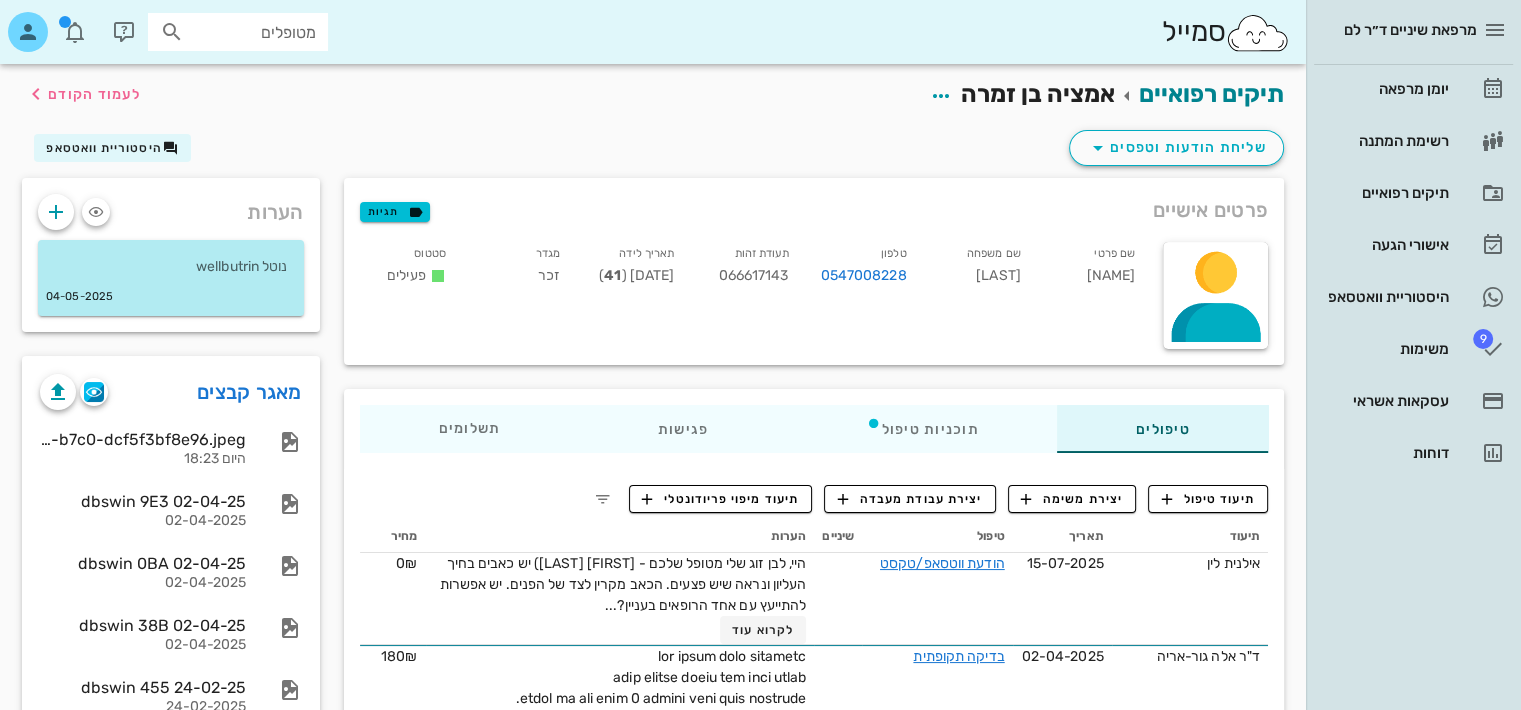 click on "פרטים אישיים
תגיות
שם פרטי  אמציה  שם משפחה  בן זמרה  טלפון [PHONE]
תעודת זהות [NUMBER] תאריך לידה [DATE]
( 41 )
מגדר  זכר
סטטוס פעילים" at bounding box center [814, 271] 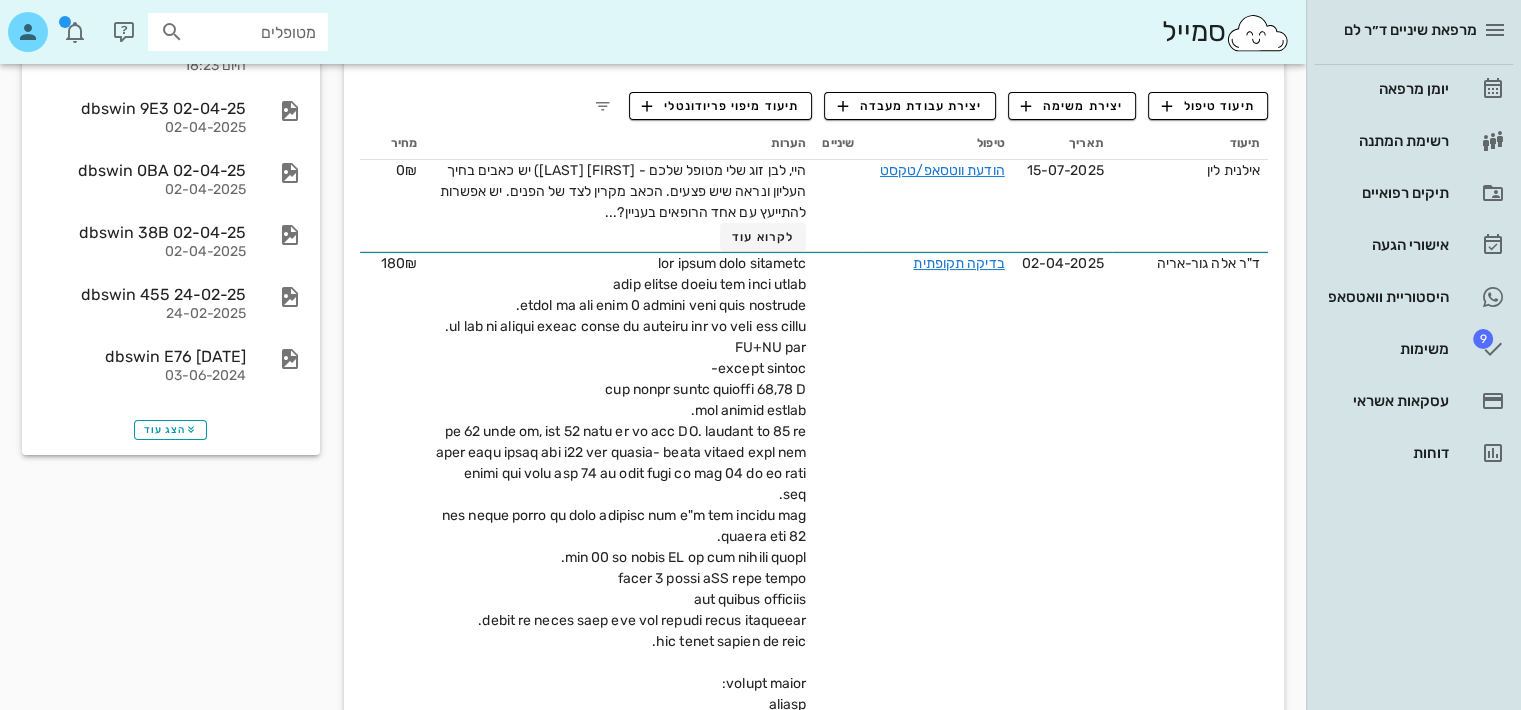 scroll, scrollTop: 0, scrollLeft: 0, axis: both 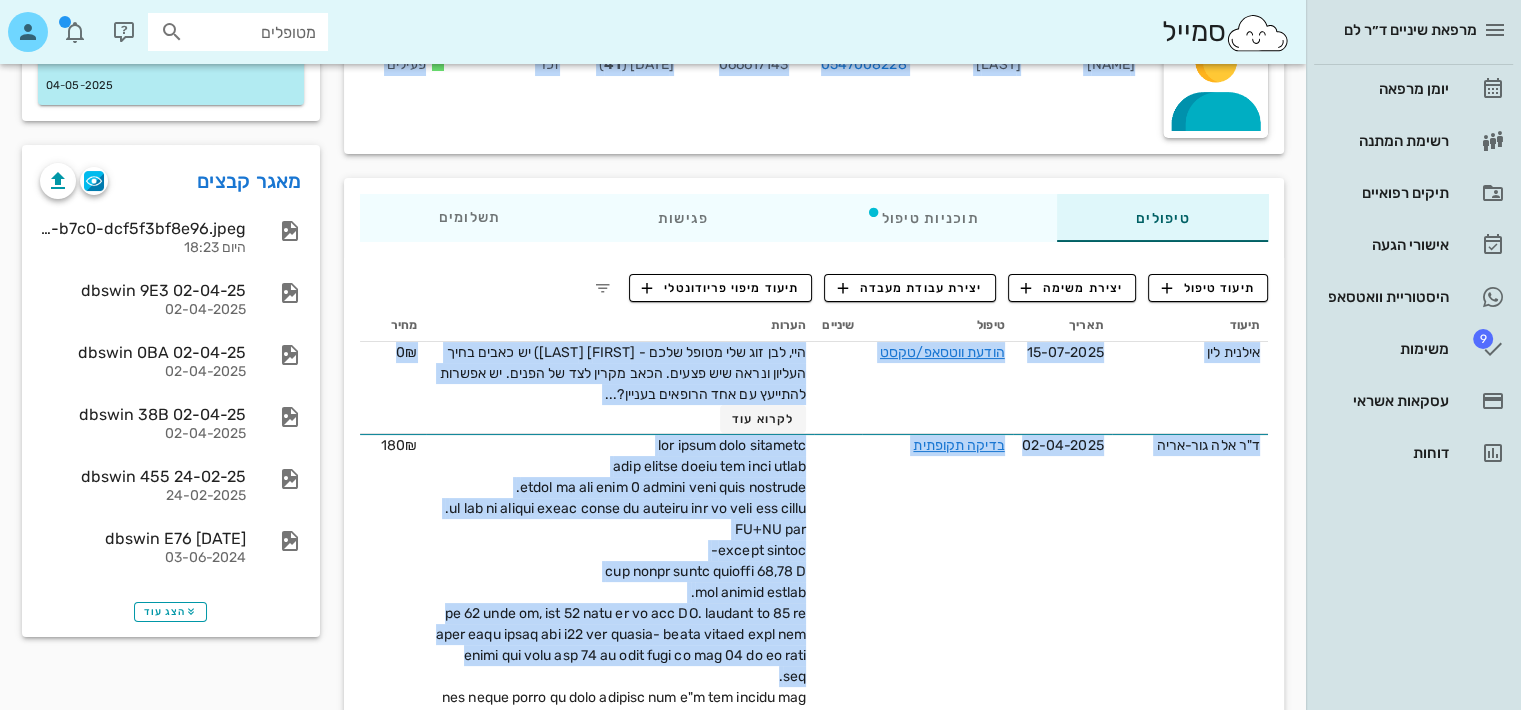drag, startPoint x: 657, startPoint y: 169, endPoint x: 618, endPoint y: 713, distance: 545.3962 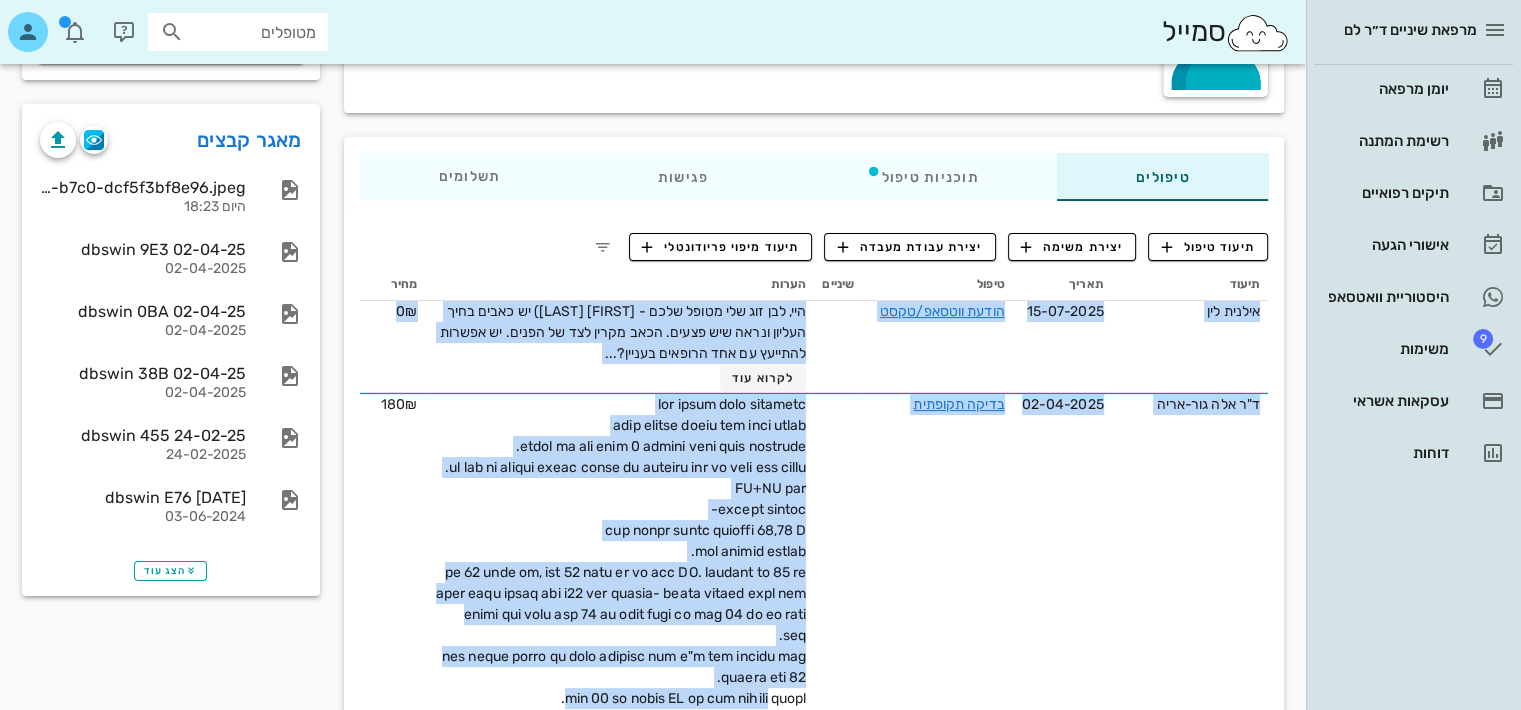 click on "שם פרטי  [FIRST]  שם משפחה  [LAST]  טלפון [PHONE]
תעודת זהות [ID] תאריך לידה [DATE]
( 41 )
מגדר  זכר
סטטוס פעילים" at bounding box center [750, 43] 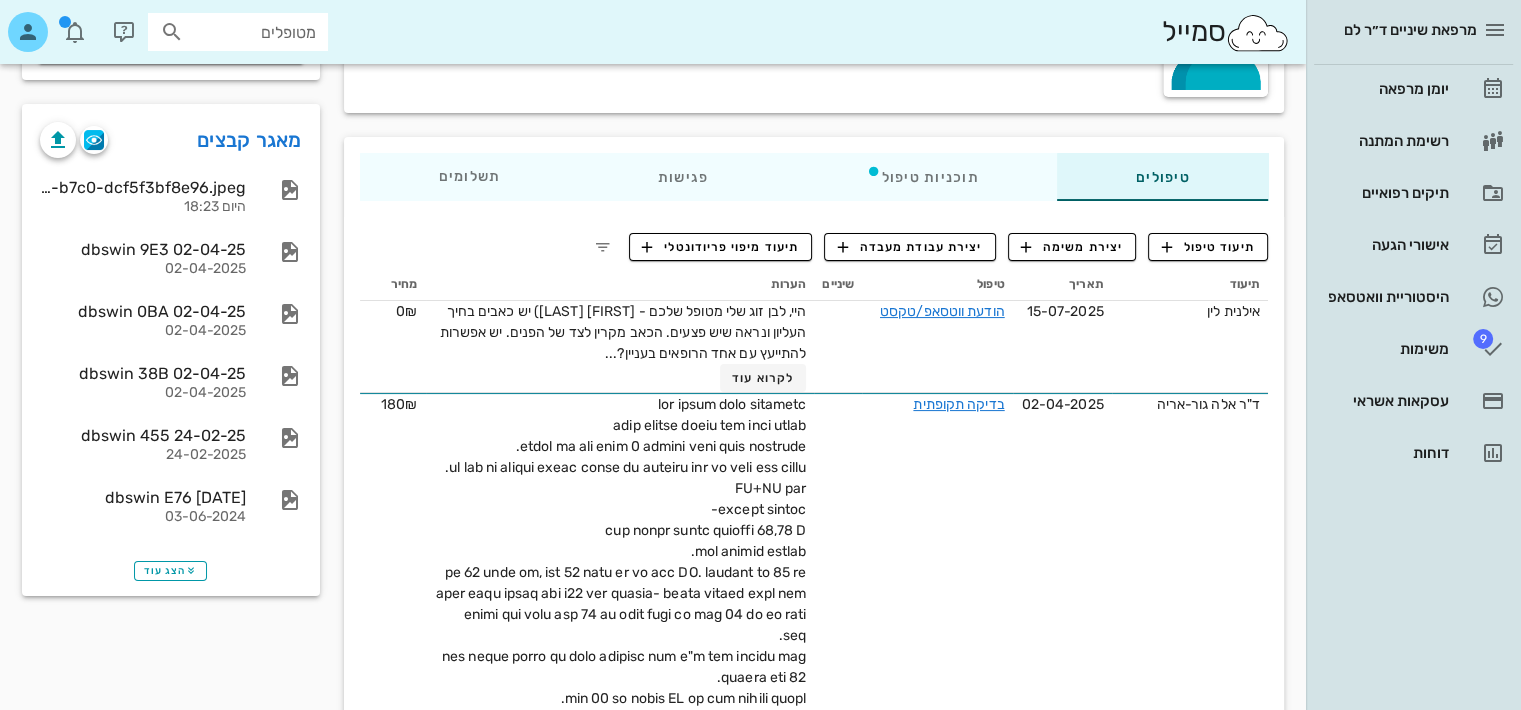 click on "שם פרטי  [FIRST]  שם משפחה  [LAST]  טלפון [PHONE]
תעודת זהות [ID] תאריך לידה [DATE]
( 41 )
מגדר  זכר
סטטוס פעילים" at bounding box center (750, 43) 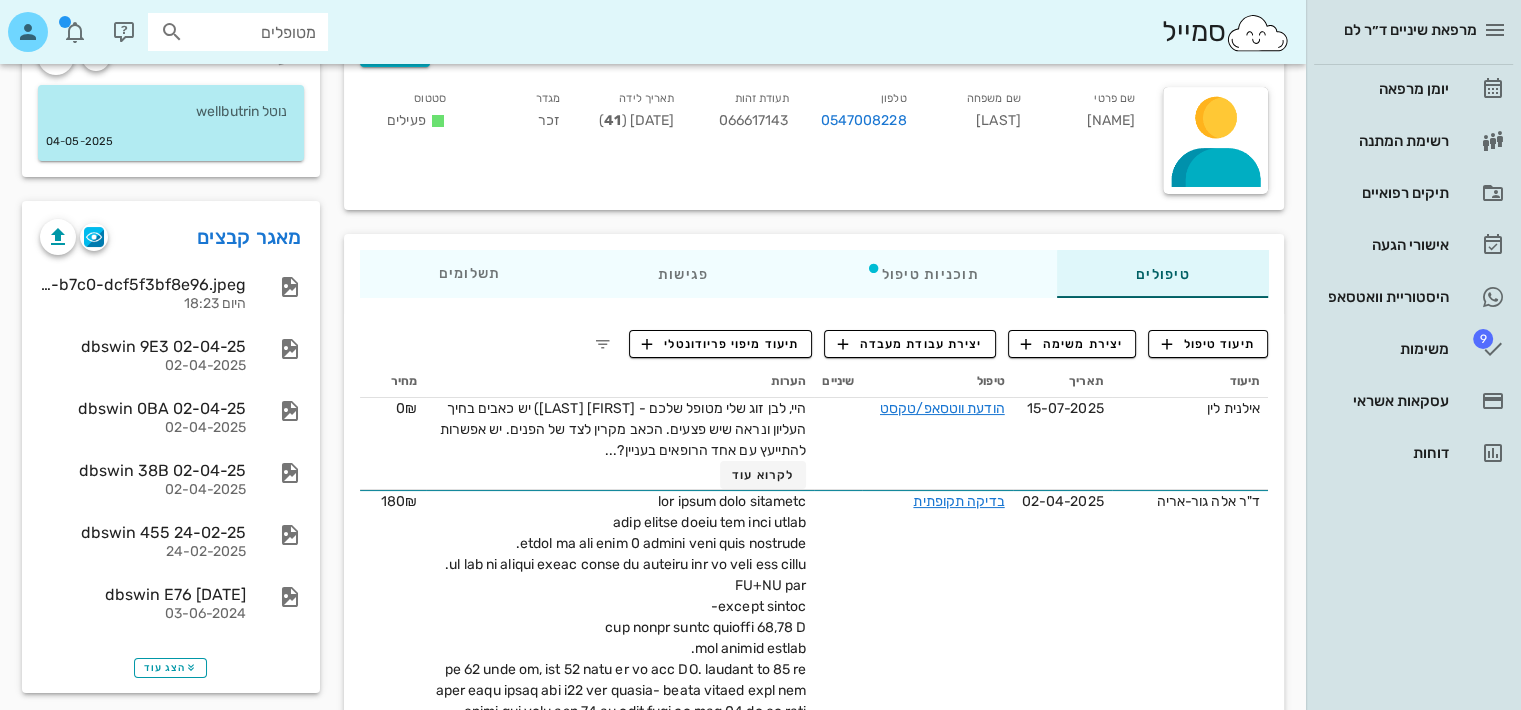 scroll, scrollTop: 0, scrollLeft: 0, axis: both 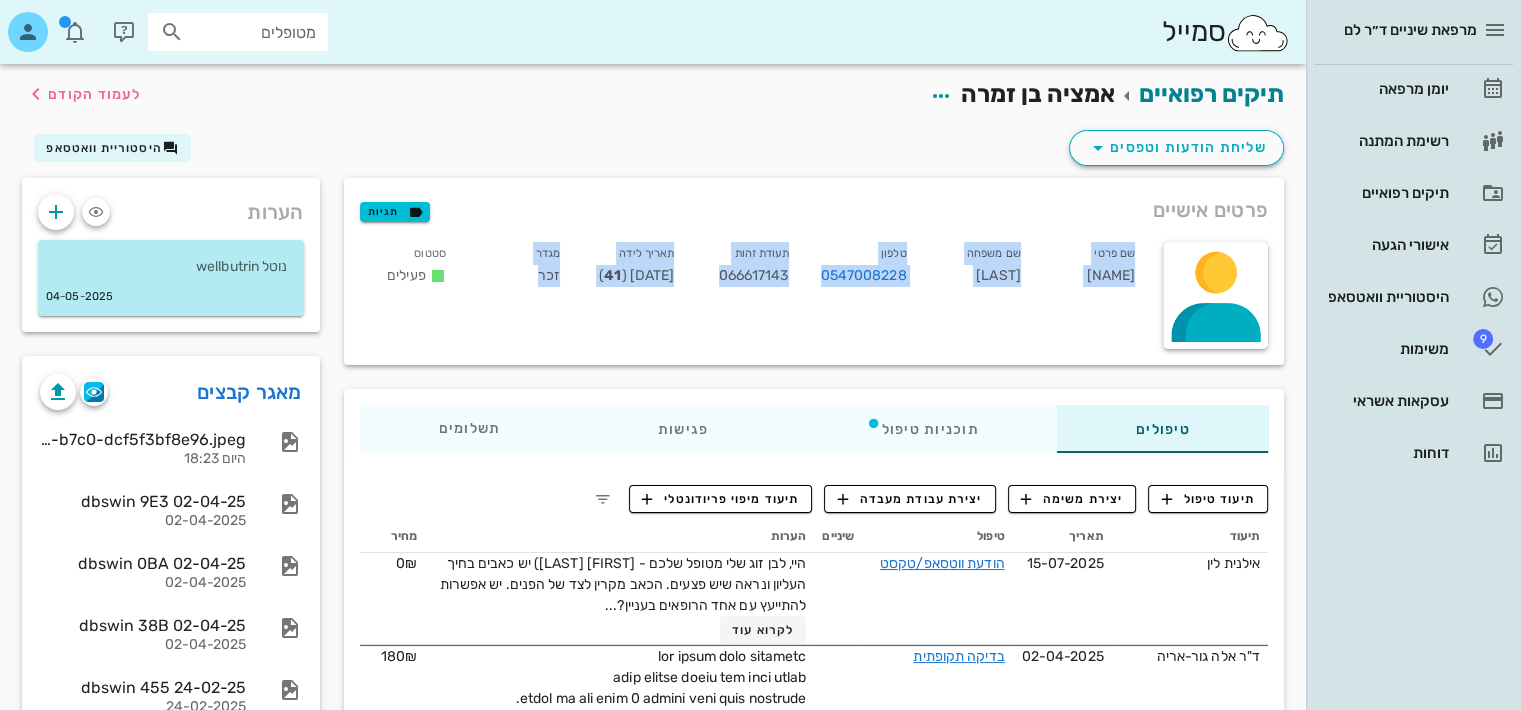 drag, startPoint x: 499, startPoint y: 91, endPoint x: 593, endPoint y: 175, distance: 126.06348 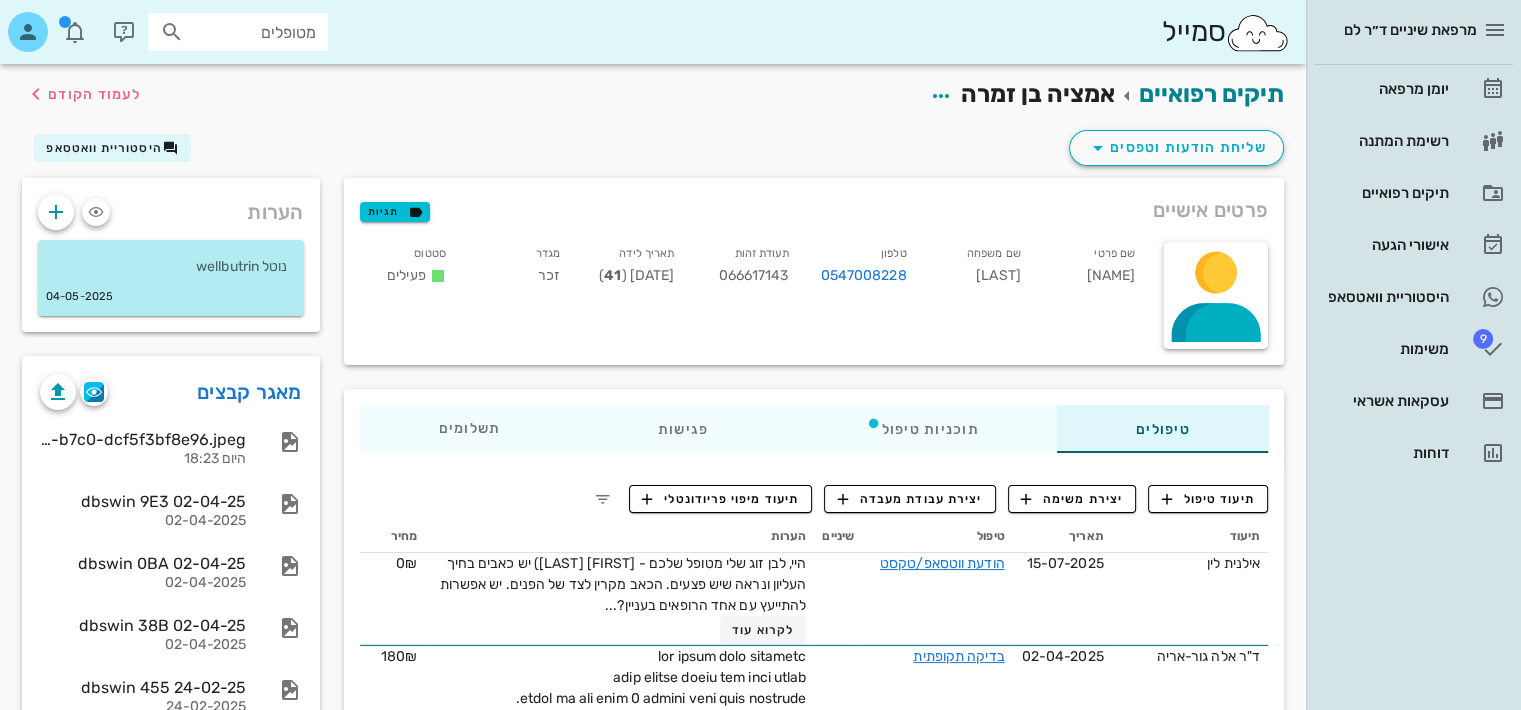 click on "פרטים אישיים
תגיות
שם פרטי  אמציה  שם משפחה  בן זמרה  טלפון [PHONE]
תעודת זהות [NUMBER] תאריך לידה [DATE]
( 41 )
מגדר  זכר
סטטוס פעילים" at bounding box center [814, 271] 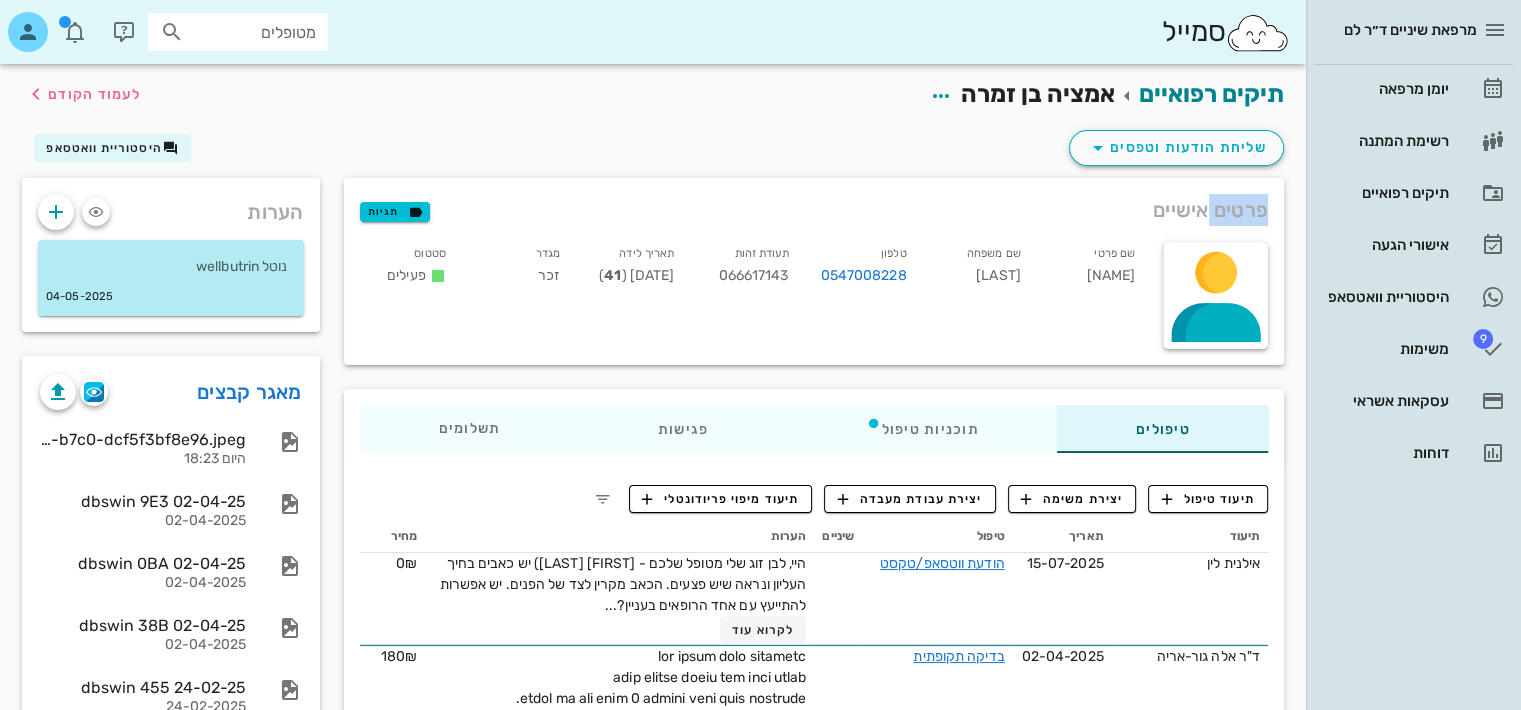 click on "שליחת הודעות וטפסים
היסטוריית וואטסאפ" at bounding box center (653, 152) 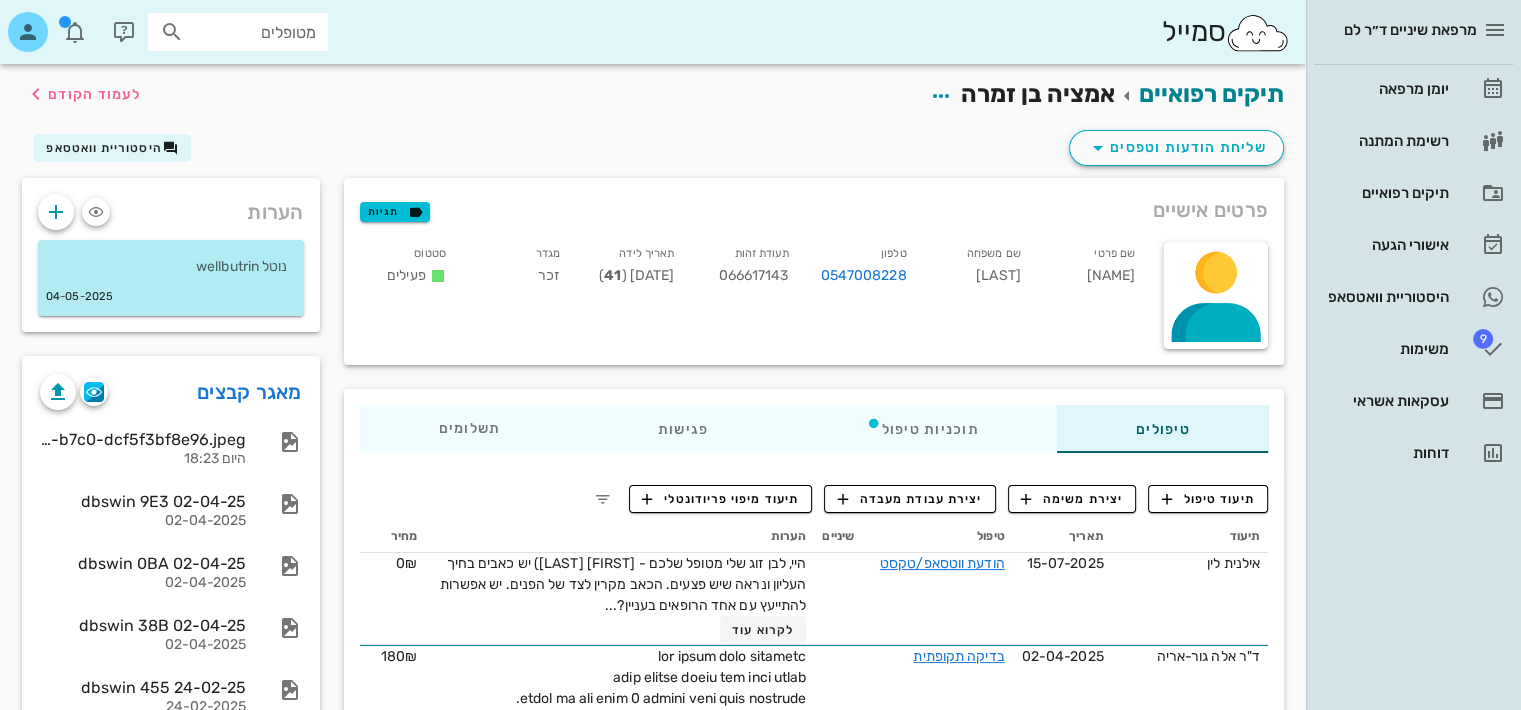 click on "תיקים רפואיים
[FIRST] [LAST] לעמוד הקודם" at bounding box center (653, 95) 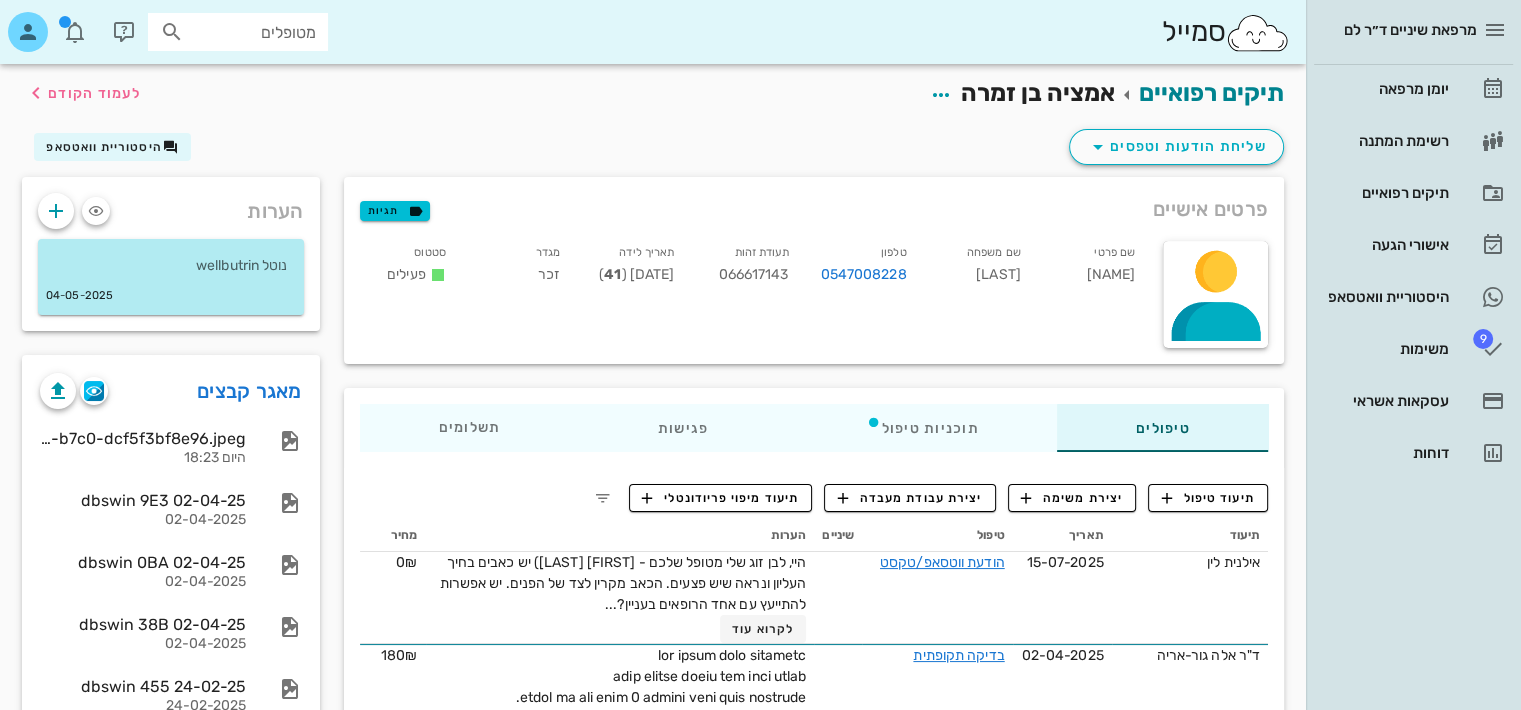 scroll, scrollTop: 3, scrollLeft: 0, axis: vertical 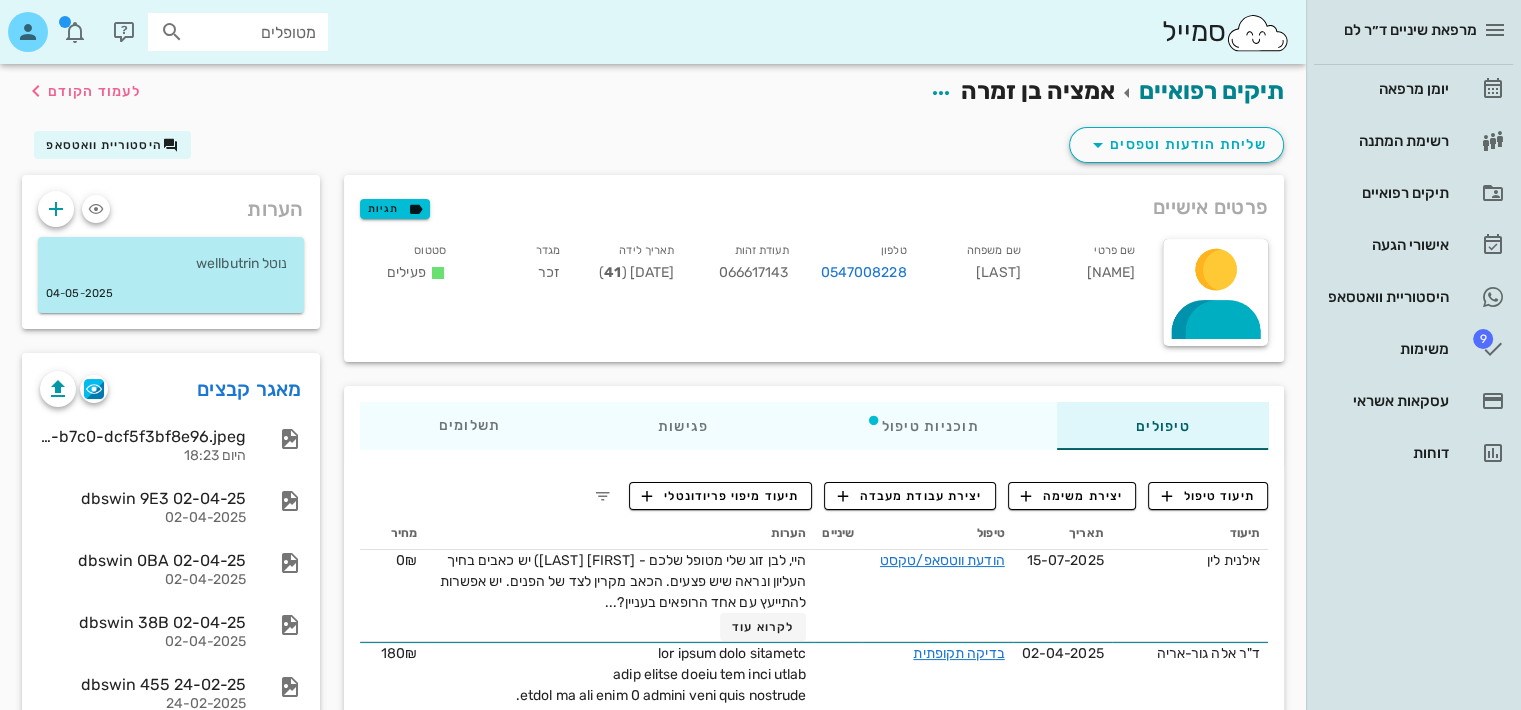 drag, startPoint x: 786, startPoint y: 116, endPoint x: 658, endPoint y: 70, distance: 136.01471 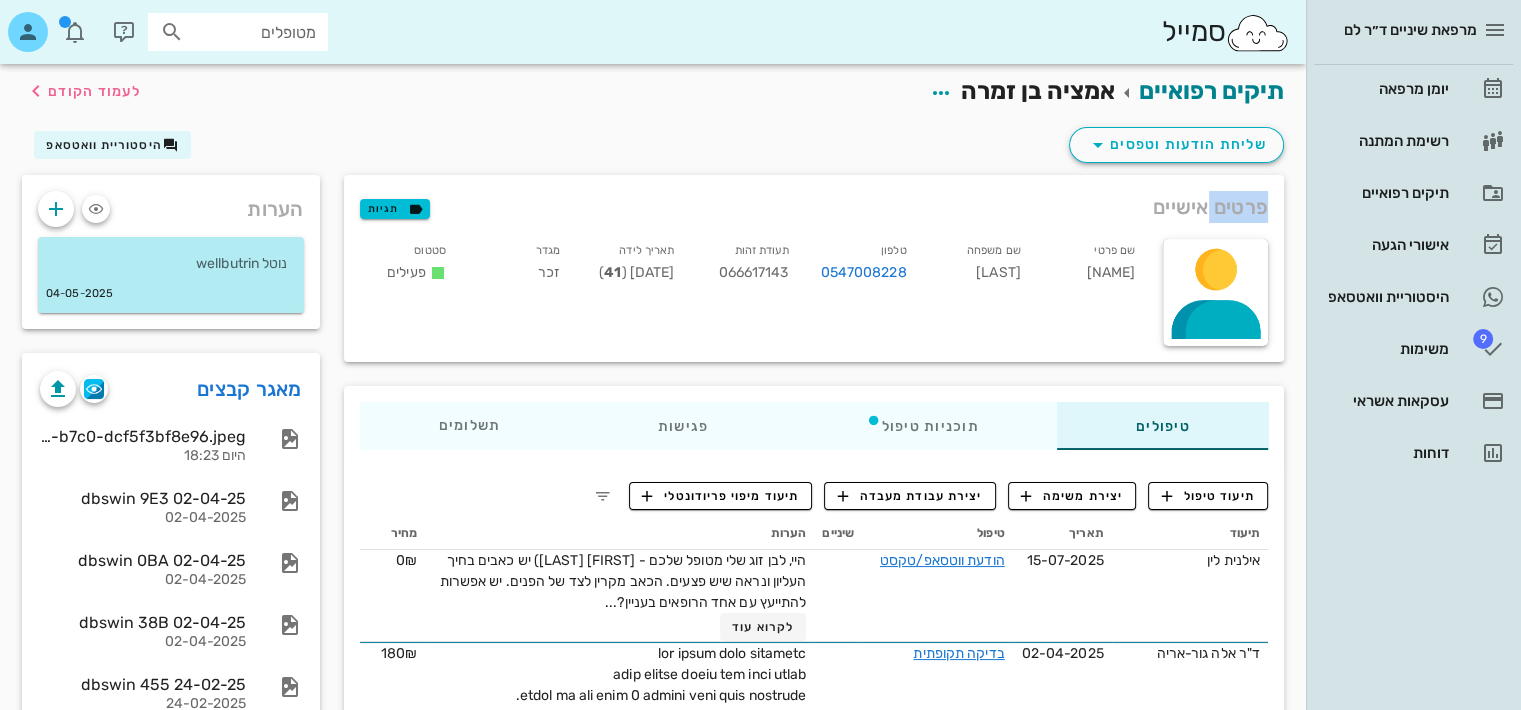 click on "שליחת הודעות וטפסים
היסטוריית וואטסאפ" at bounding box center (653, 149) 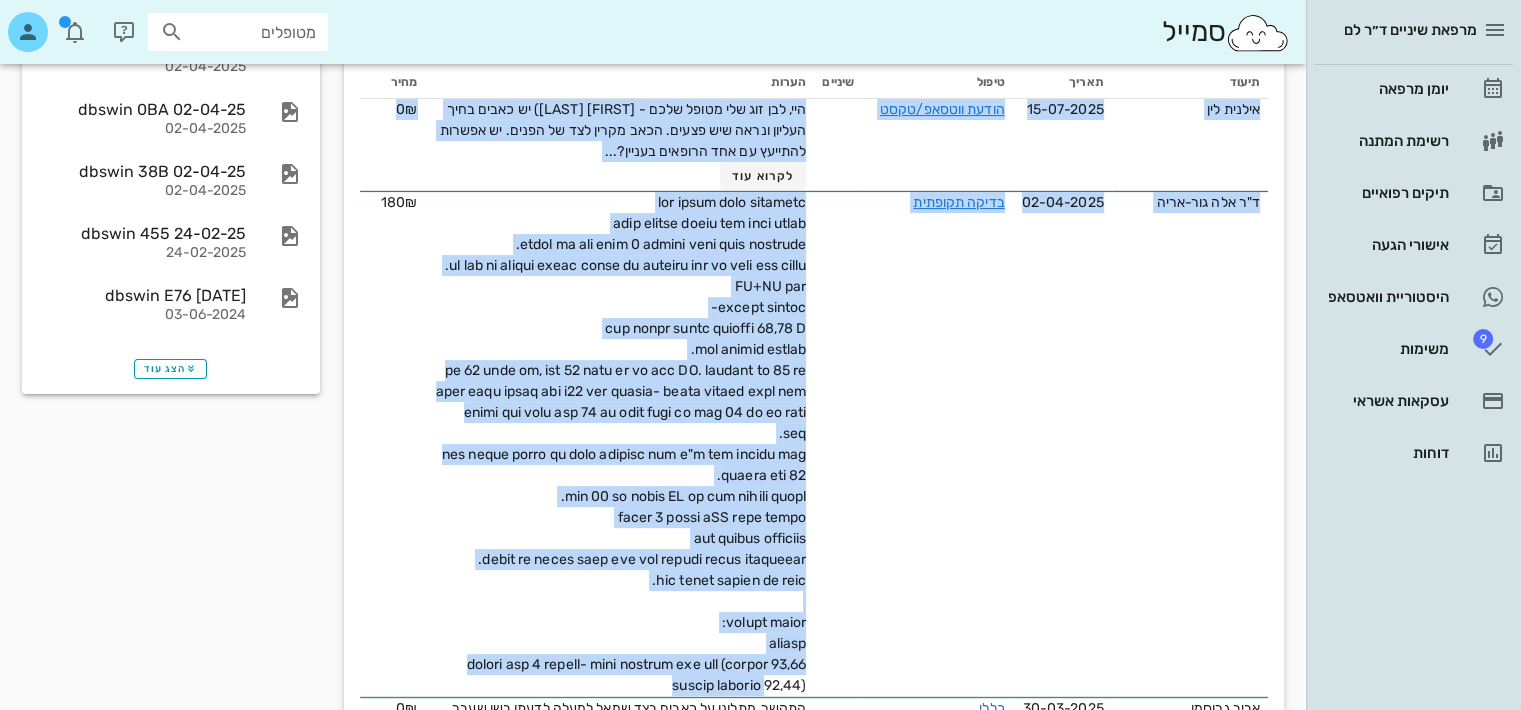 scroll, scrollTop: 492, scrollLeft: 0, axis: vertical 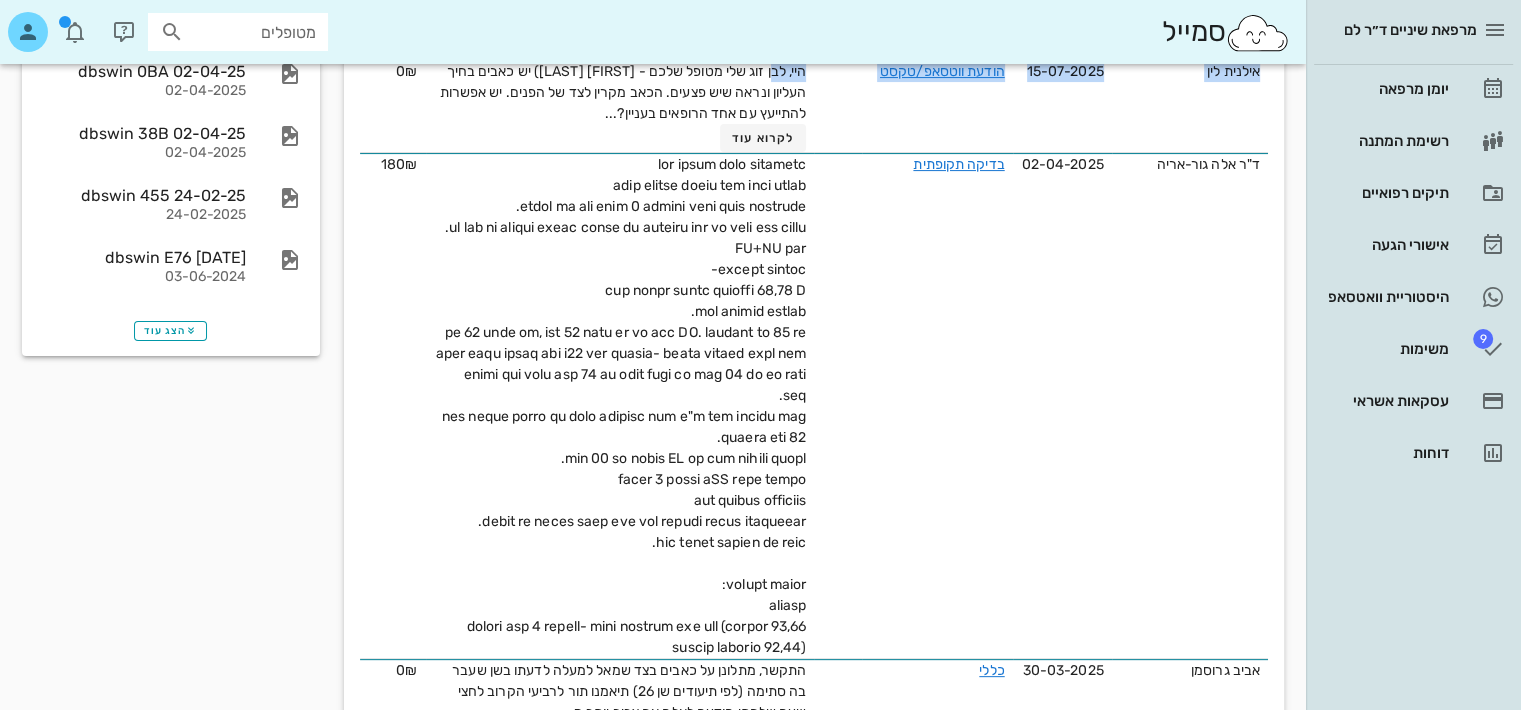 drag, startPoint x: 739, startPoint y: 153, endPoint x: 772, endPoint y: 61, distance: 97.73945 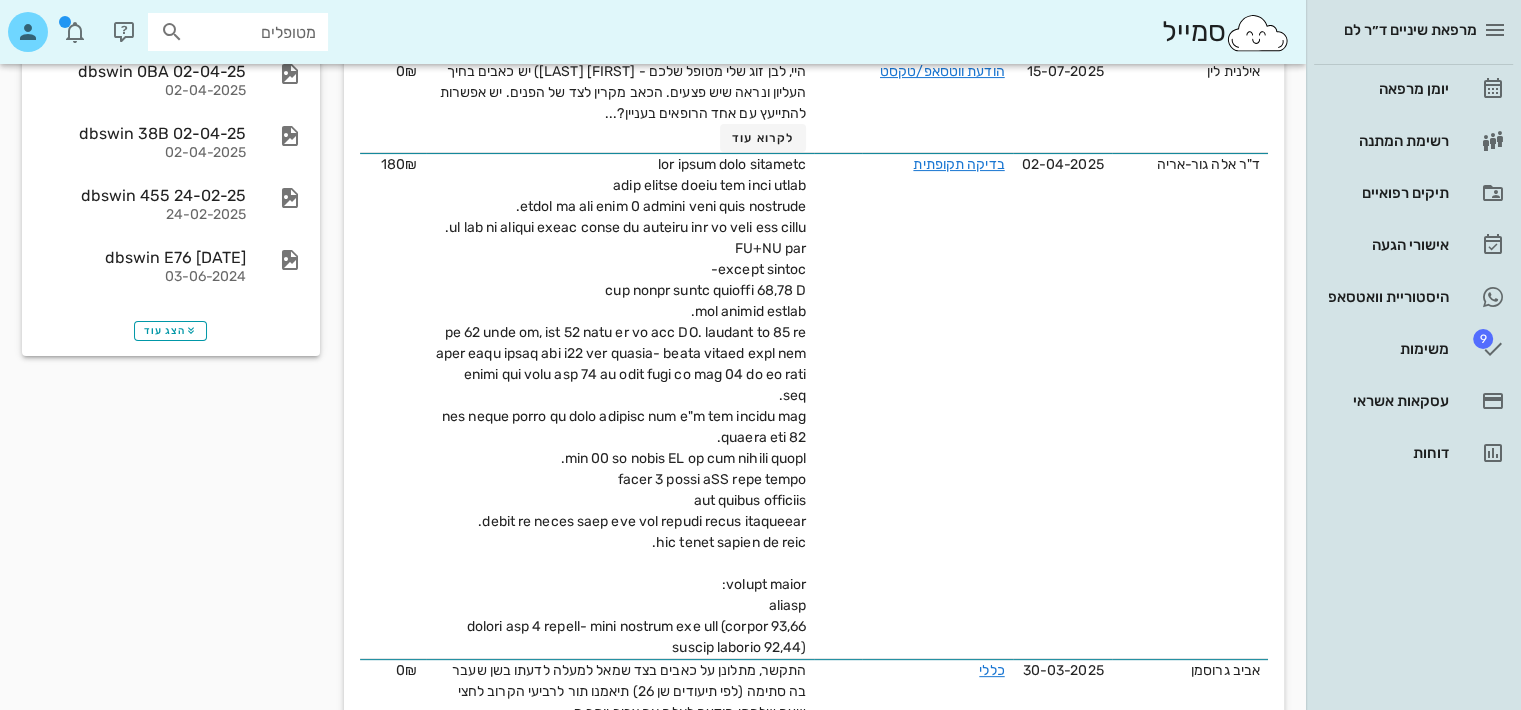 click on "הערות
נוטל wellbutrin [DATE] מאגר קבצים e1b733f6-45b0-40fd-b7c0-dcf5f3bf8e96.jpeg היום [TIME] dbswin 9E3 [DATE] dbswin 0BA [DATE] dbswin 38B [DATE] dbswin 455 [DATE] dbswin E76 [DATE]
הצג עוד" at bounding box center [171, 1988] 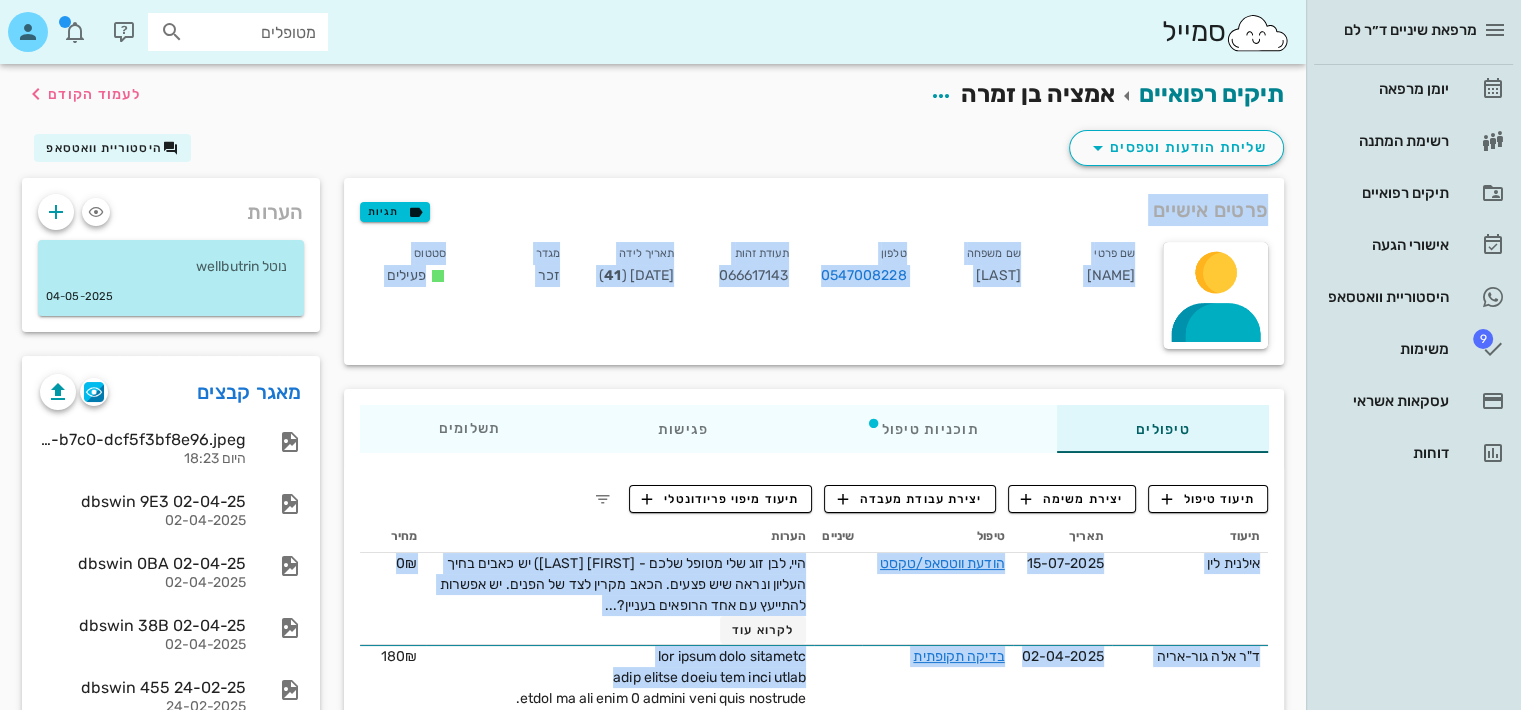 drag, startPoint x: 449, startPoint y: 164, endPoint x: 514, endPoint y: 691, distance: 530.9934 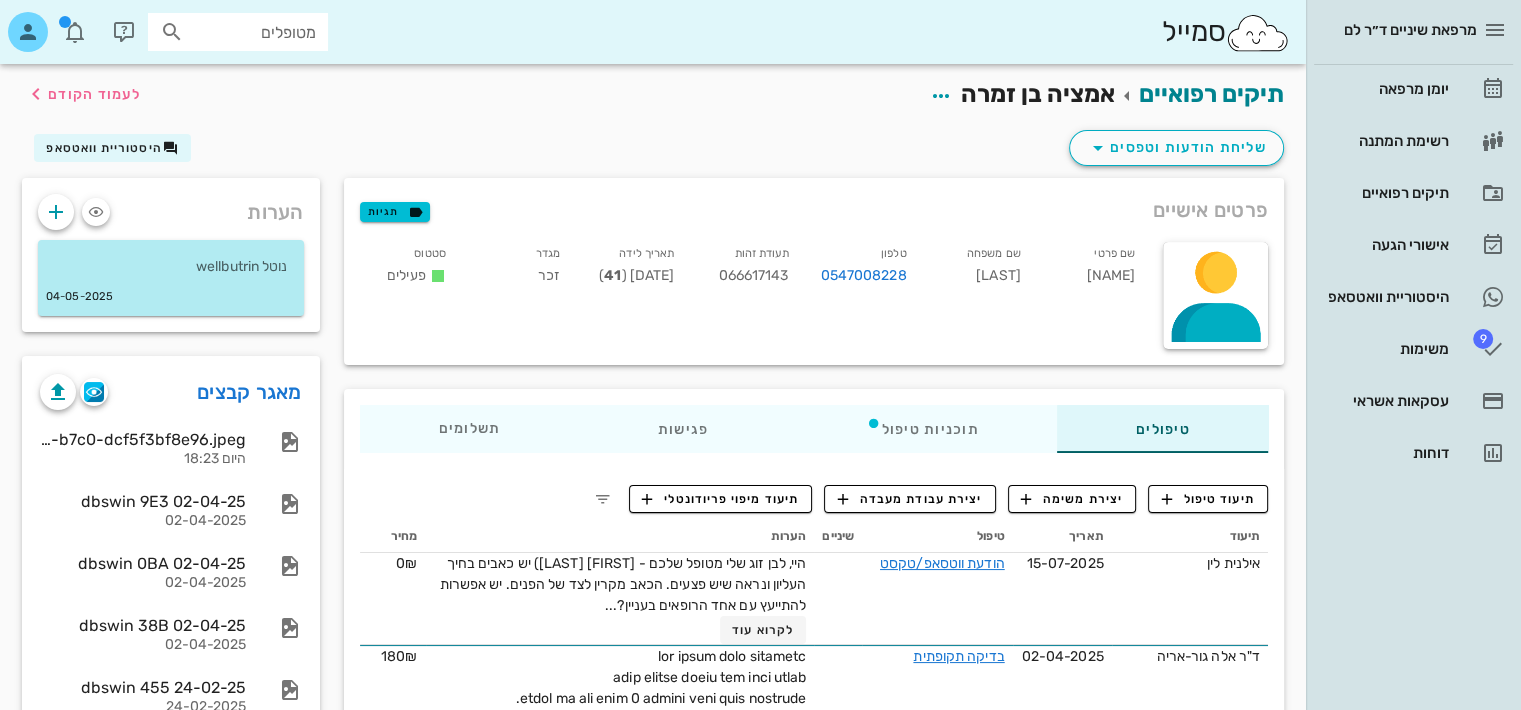 click on "שליחת הודעות וטפסים
היסטוריית וואטסאפ" at bounding box center (653, 152) 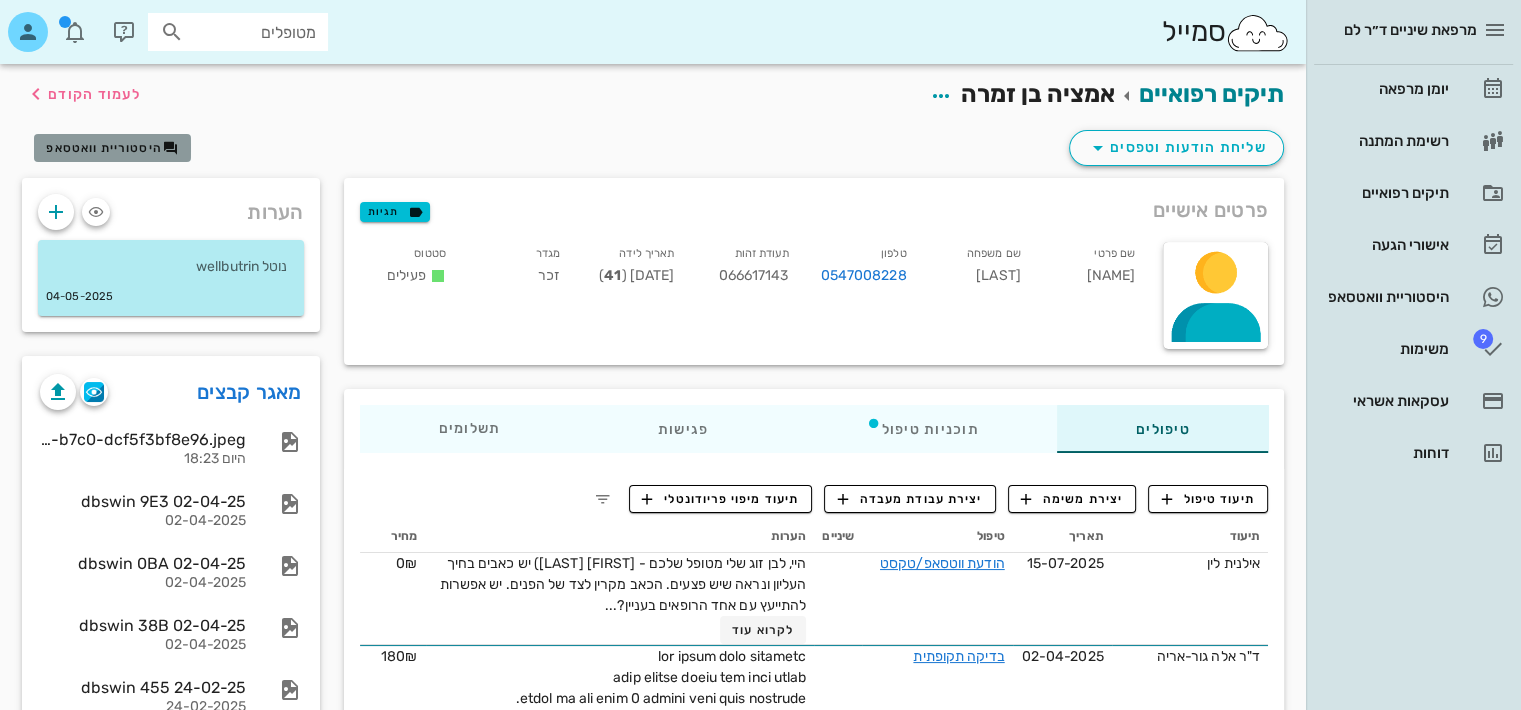 click at bounding box center (171, 148) 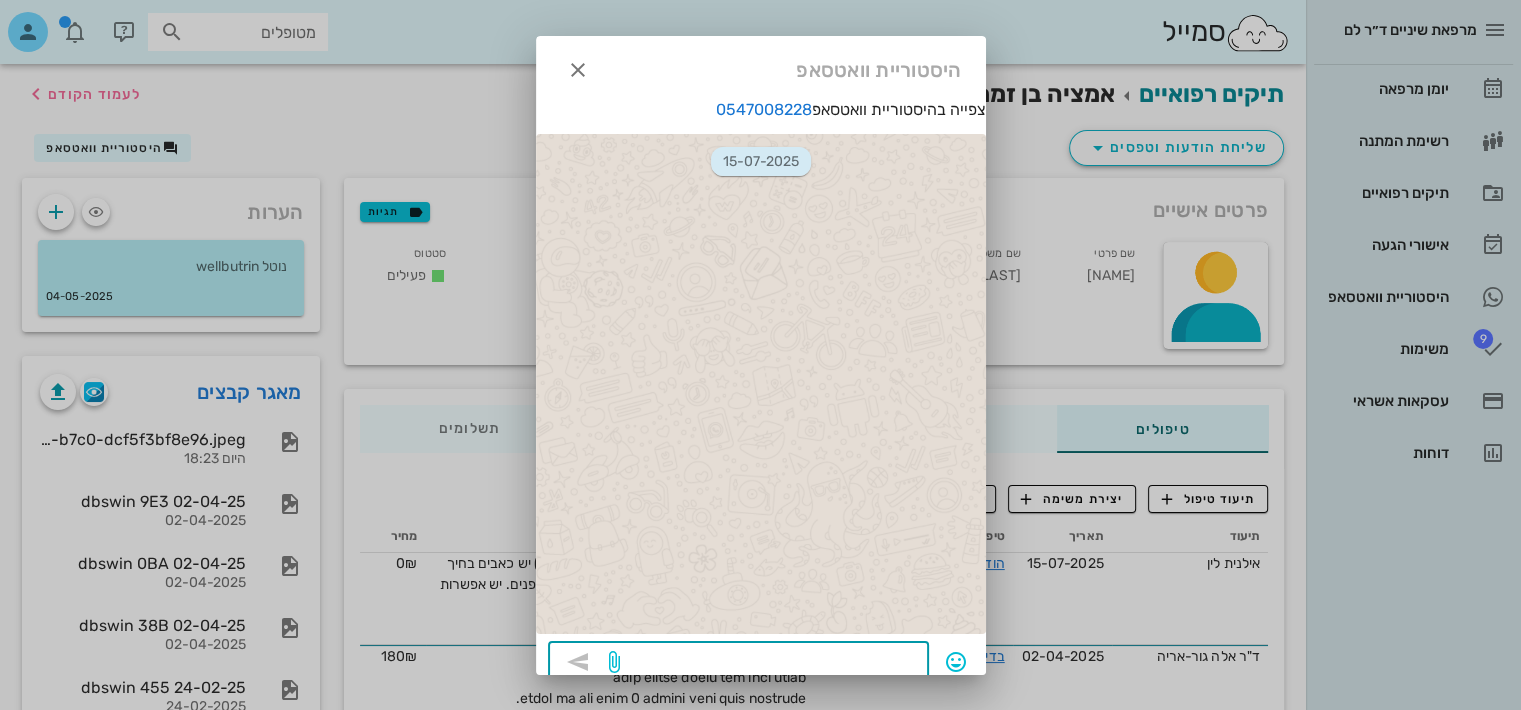 click at bounding box center [770, 664] 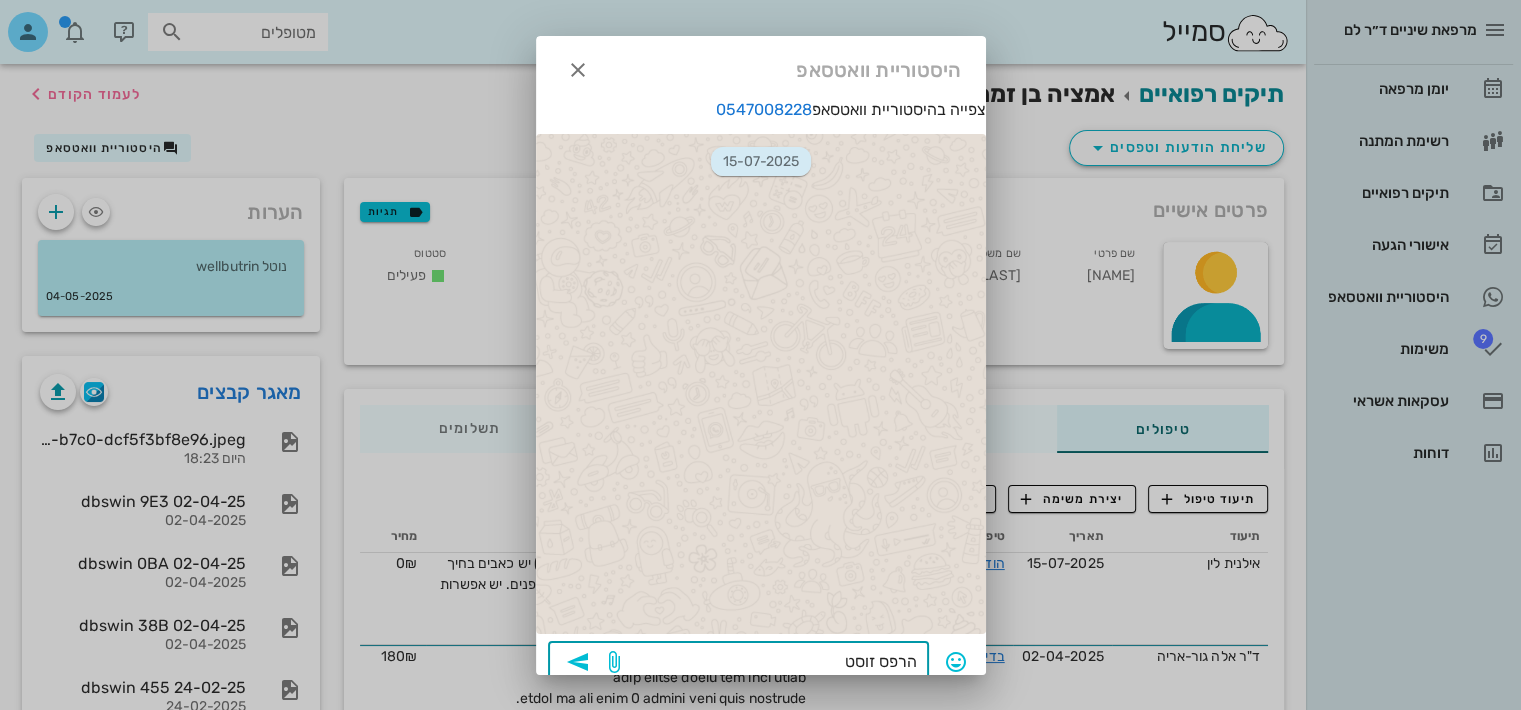 type on "הרפס זוסטר" 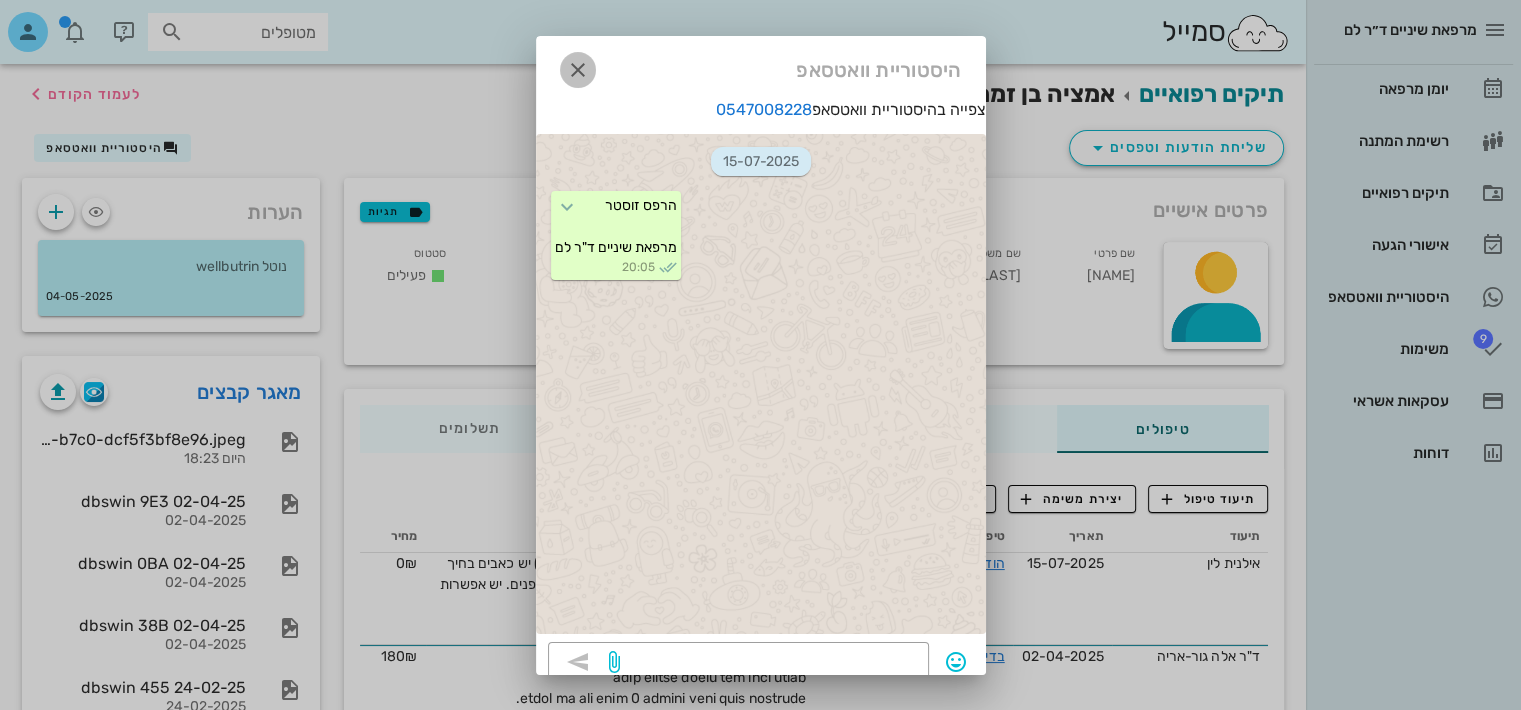 click at bounding box center (578, 70) 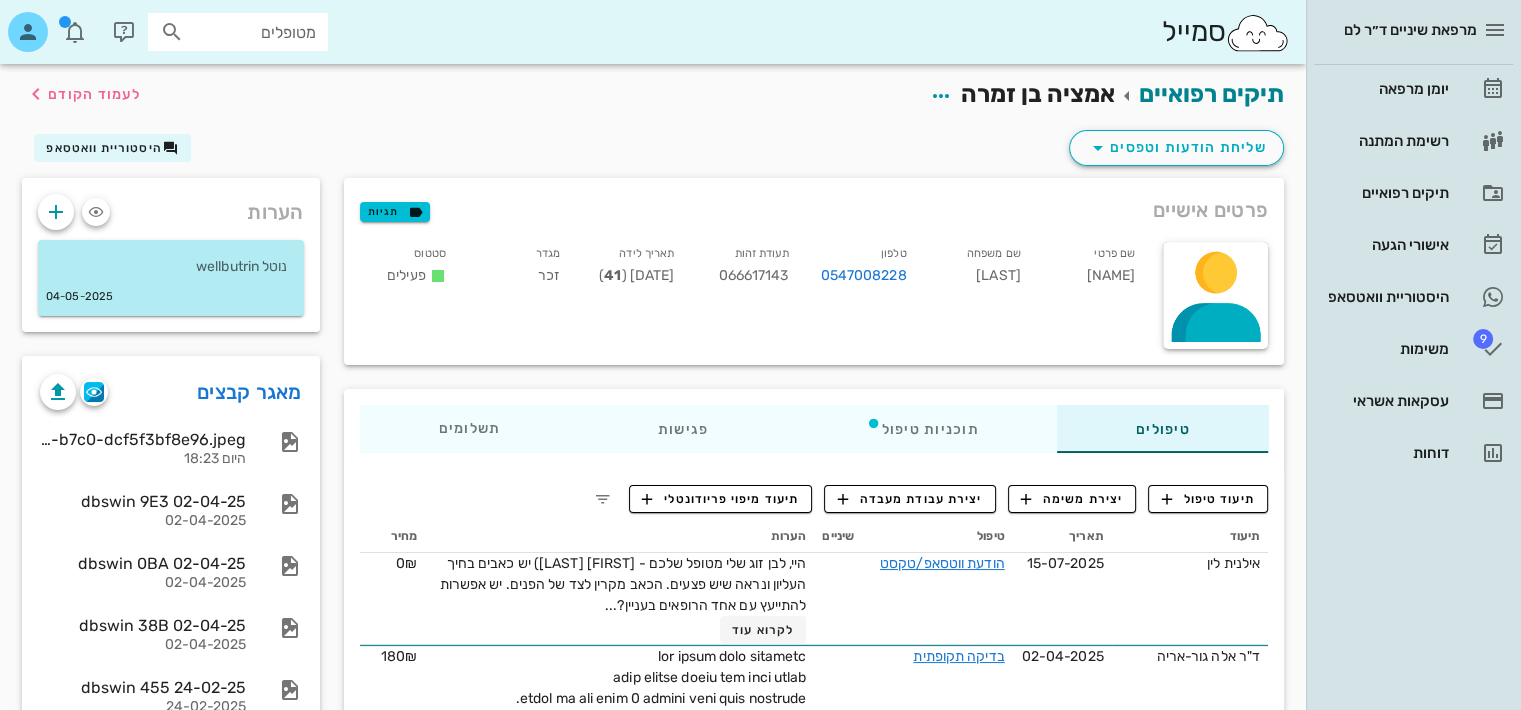 drag, startPoint x: 519, startPoint y: 105, endPoint x: 300, endPoint y: 77, distance: 220.7827 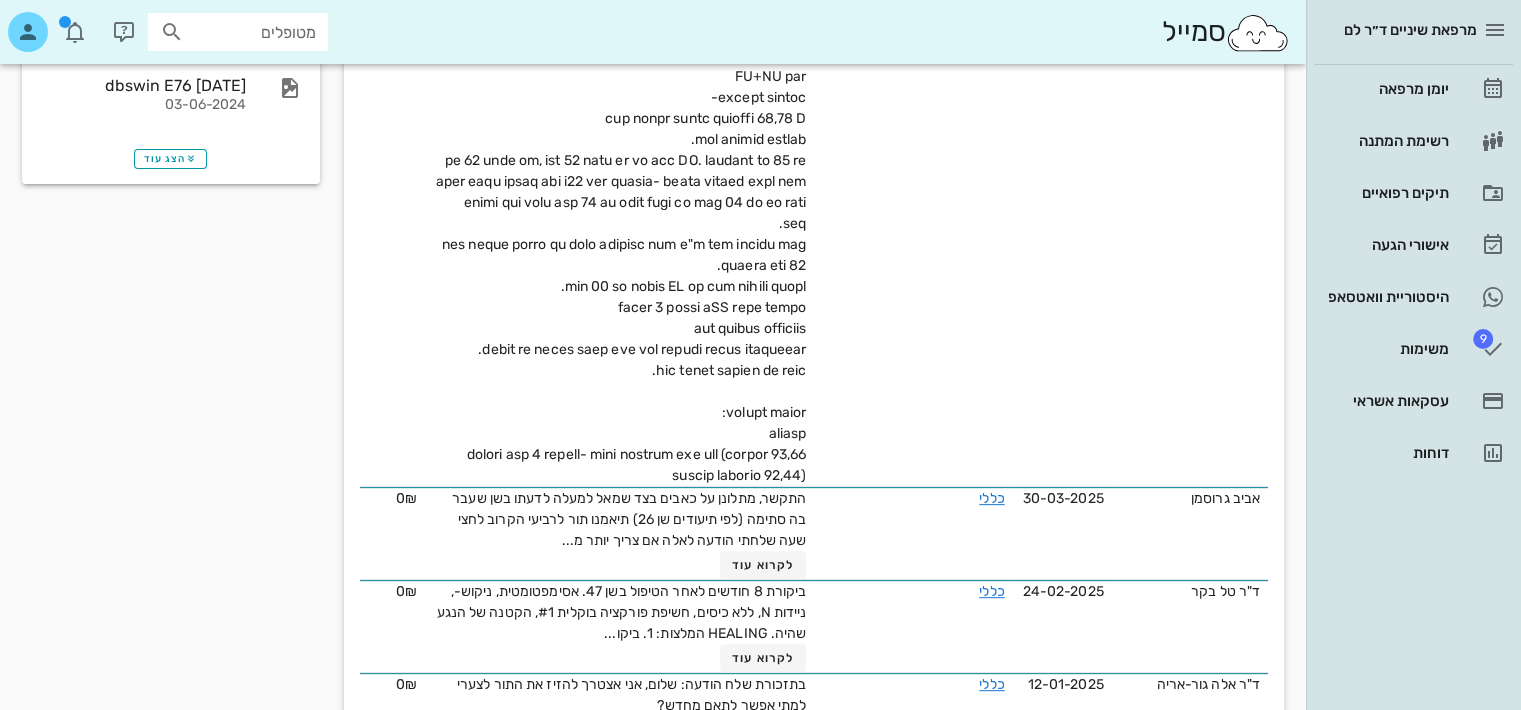 scroll, scrollTop: 712, scrollLeft: 0, axis: vertical 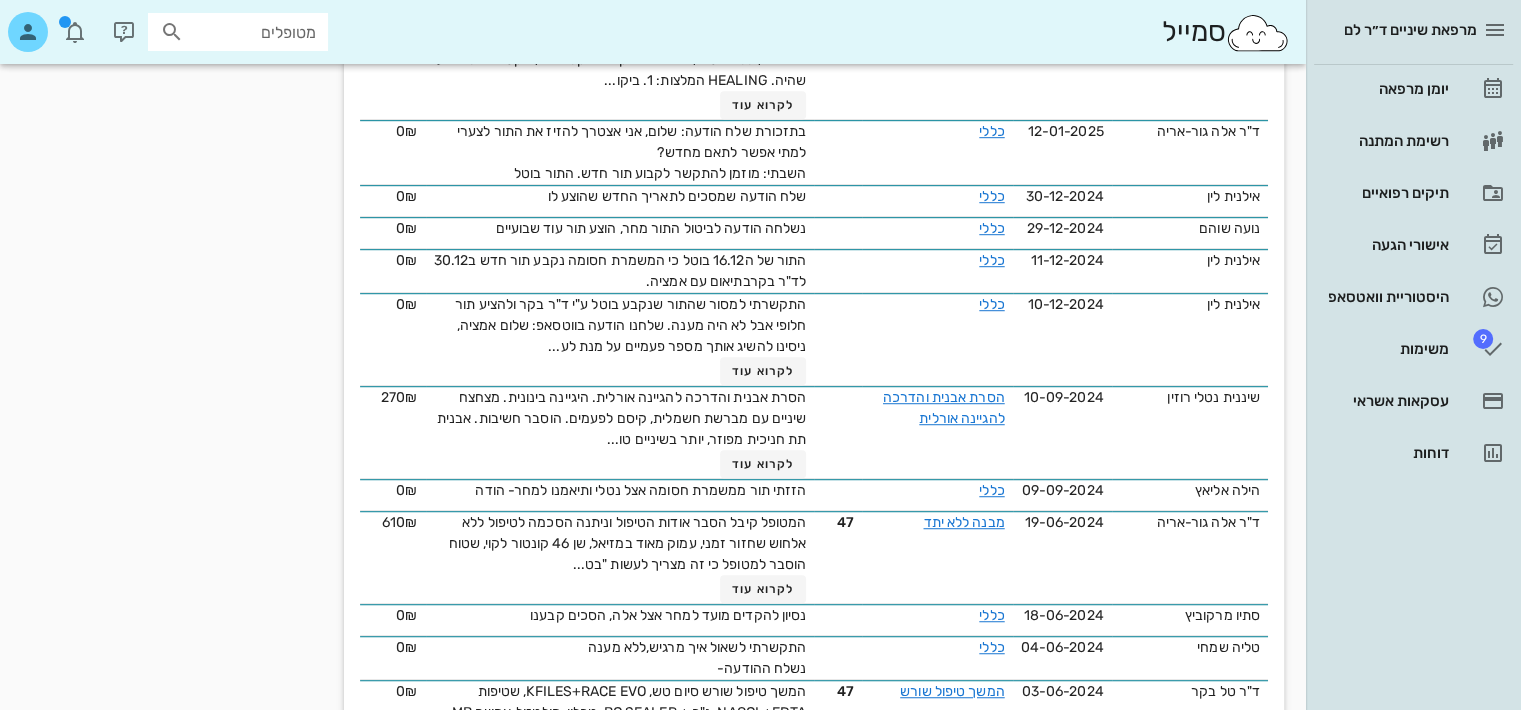 drag, startPoint x: 300, startPoint y: 77, endPoint x: 620, endPoint y: -131, distance: 381.65955 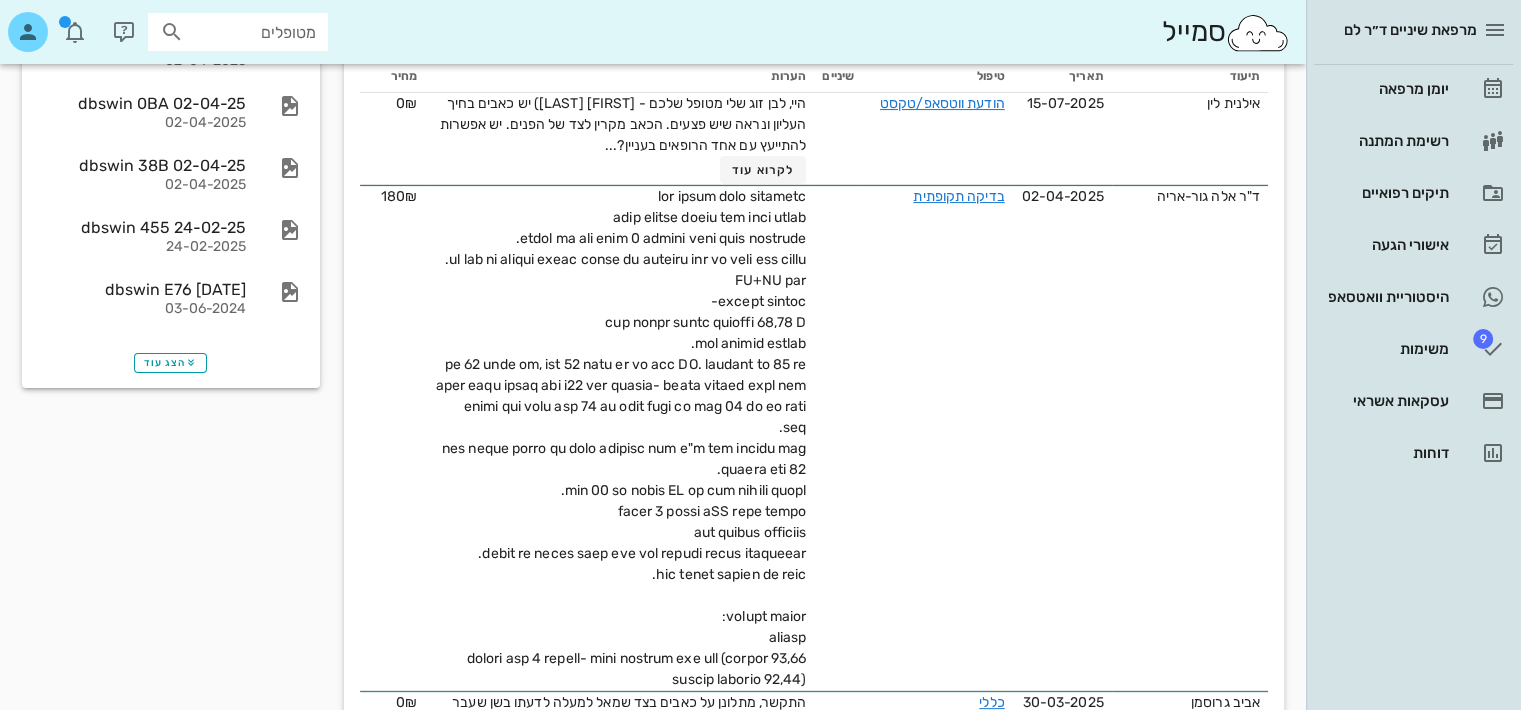scroll, scrollTop: 0, scrollLeft: 0, axis: both 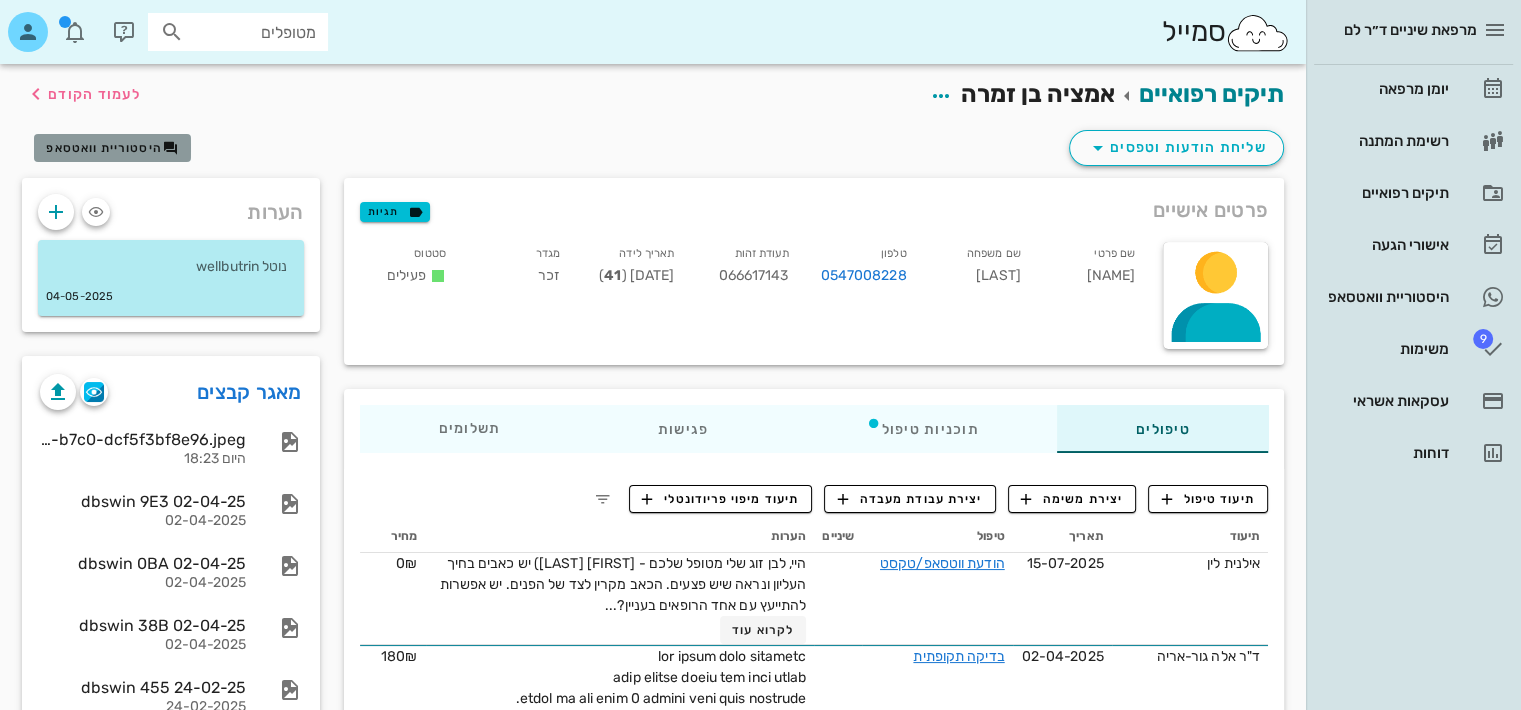 click on "היסטוריית וואטסאפ" at bounding box center (104, 148) 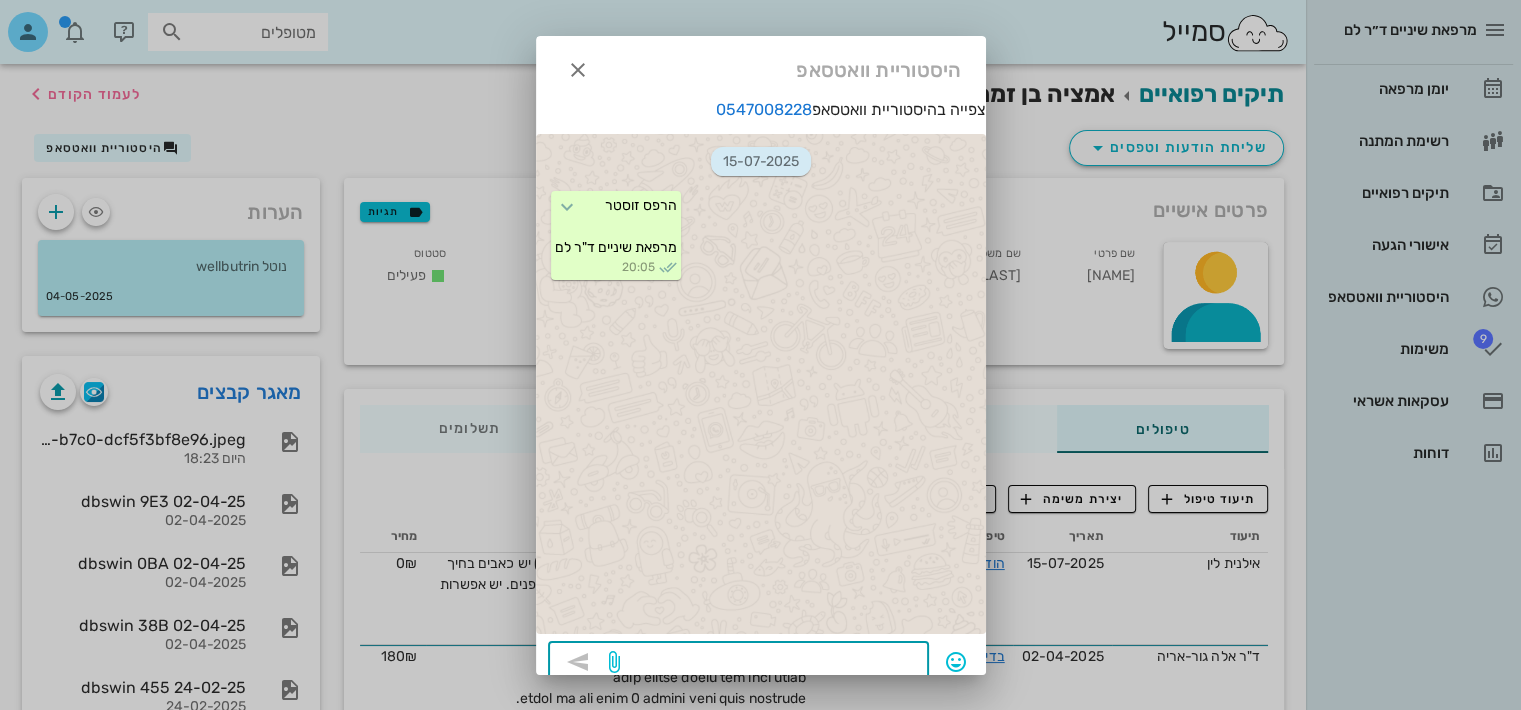 click at bounding box center [770, 664] 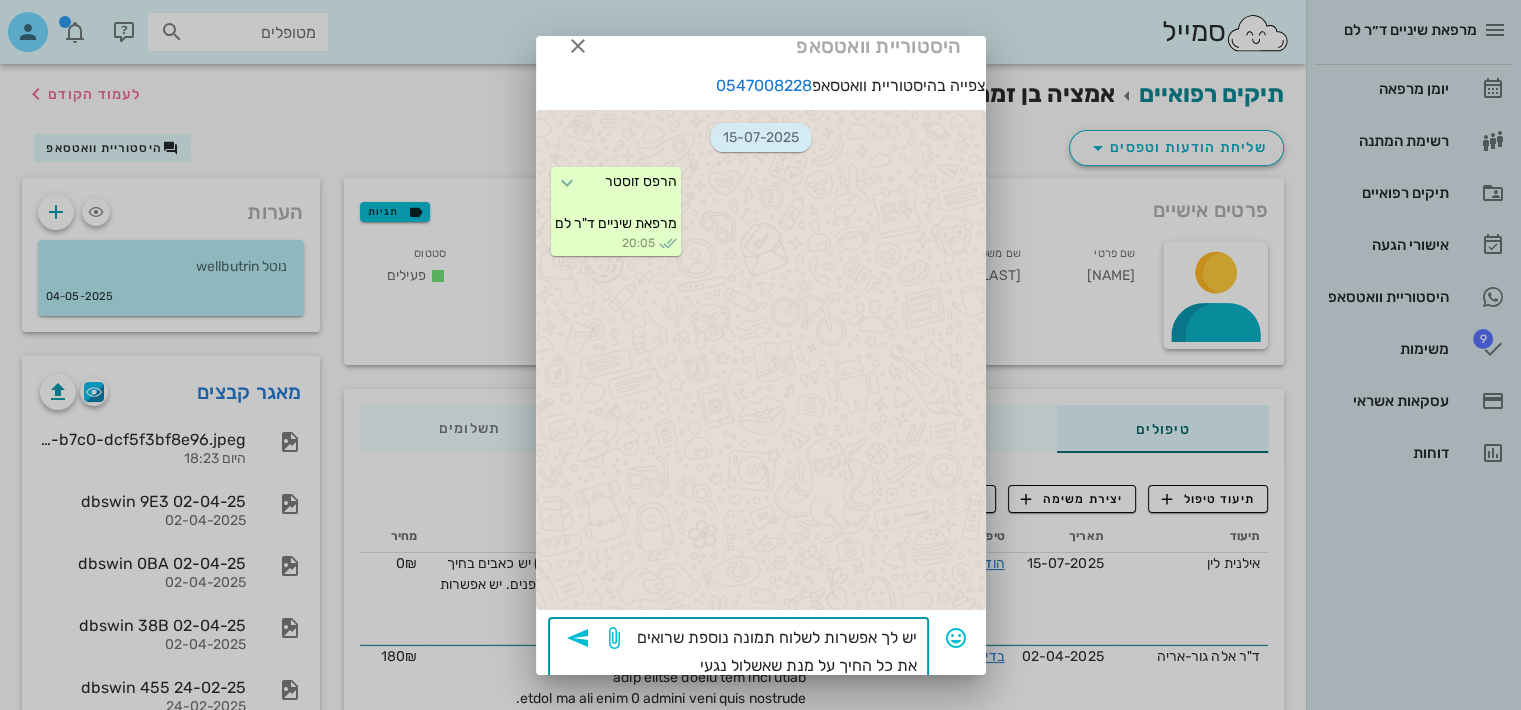 scroll, scrollTop: 52, scrollLeft: 0, axis: vertical 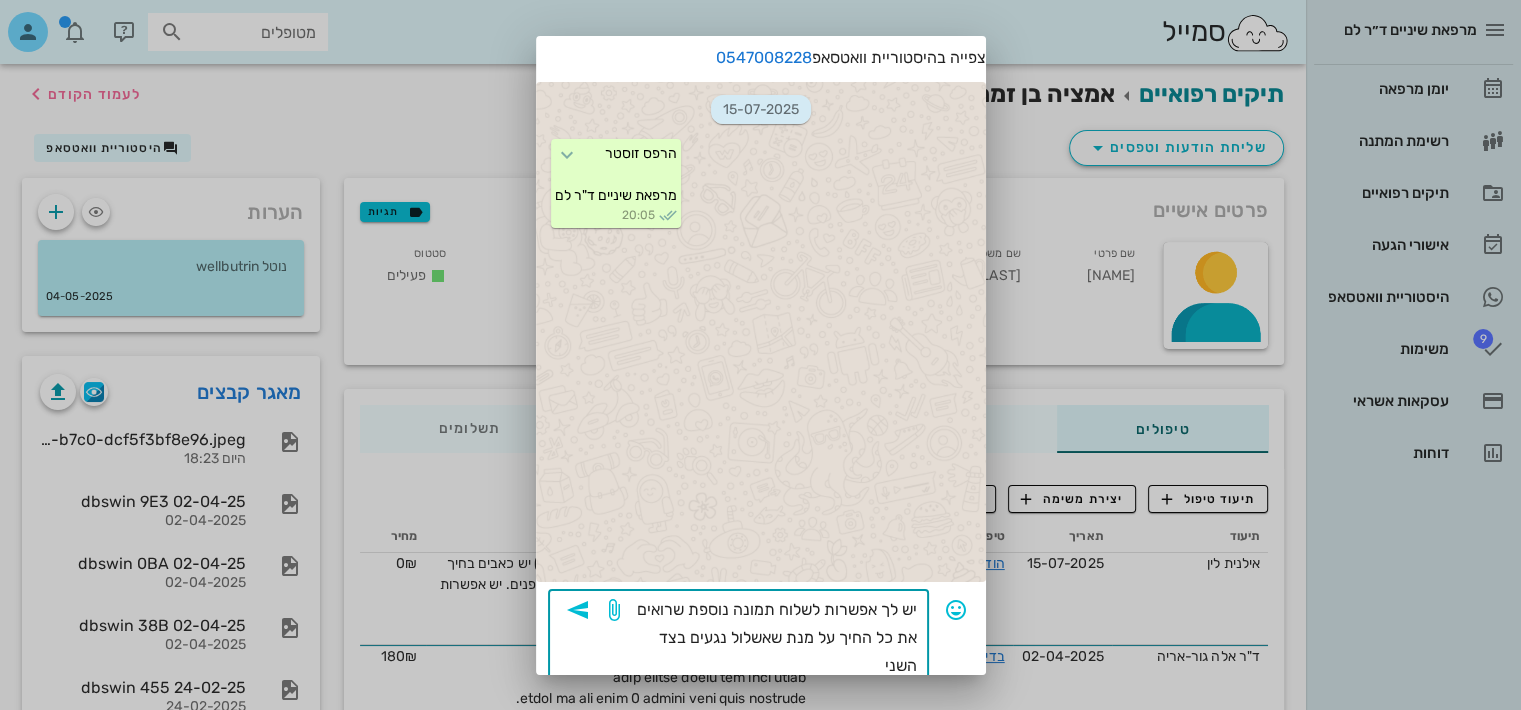 type on "יש לך אפשרות לשלוח תמונה נוספת שרואים את כל החיך על מנת שאשלול נגעים בצד השני?" 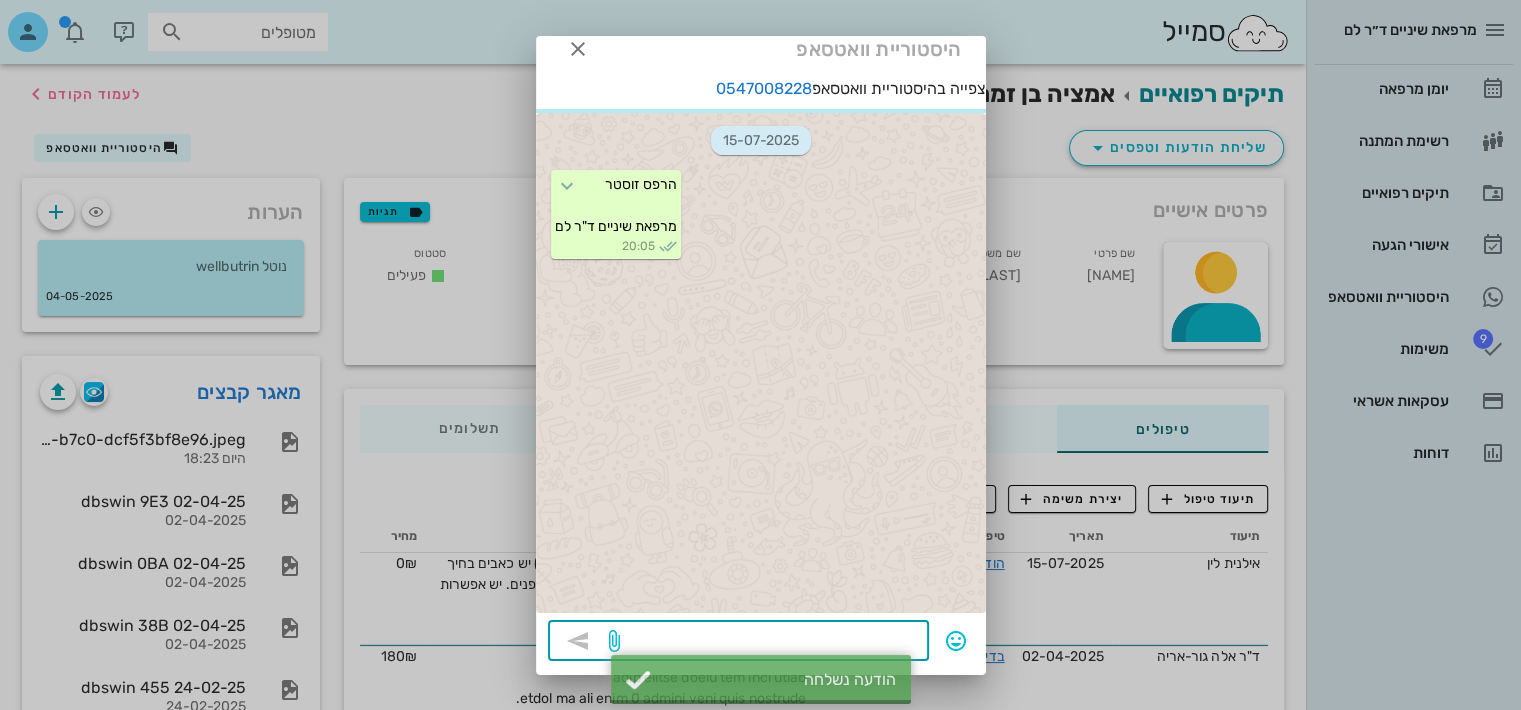 scroll, scrollTop: 21, scrollLeft: 0, axis: vertical 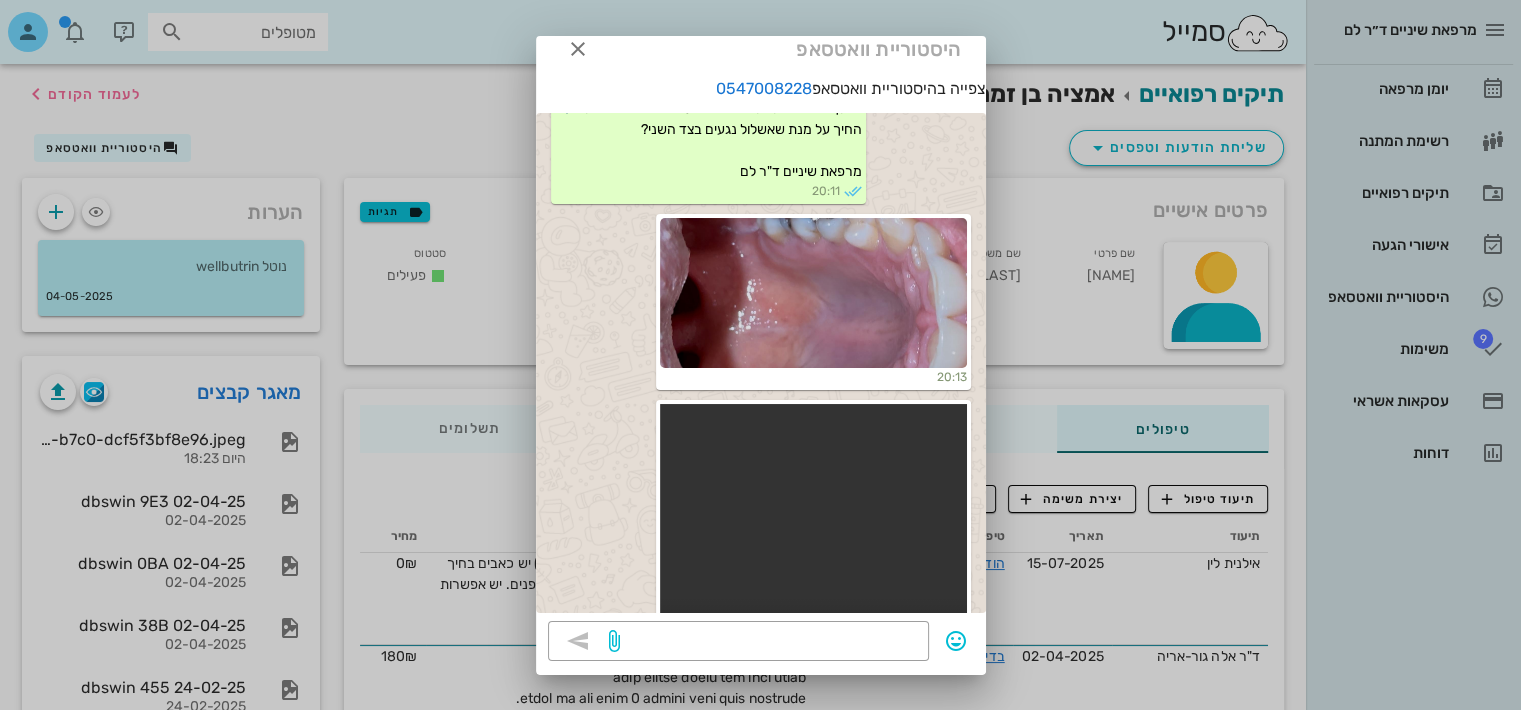click at bounding box center (813, 293) 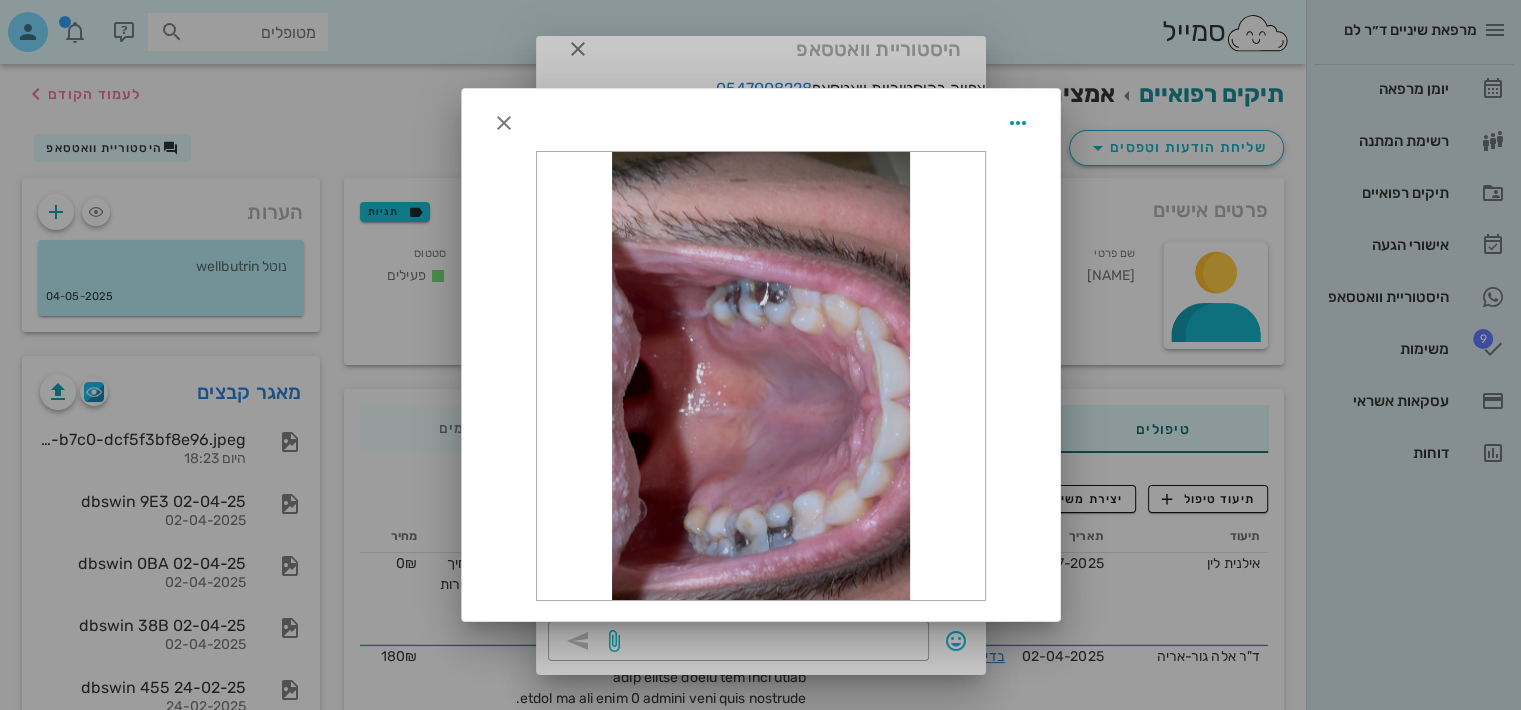 click at bounding box center (761, 376) 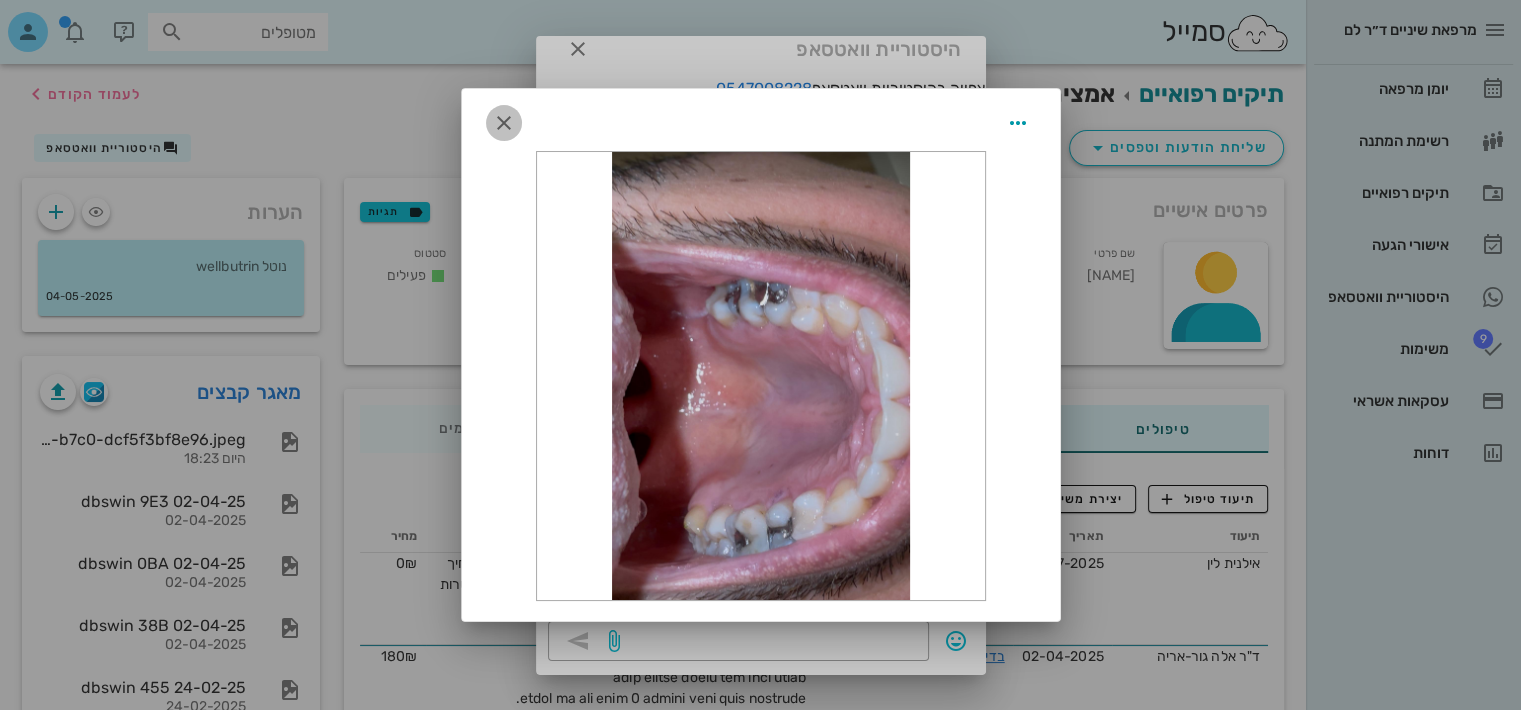 click at bounding box center (504, 123) 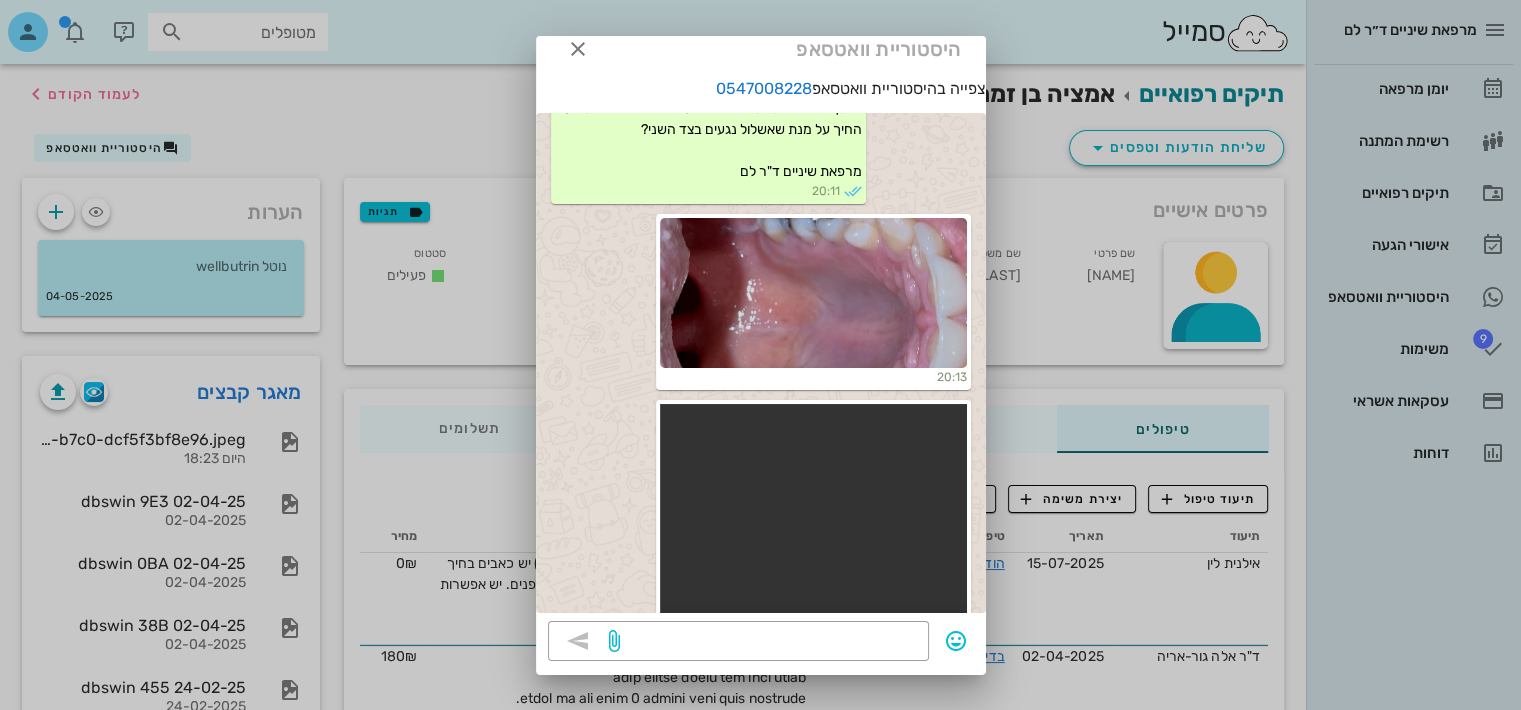 click at bounding box center (770, 643) 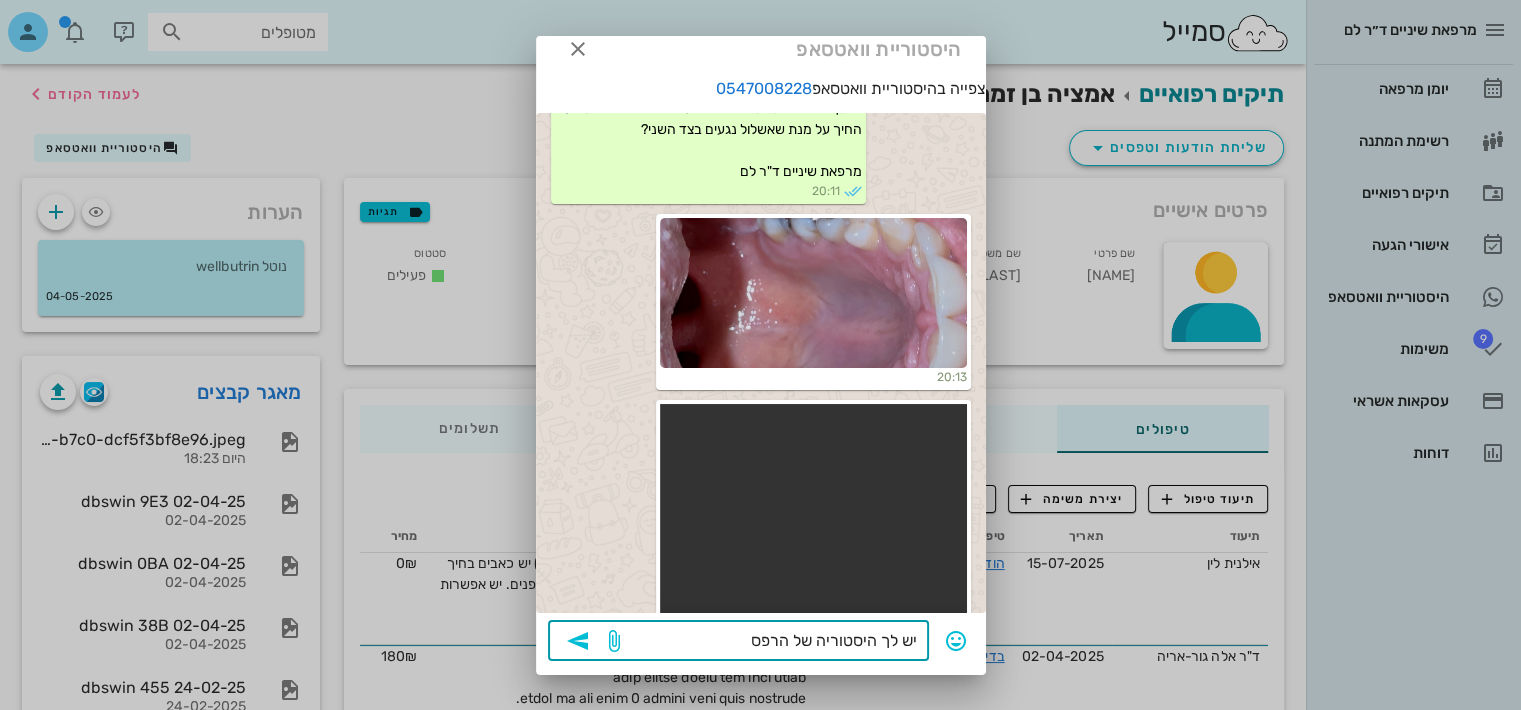 type on "יש לך היסטוריה של הרפס?" 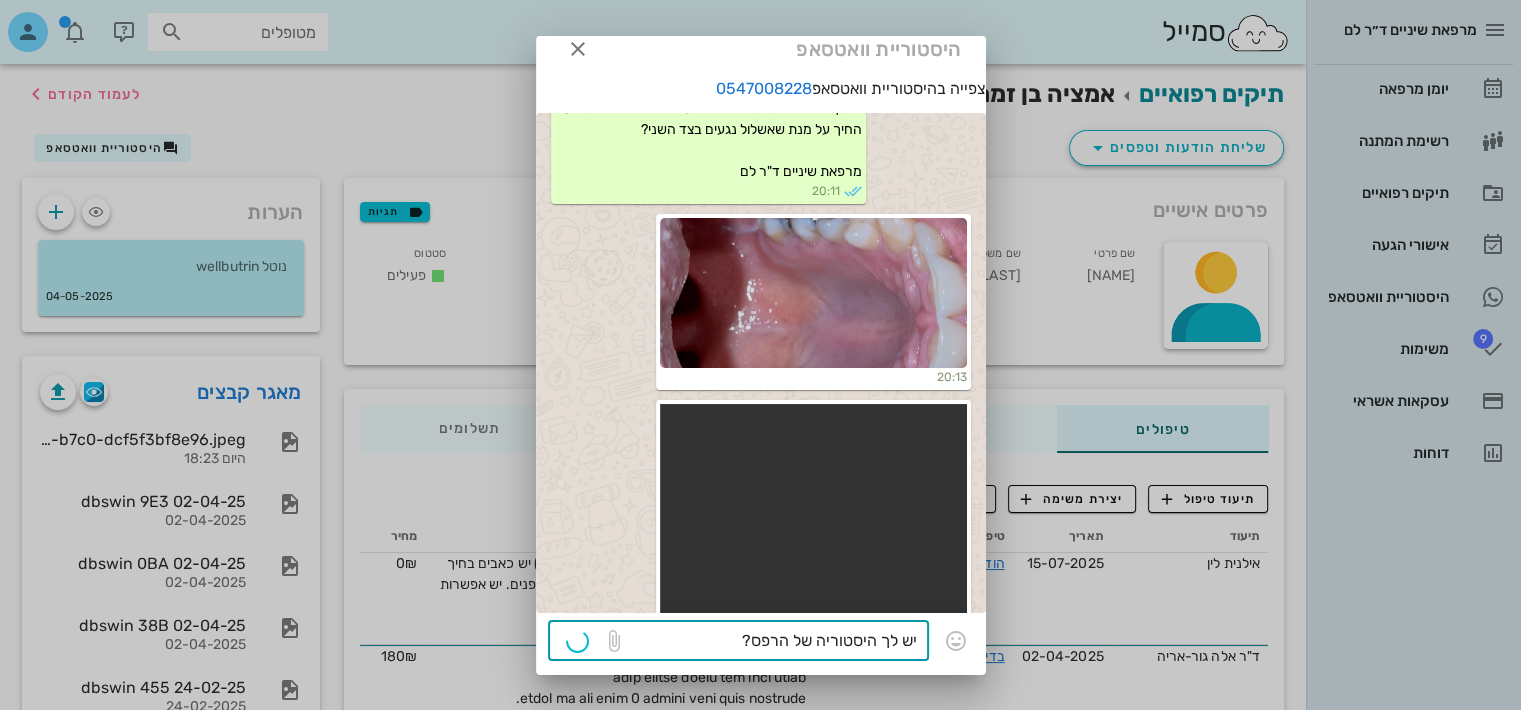 type 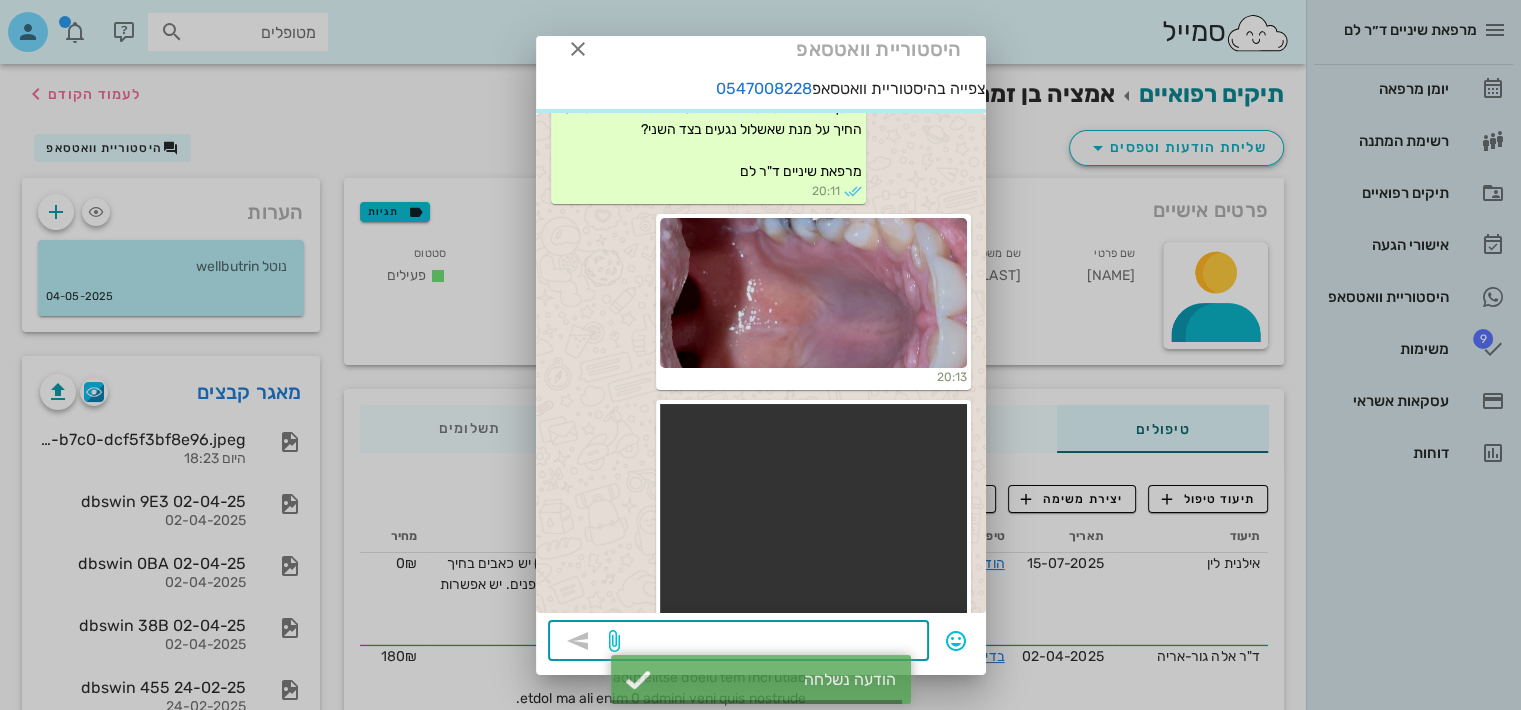 scroll, scrollTop: 400, scrollLeft: 0, axis: vertical 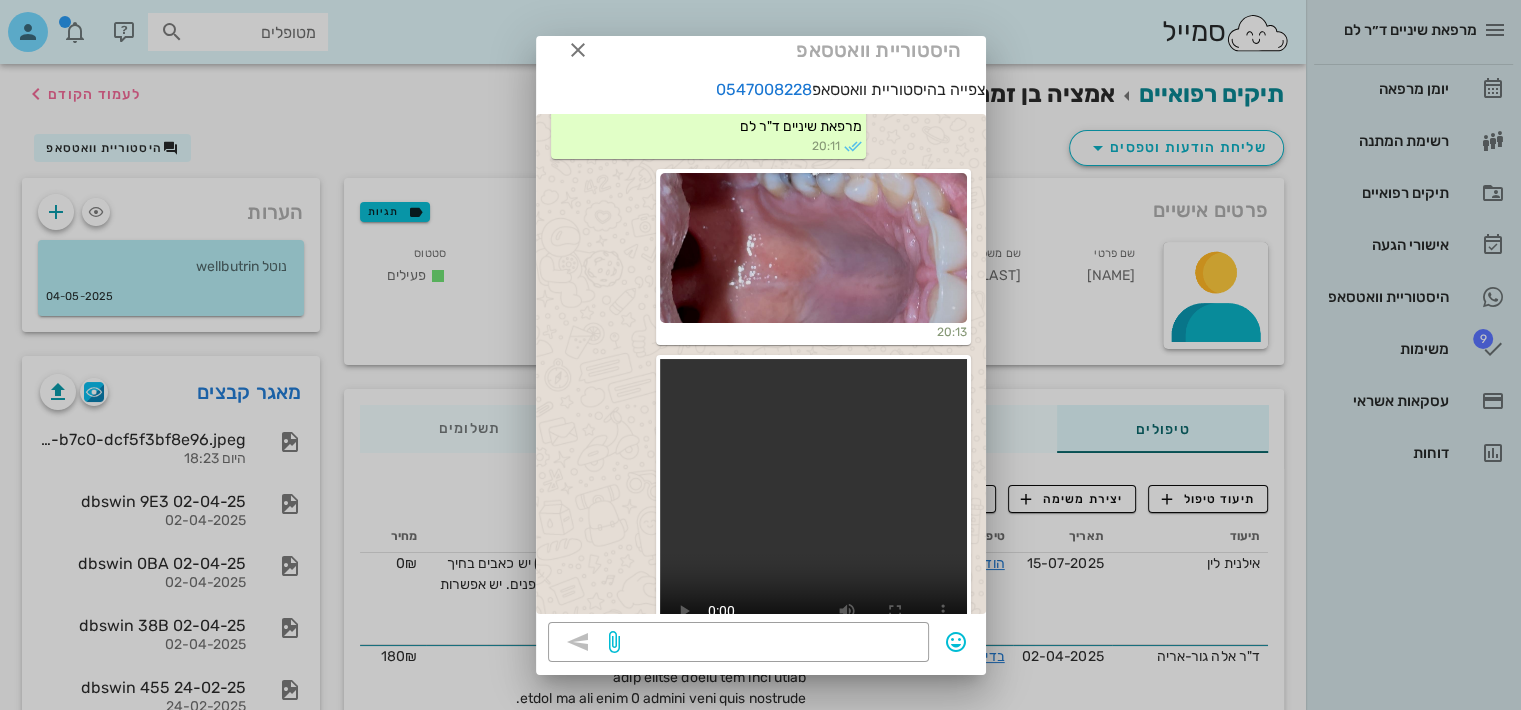 click at bounding box center [813, 248] 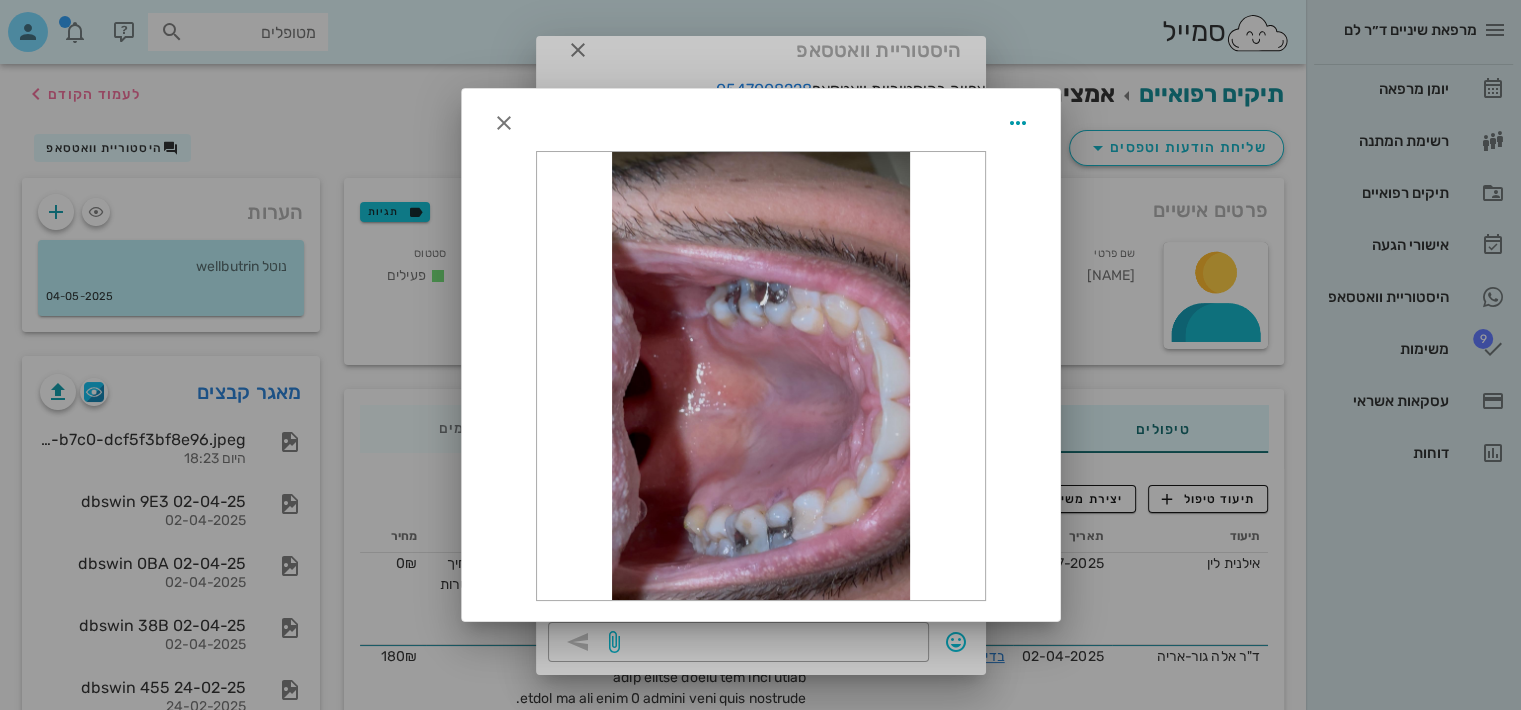 click at bounding box center (761, 376) 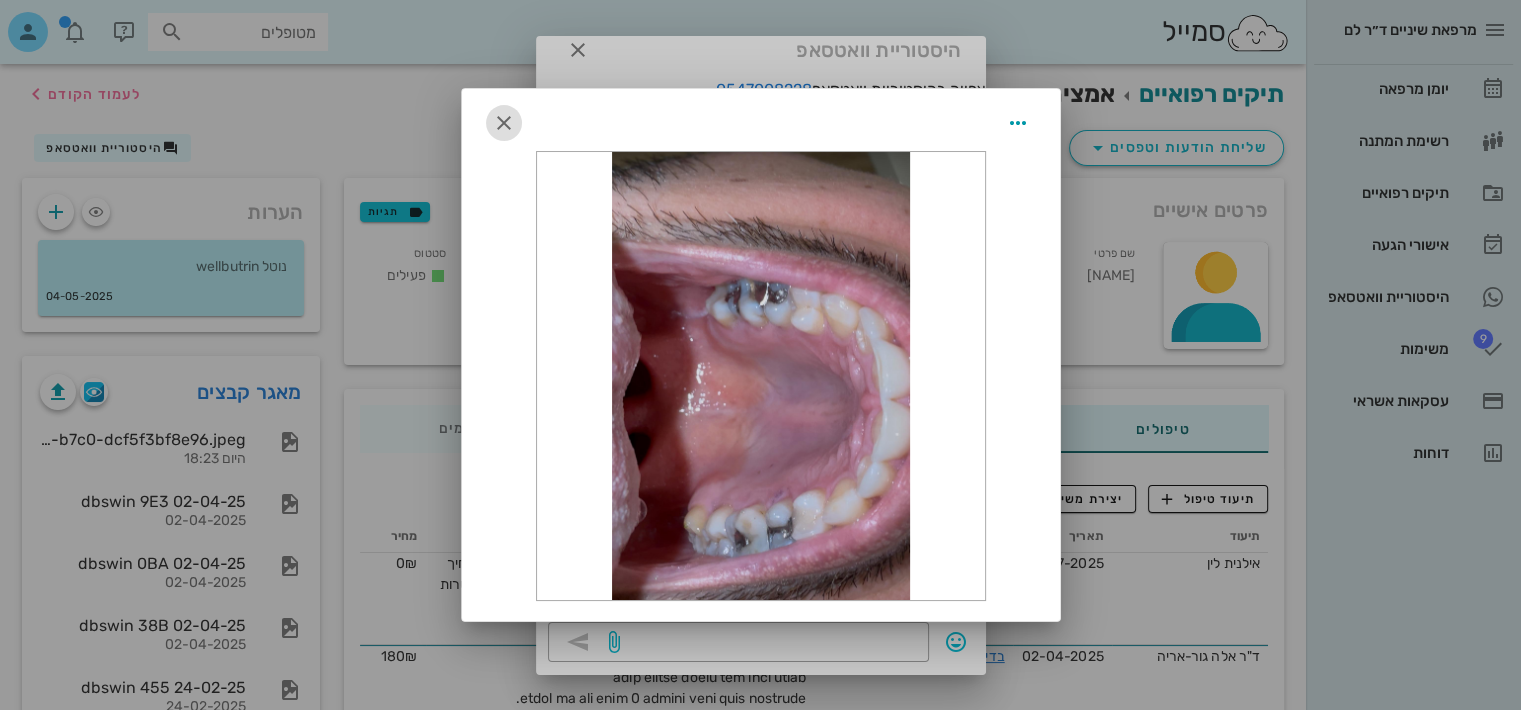 click at bounding box center [504, 123] 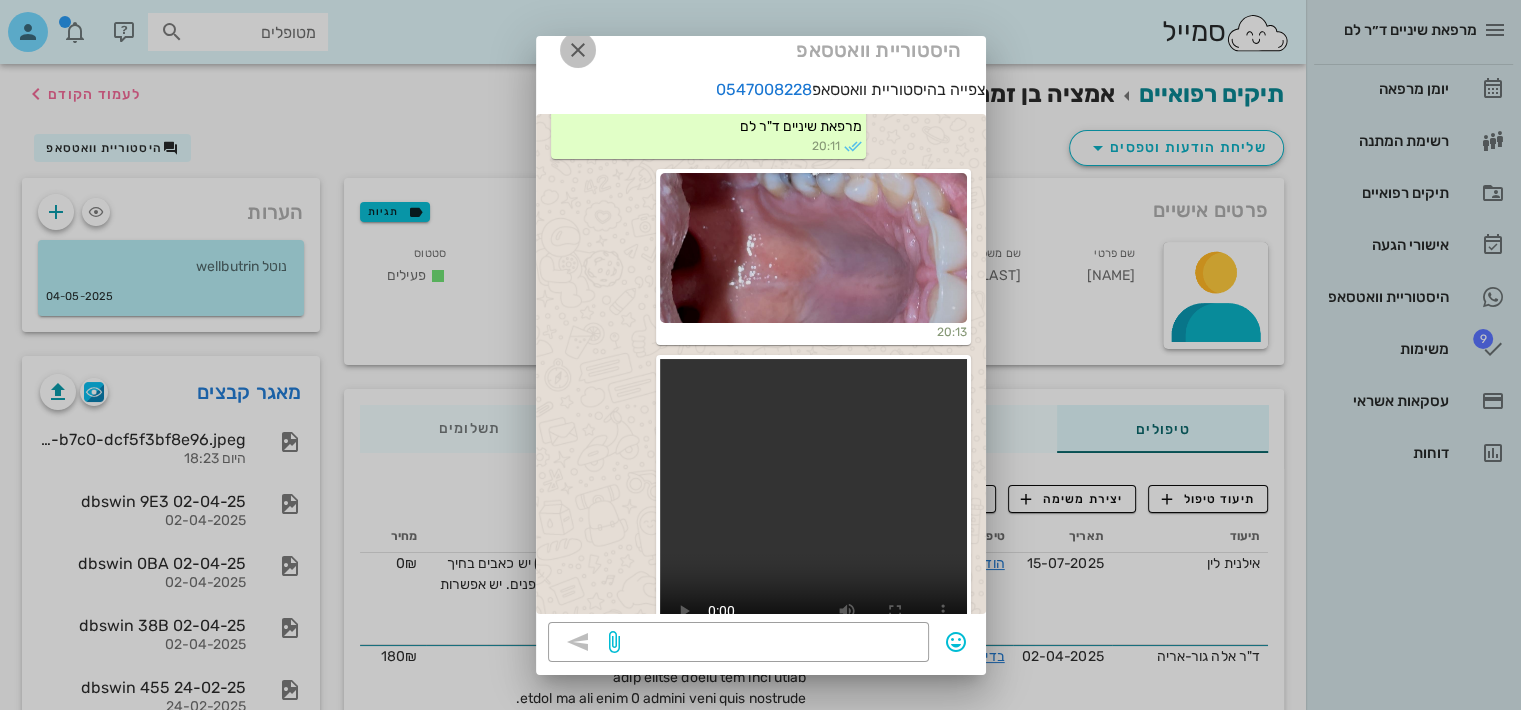 click at bounding box center [578, 50] 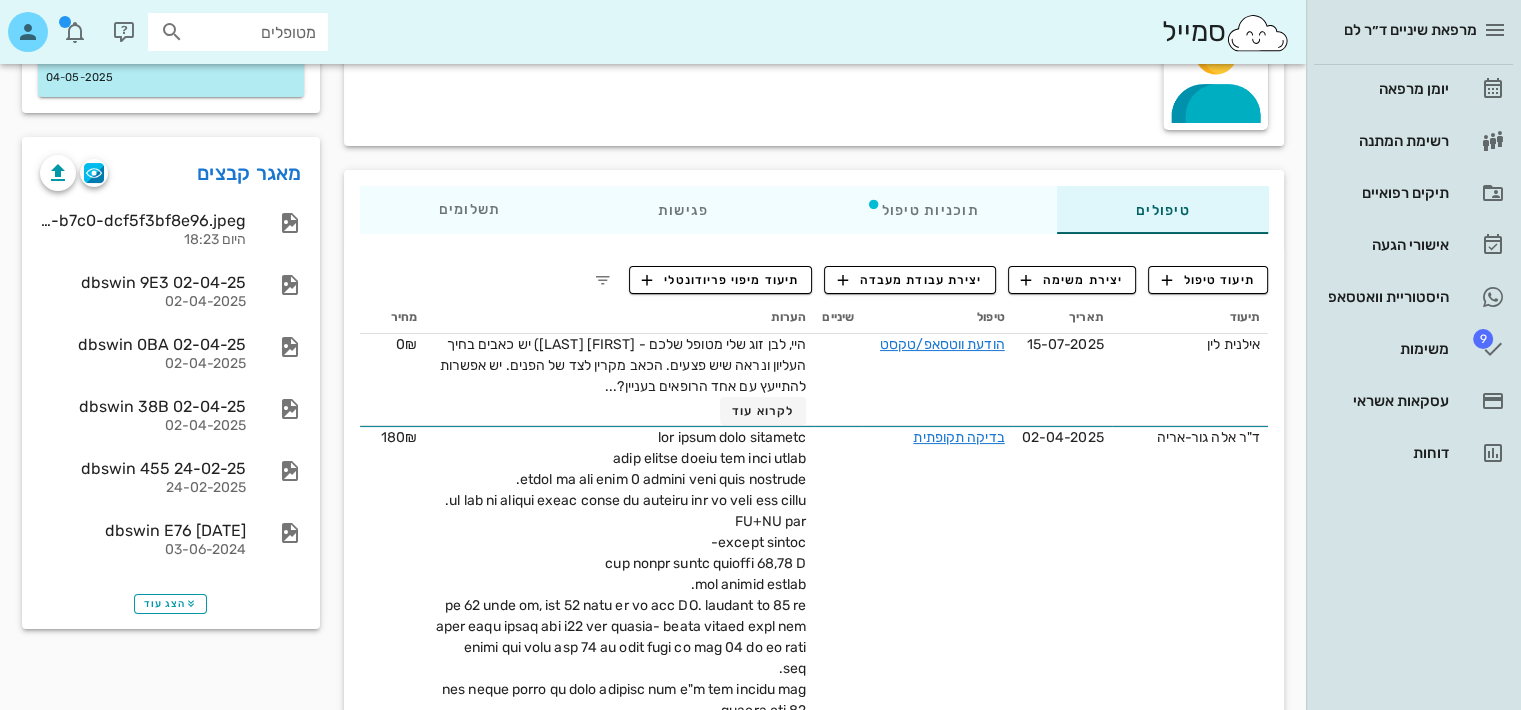 scroll, scrollTop: 0, scrollLeft: 0, axis: both 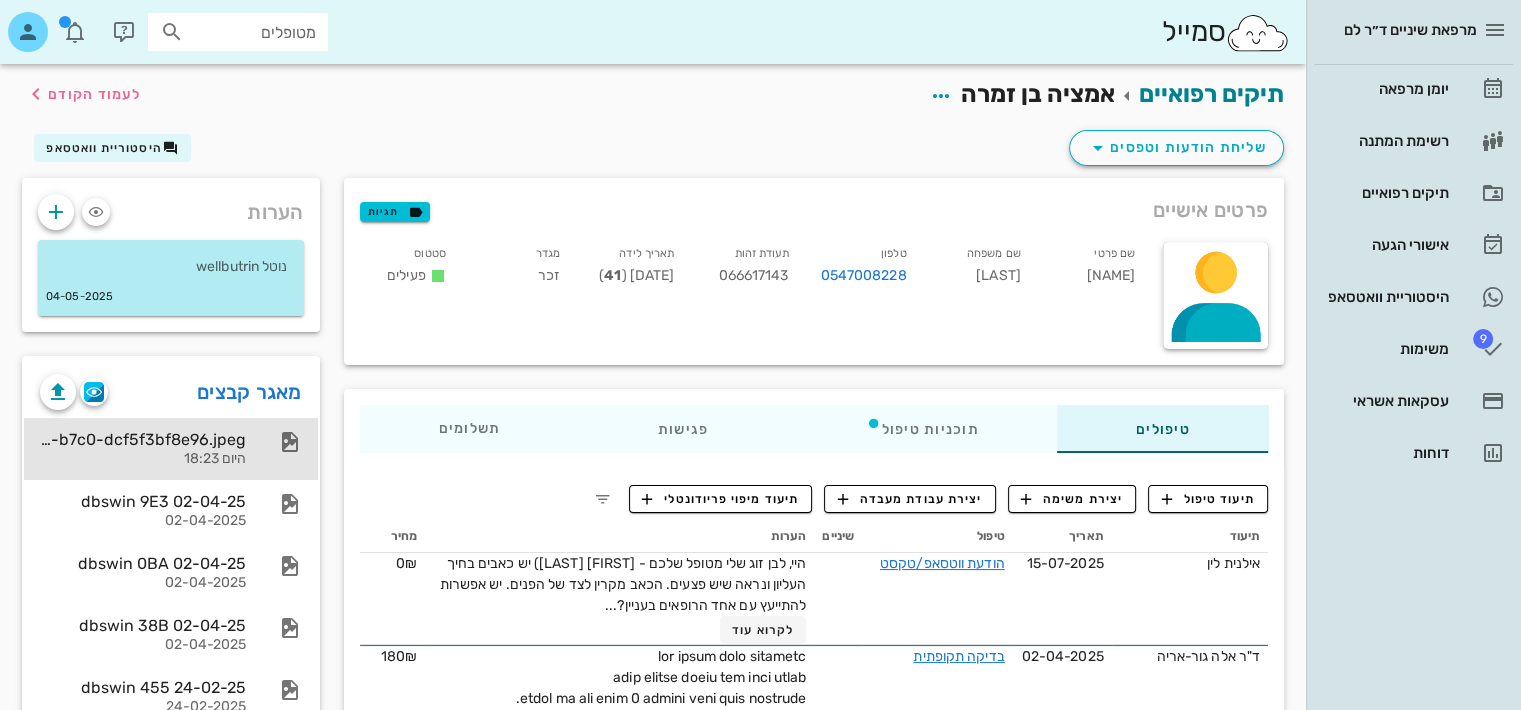 click on "e1b733f6-45b0-40fd-b7c0-dcf5f3bf8e96.jpeg" at bounding box center [143, 439] 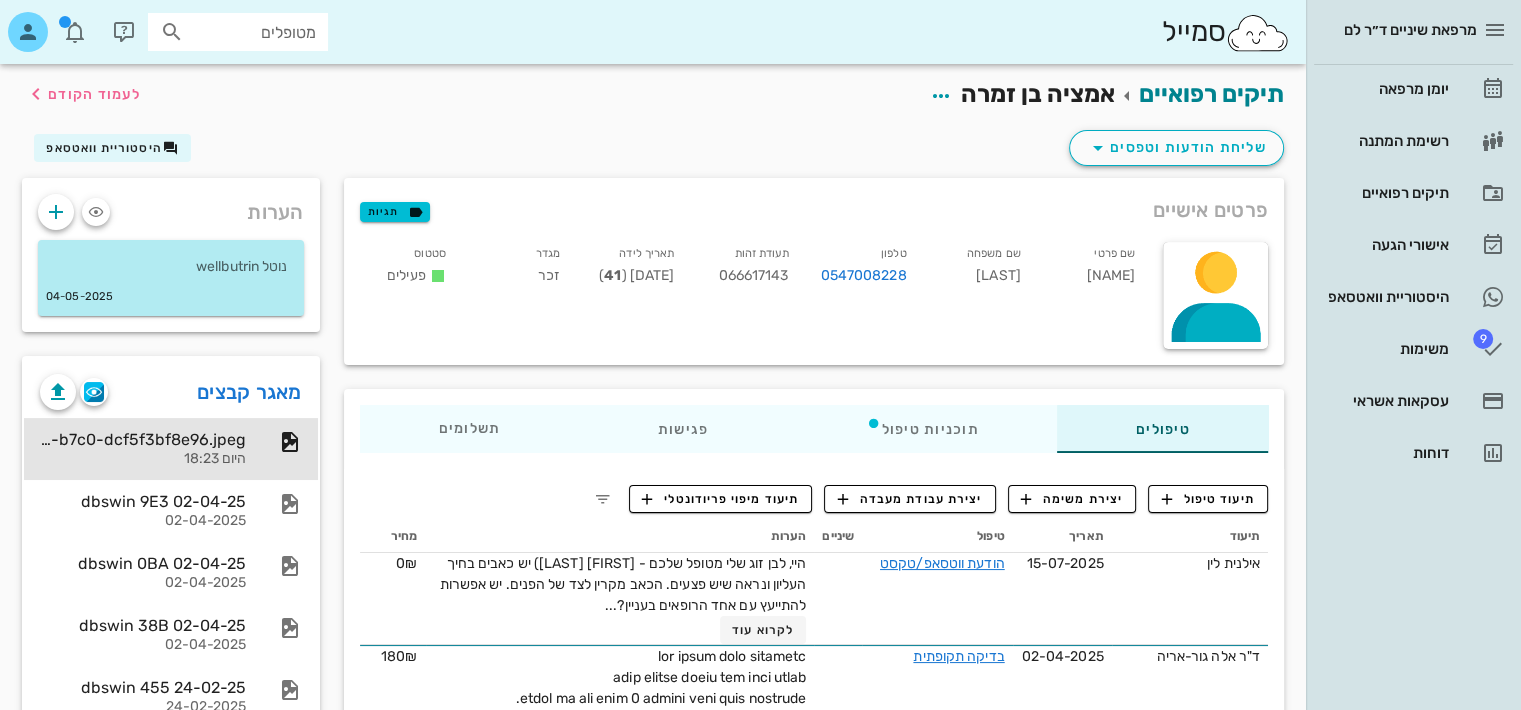 click on "מאגר קבצים" at bounding box center (249, 392) 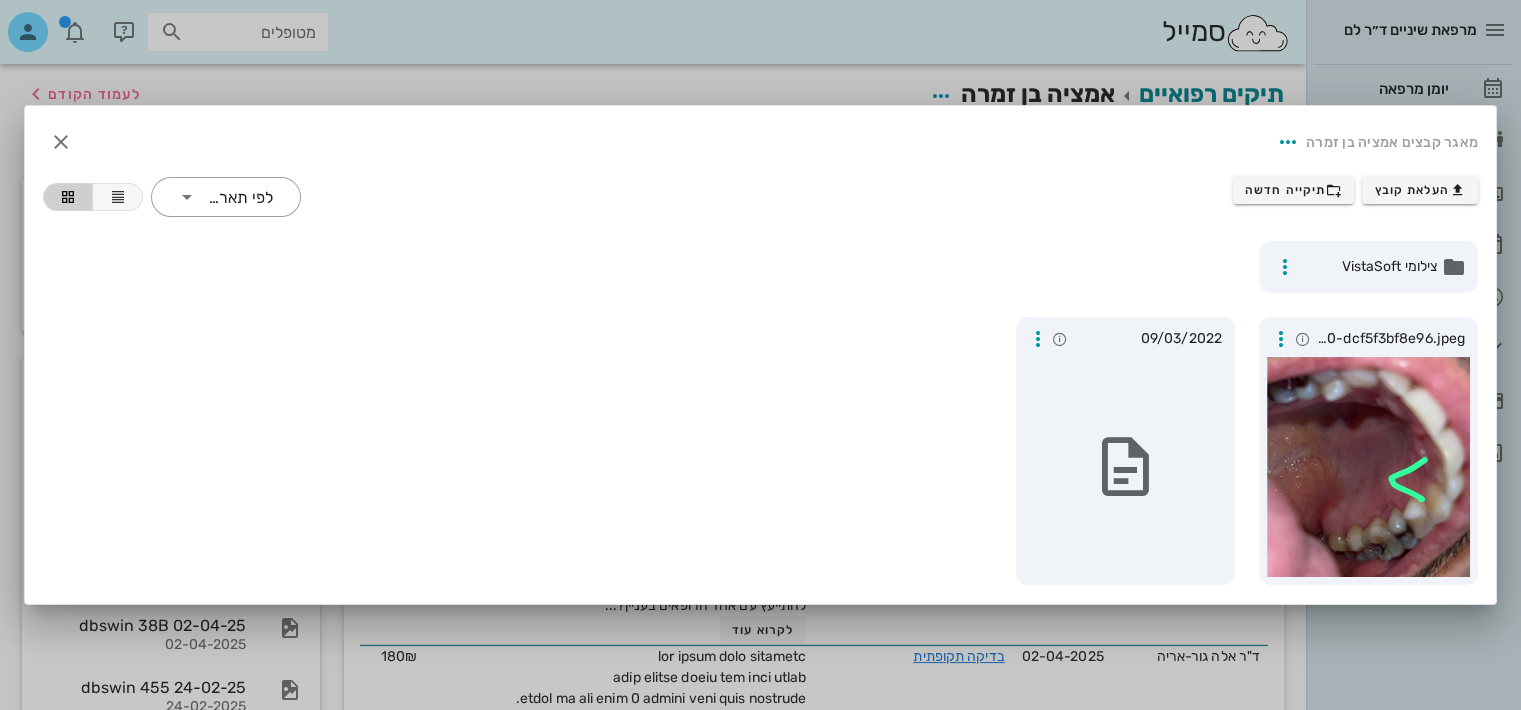 click at bounding box center [1125, 467] 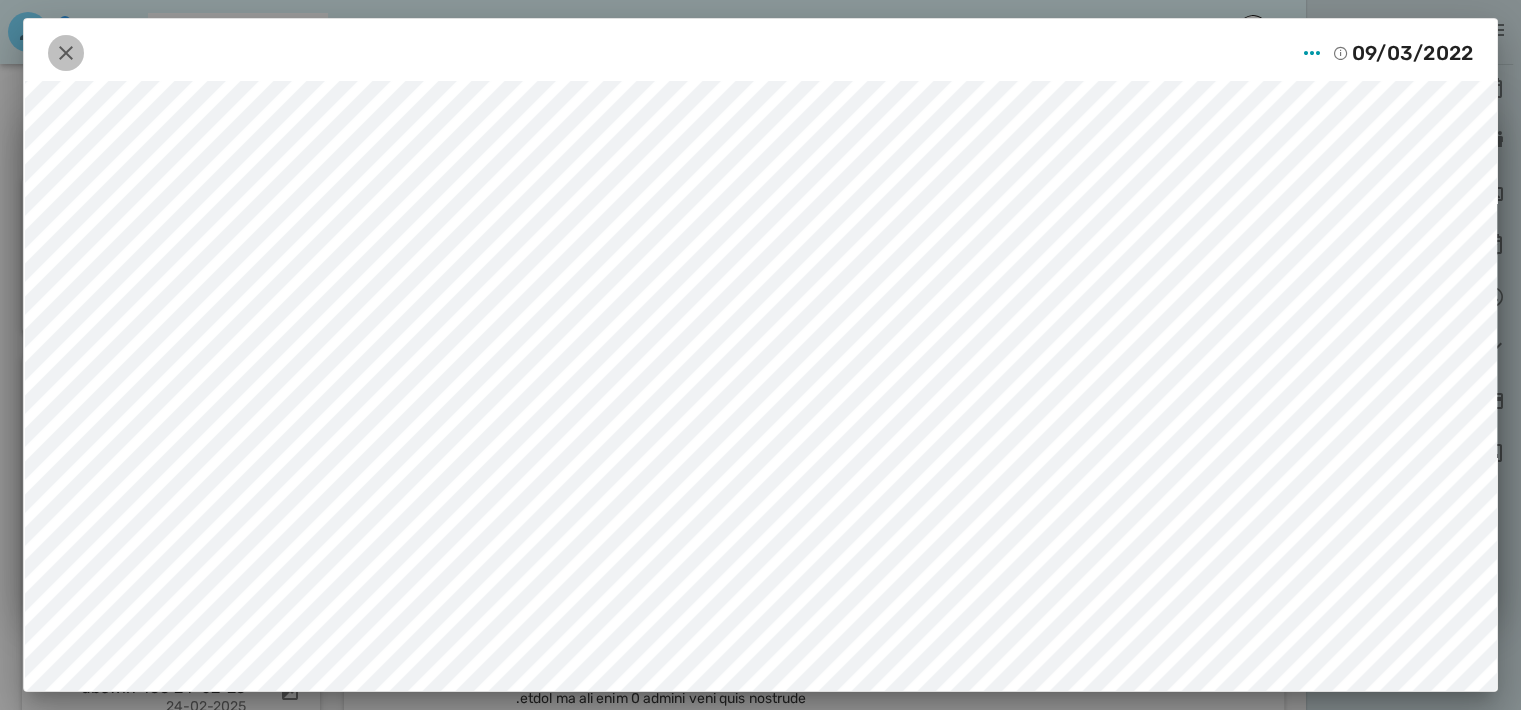 click at bounding box center [66, 53] 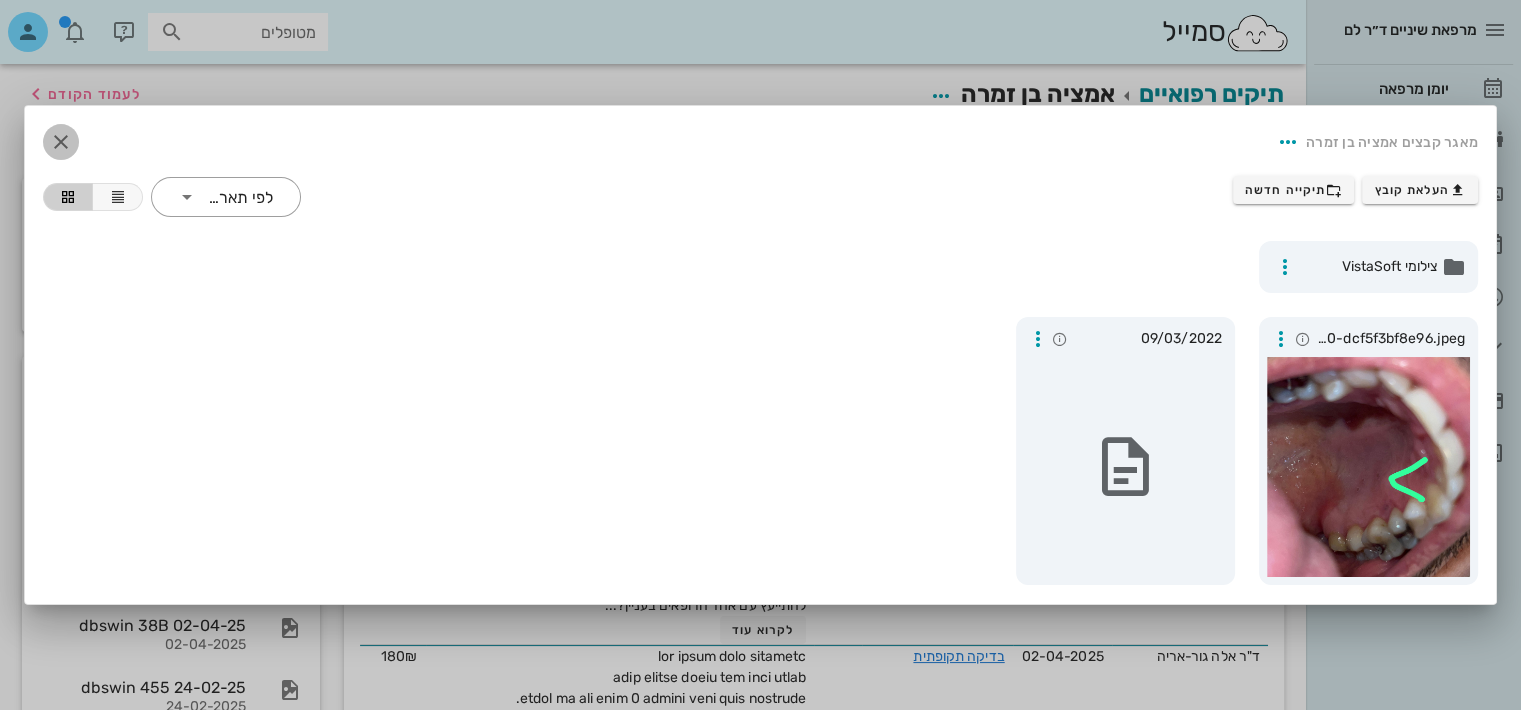 click at bounding box center (61, 142) 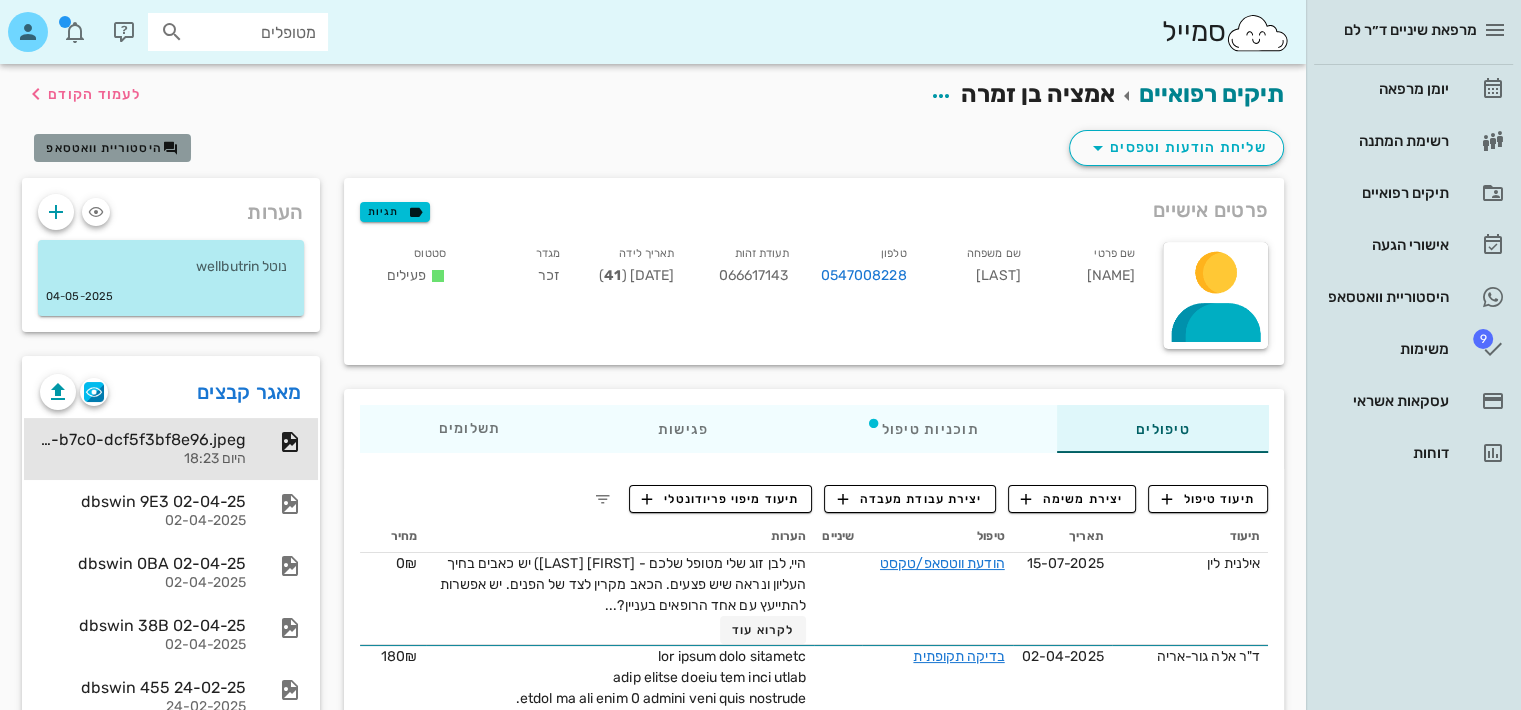 click on "היסטוריית וואטסאפ" at bounding box center (104, 148) 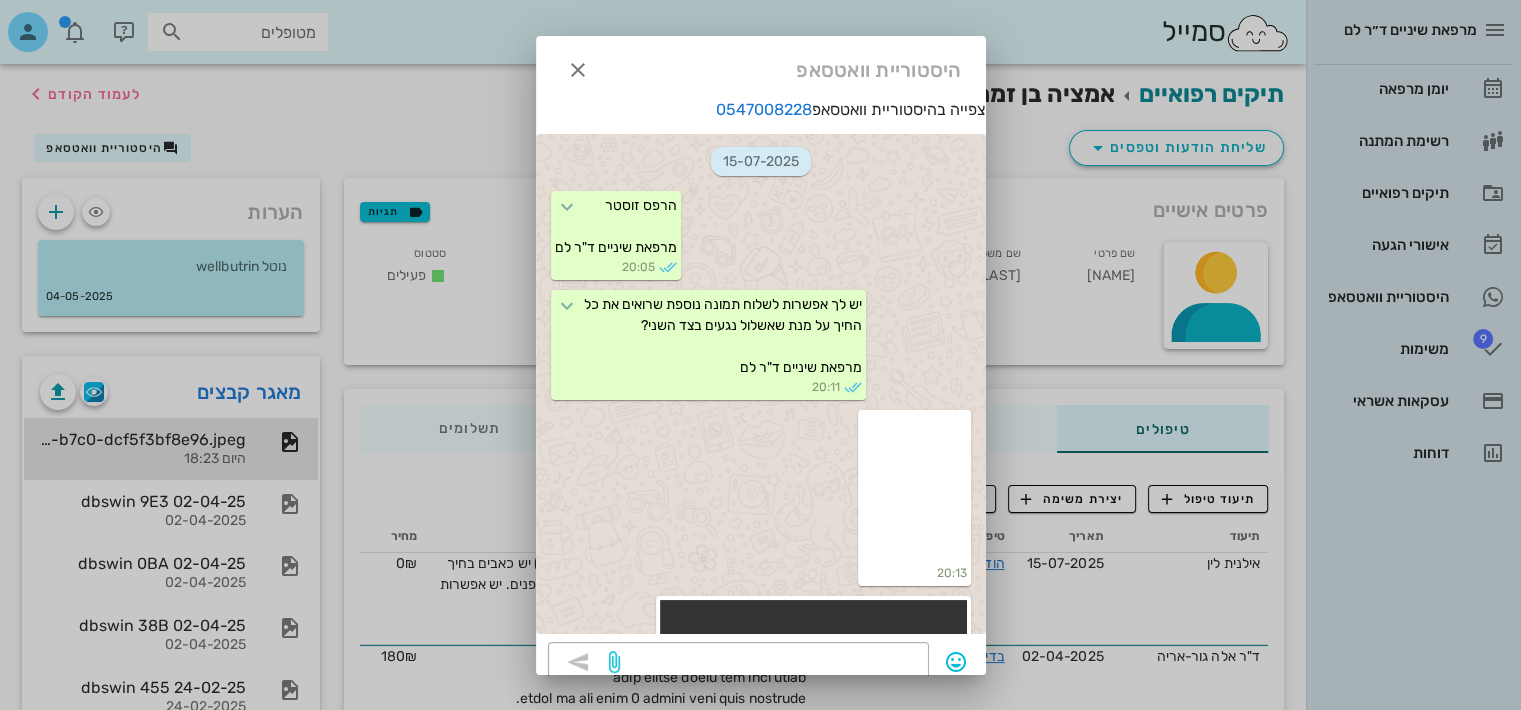 scroll, scrollTop: 456, scrollLeft: 0, axis: vertical 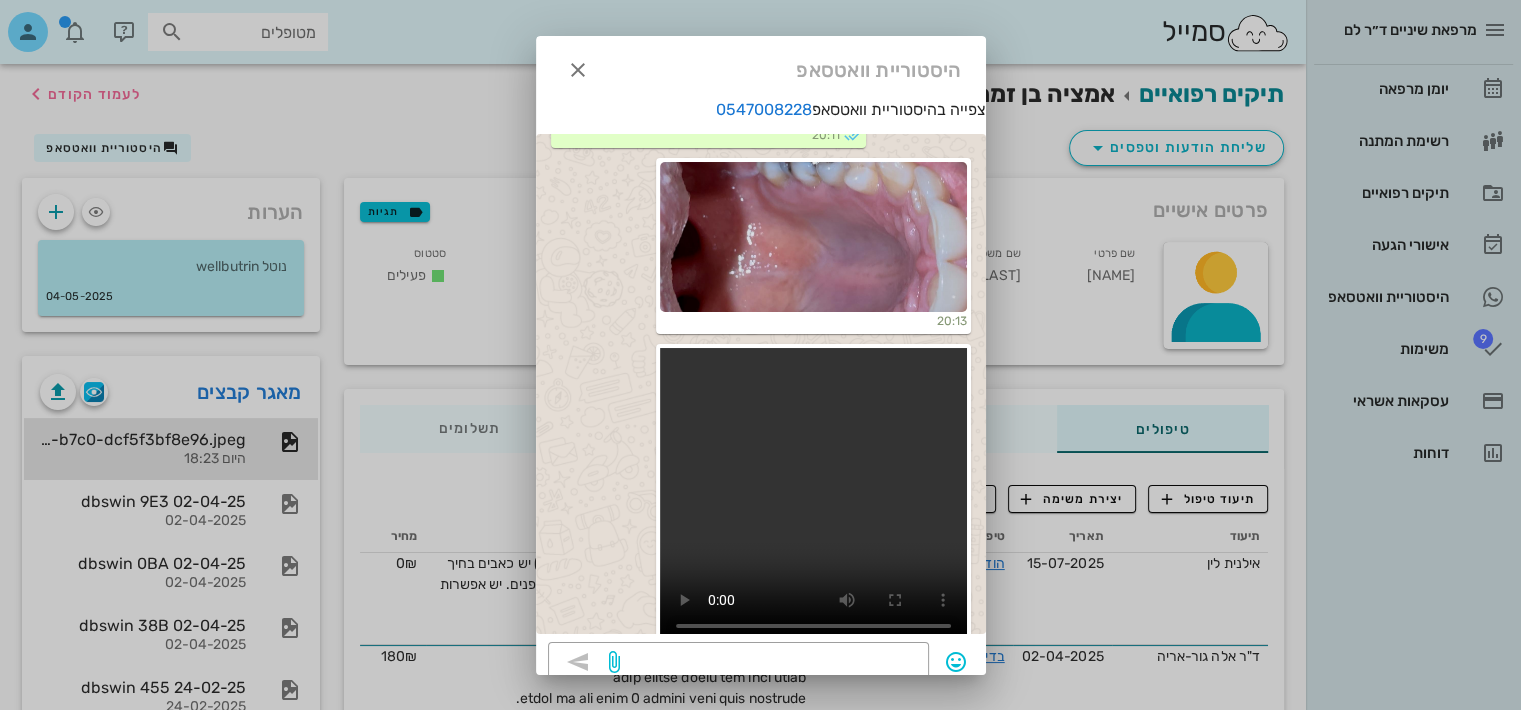 click at bounding box center (813, 237) 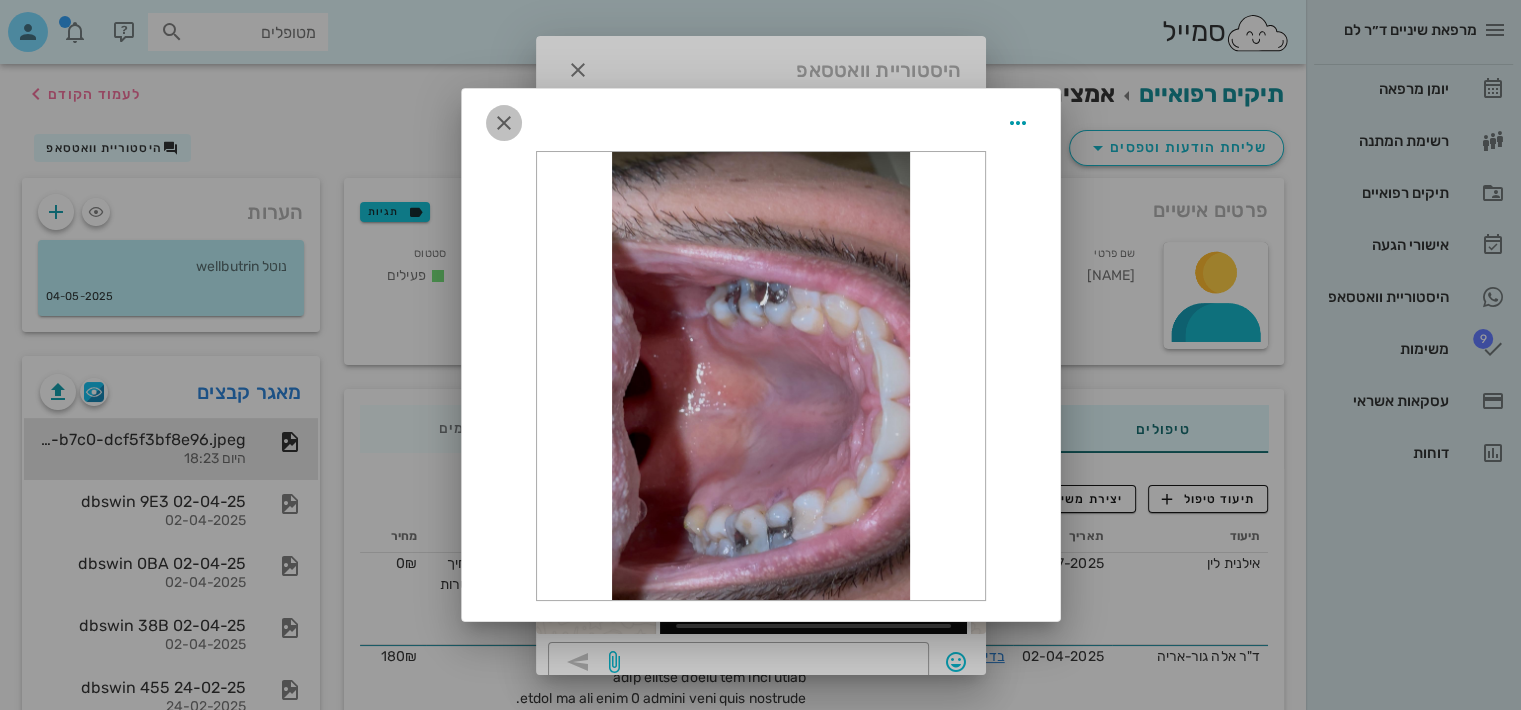 click at bounding box center (504, 123) 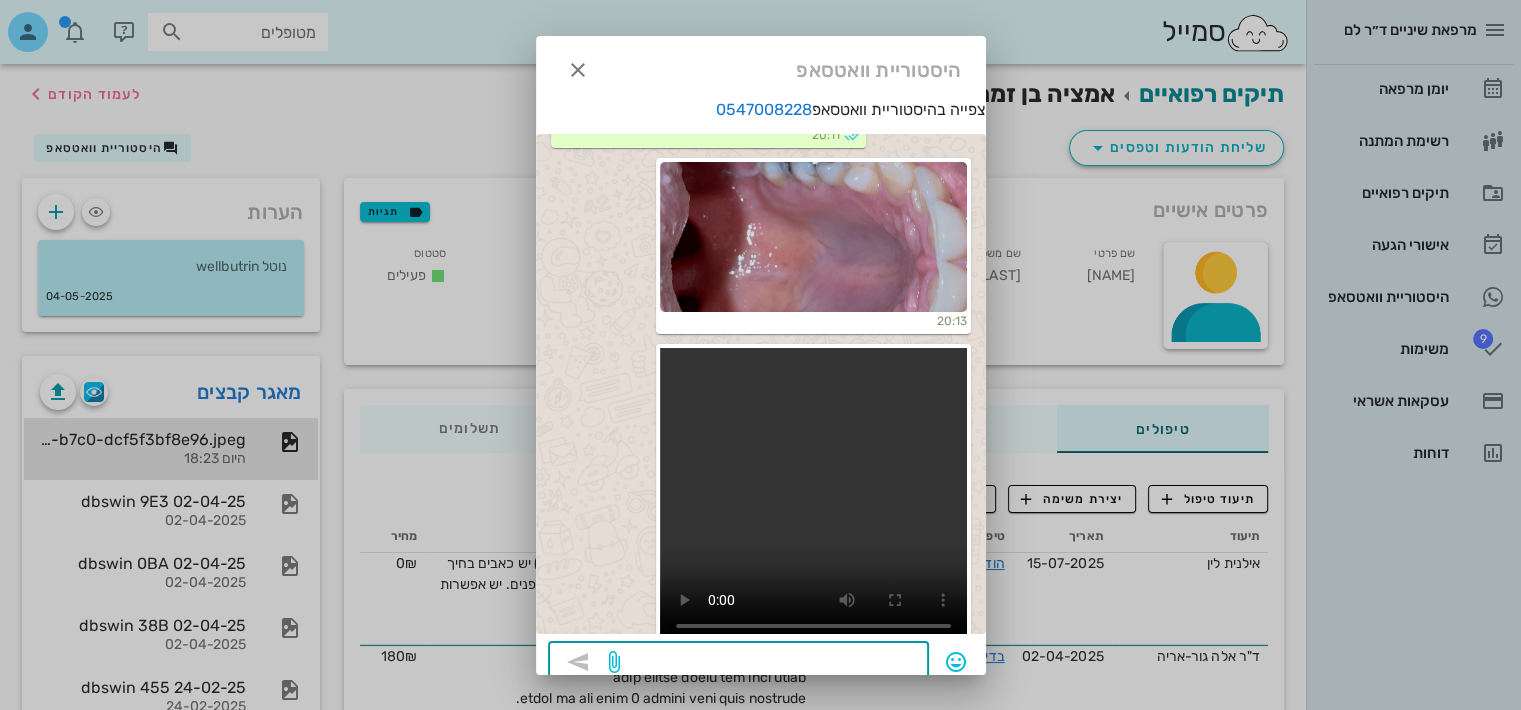 click at bounding box center (770, 664) 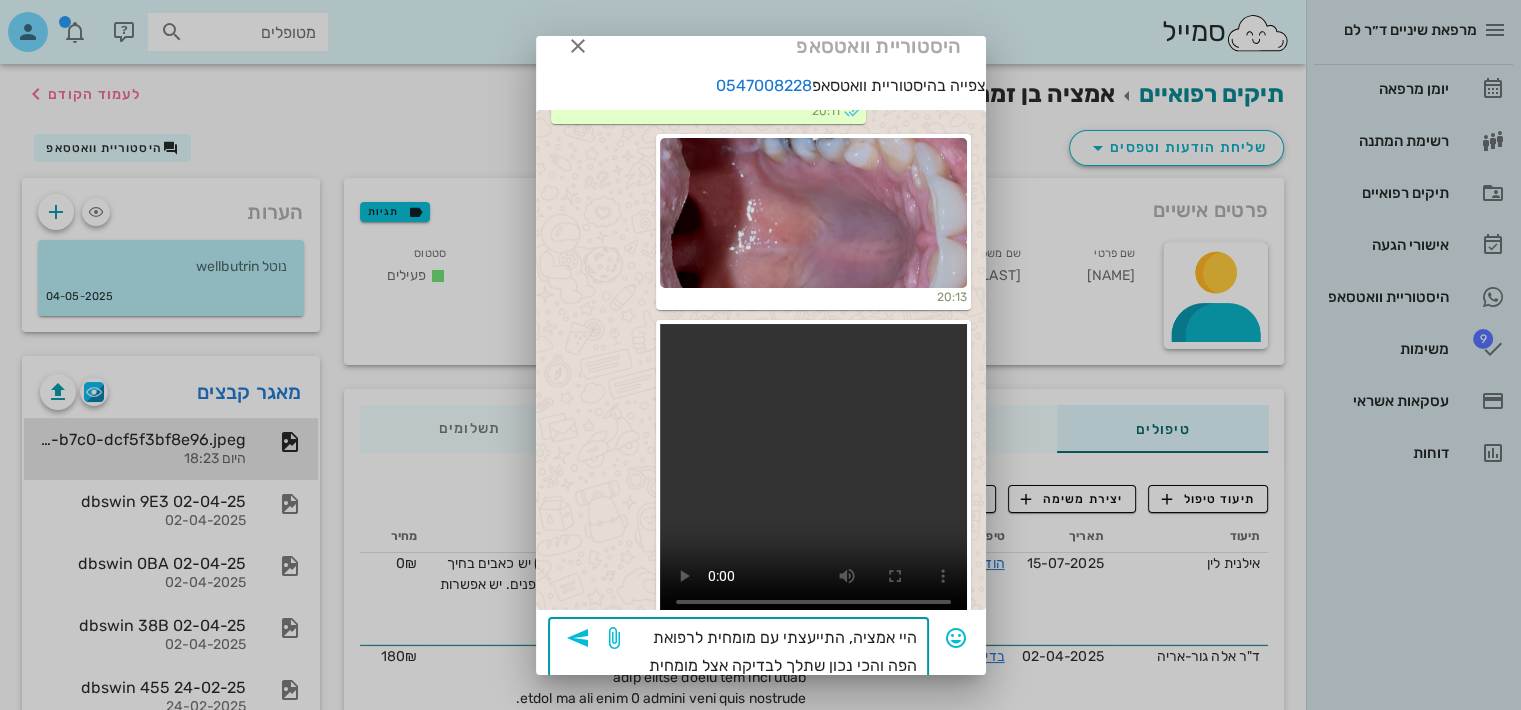 scroll, scrollTop: 52, scrollLeft: 0, axis: vertical 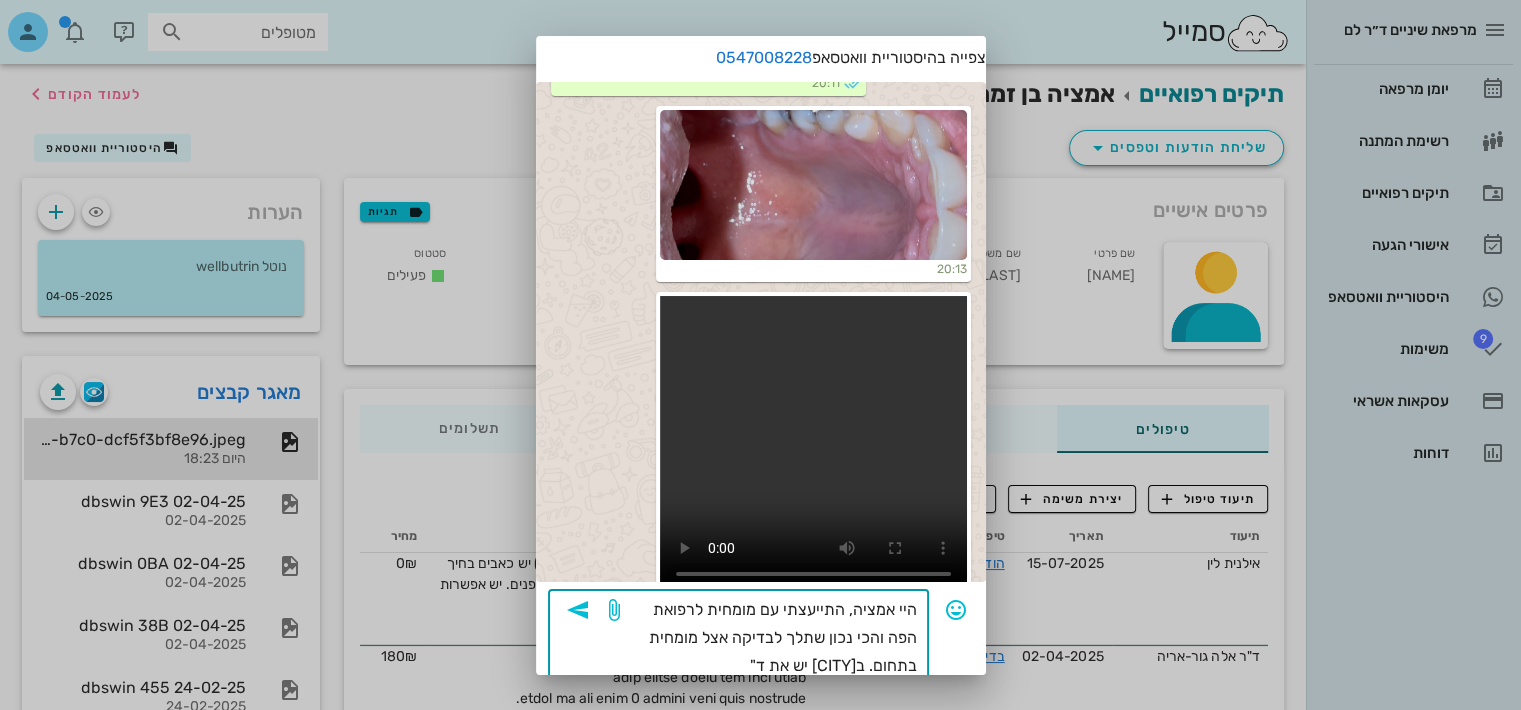 paste on "[FIRST] [LAST]" 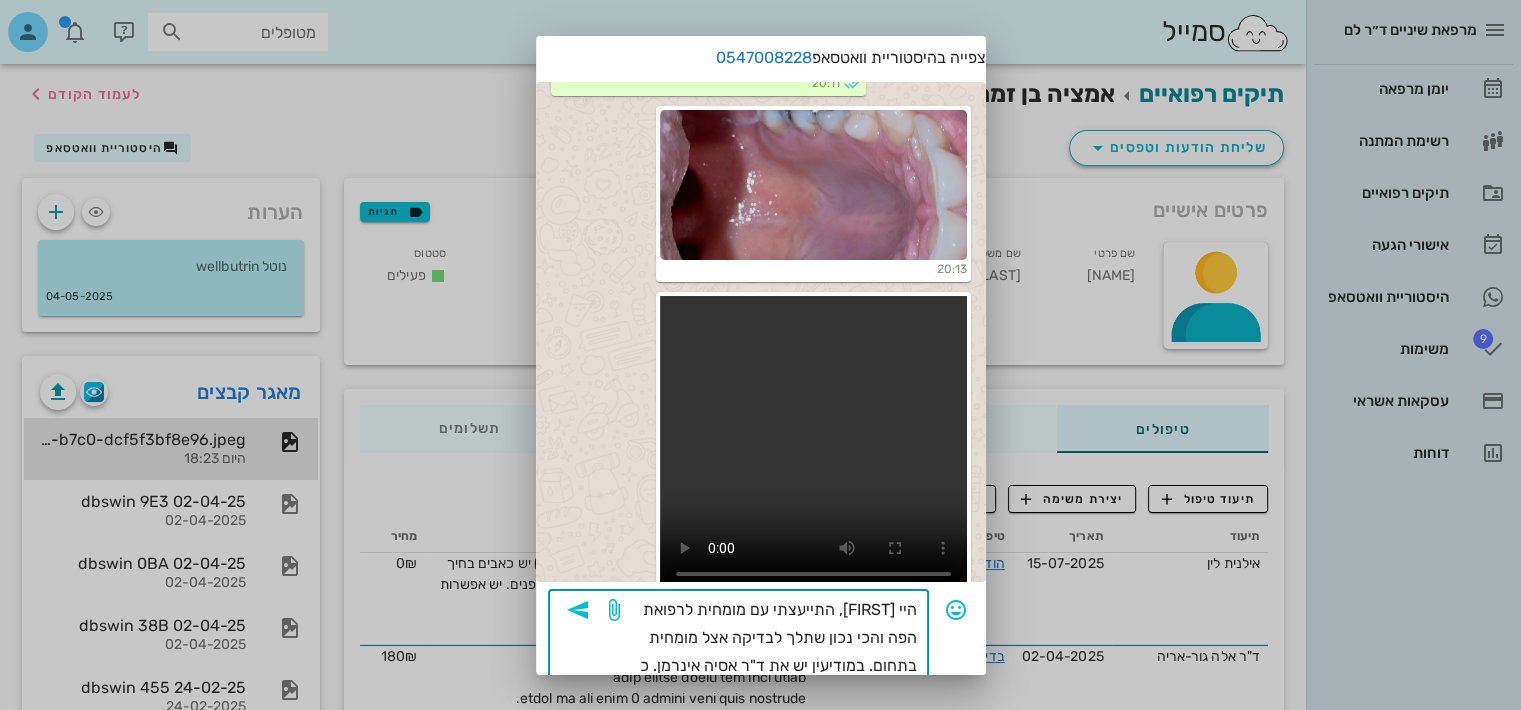 scroll, scrollTop: 80, scrollLeft: 0, axis: vertical 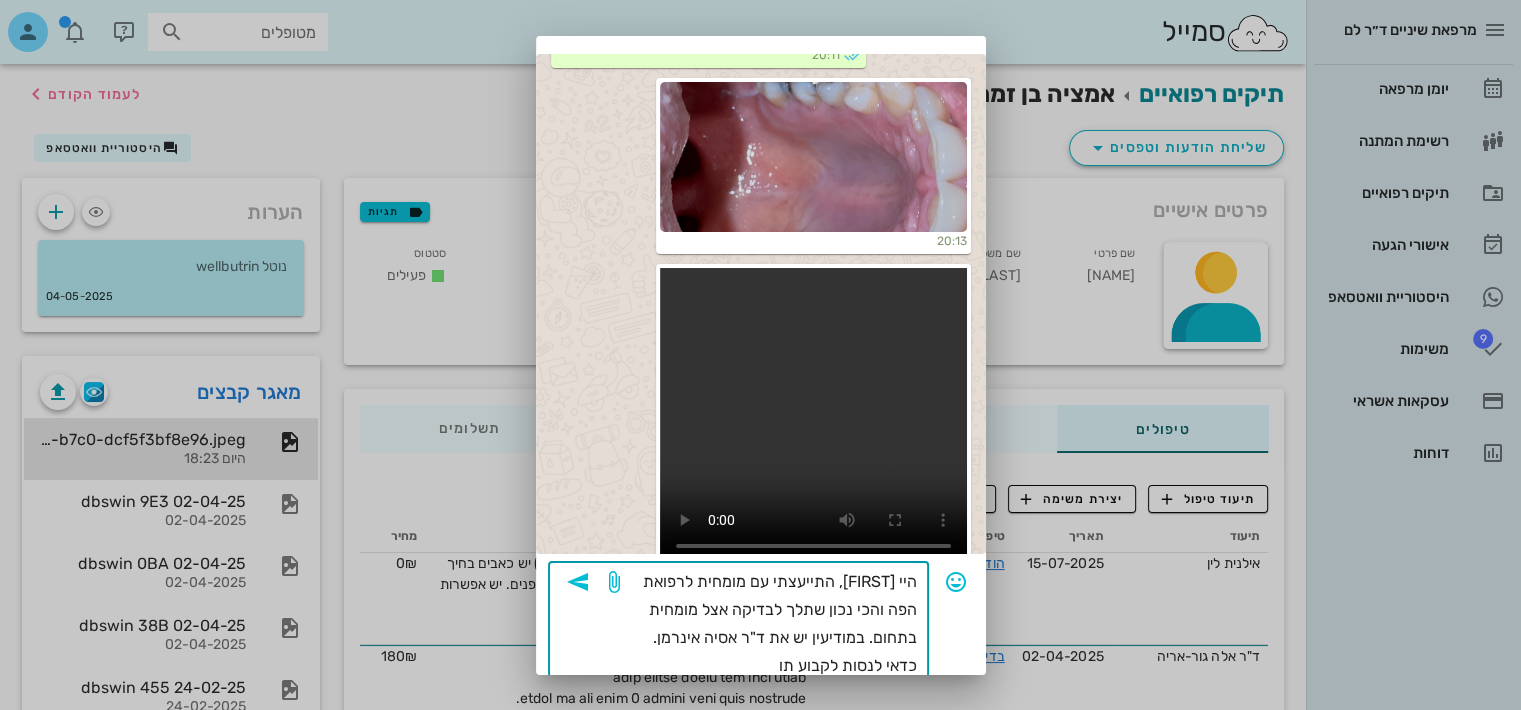 type on "היי אמציה, התייעצתי עם מומחית לרפואת הפה והכי נכון שתלך לבדיקה אצל מומחית בתחום. במודיעין יש את ד"ר אסיה אינרמן. כדאי לנסות לקבוע תור אצלם למחר" 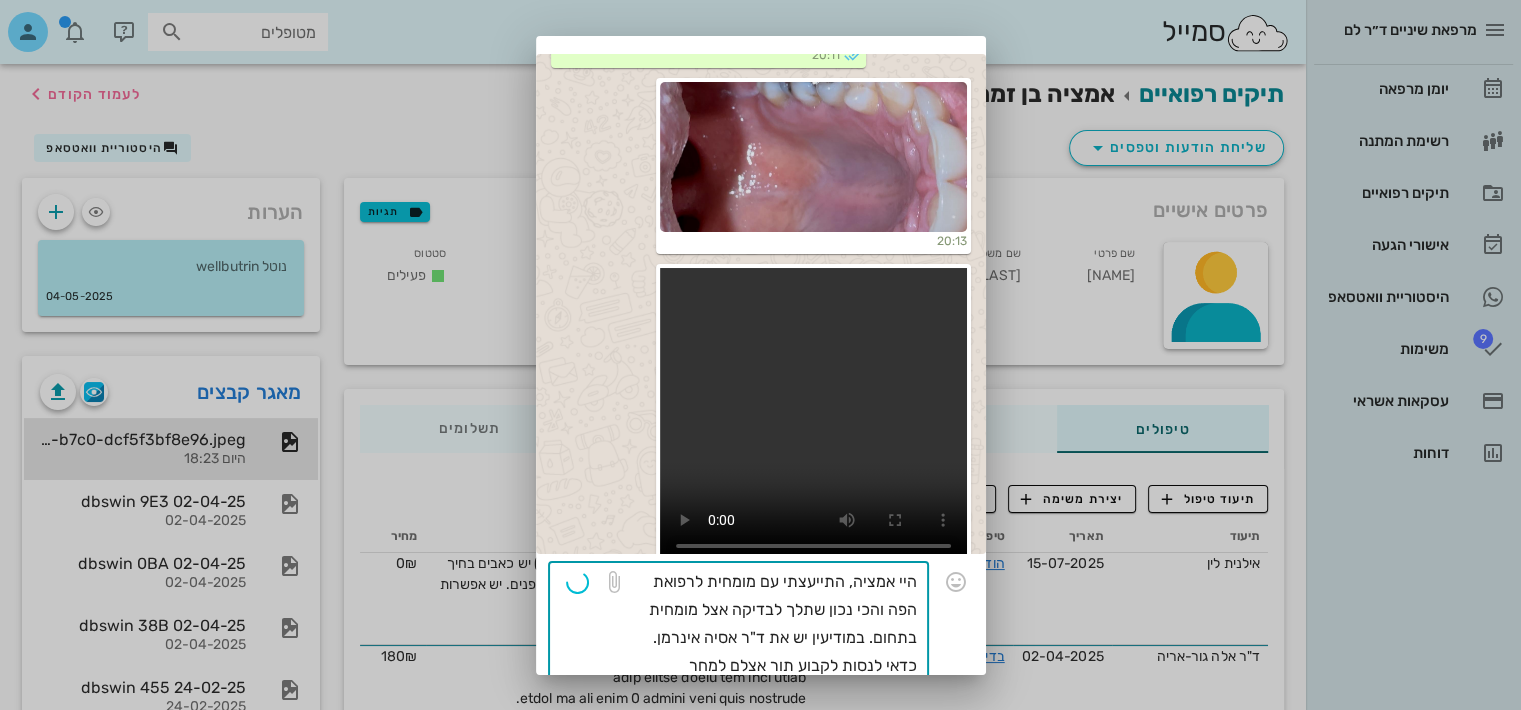 type 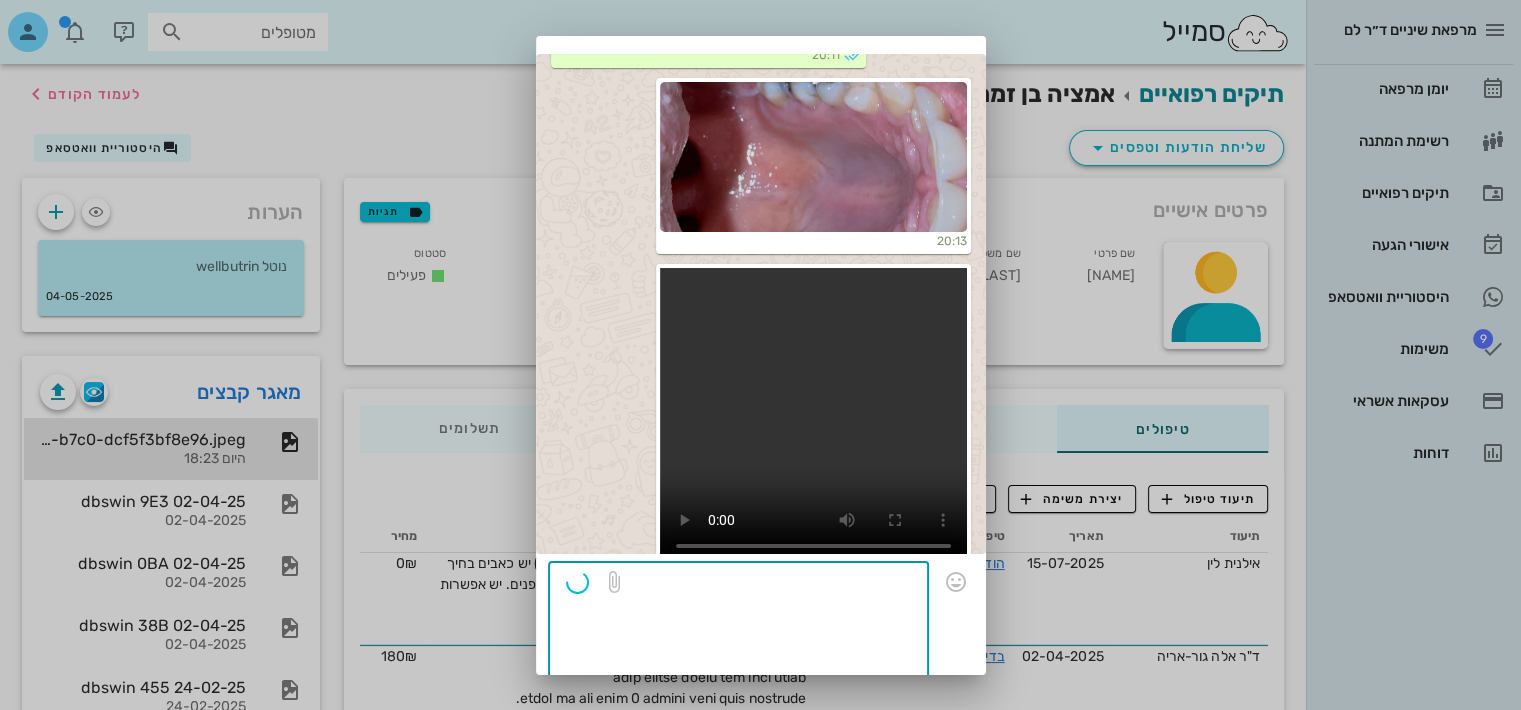 scroll, scrollTop: 21, scrollLeft: 0, axis: vertical 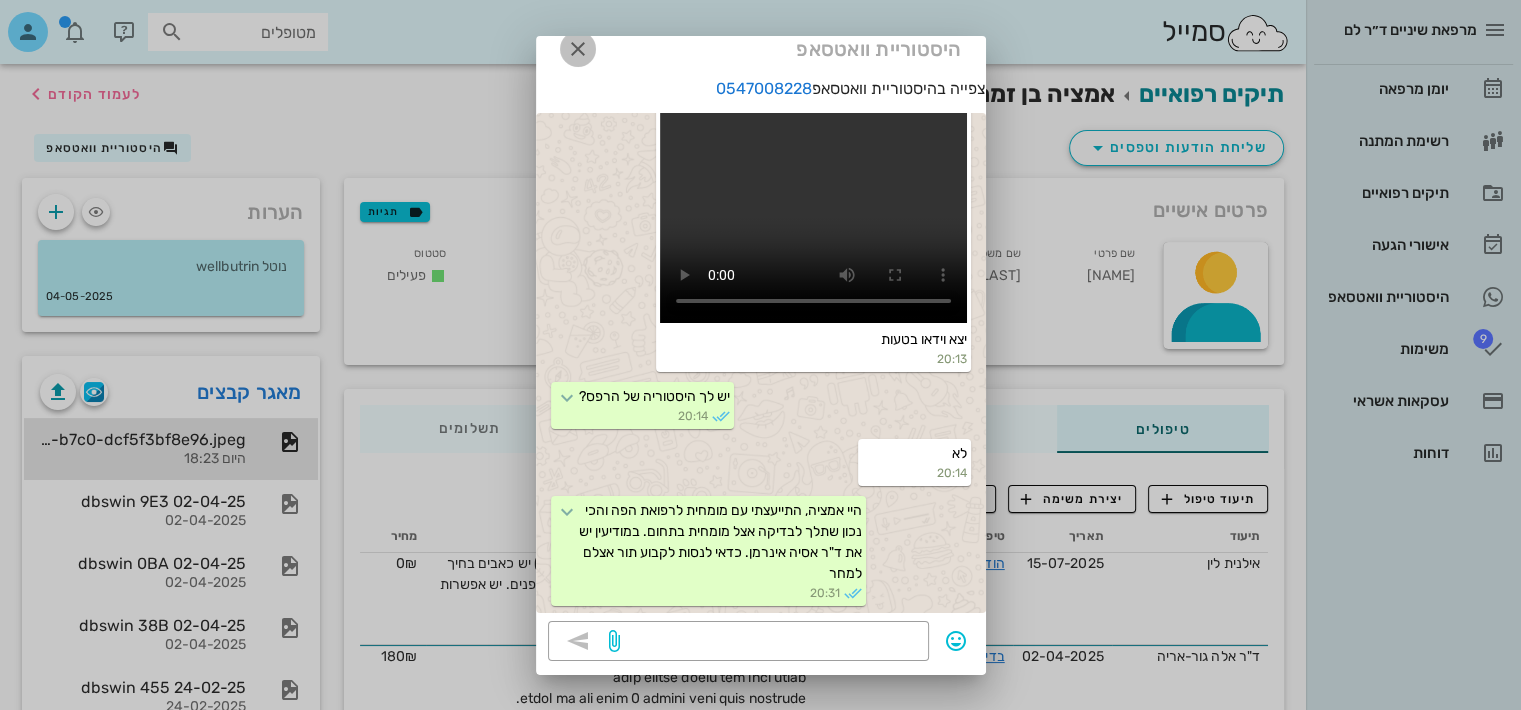 click at bounding box center (578, 49) 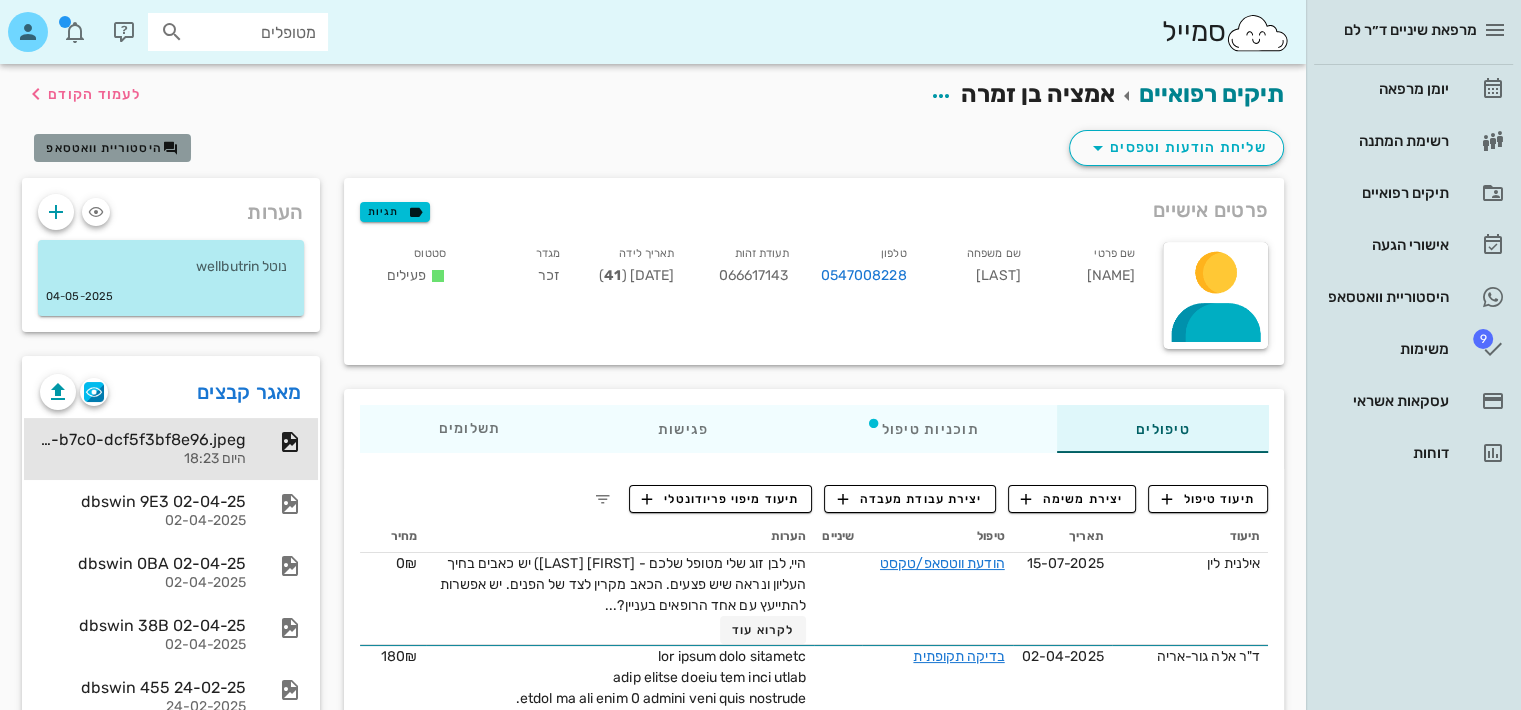 click on "היסטוריית וואטסאפ" at bounding box center [112, 148] 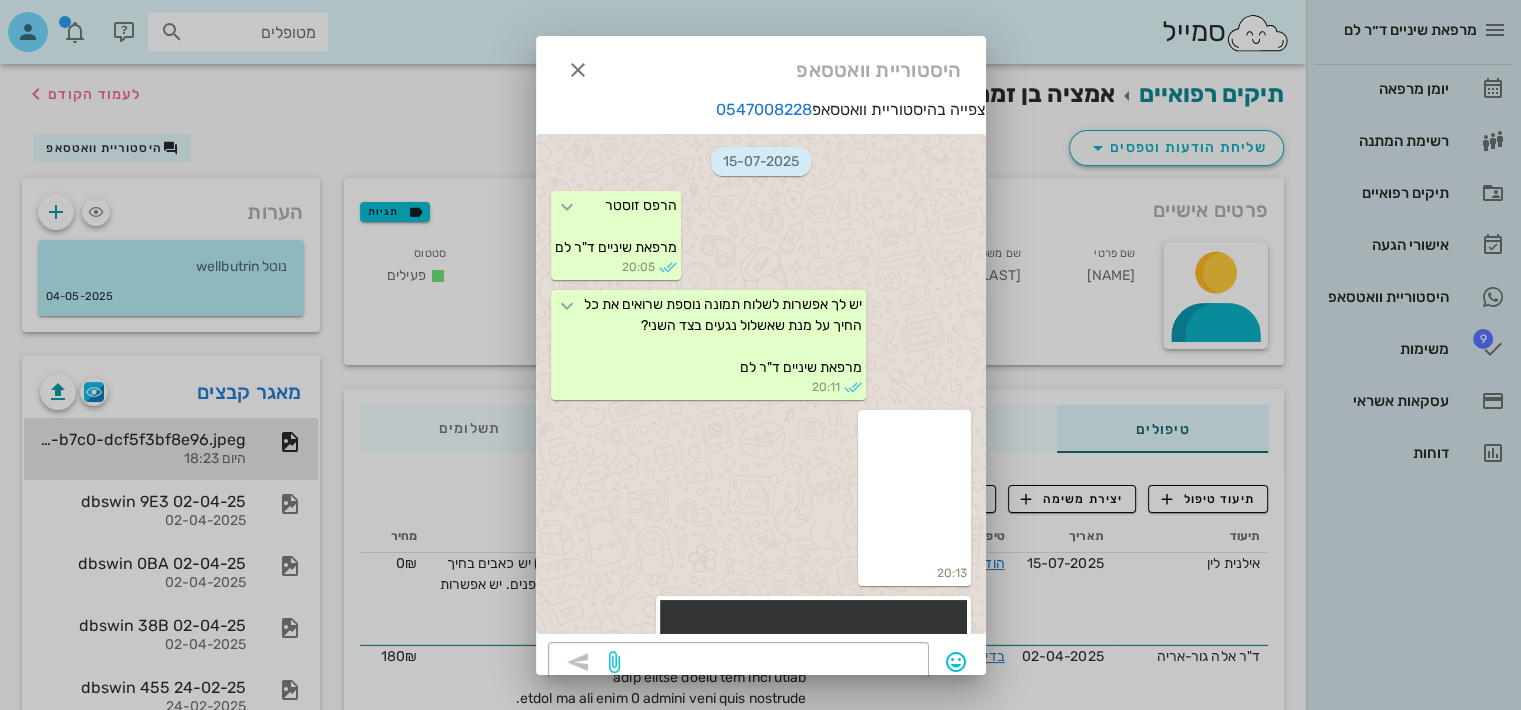 scroll, scrollTop: 691, scrollLeft: 0, axis: vertical 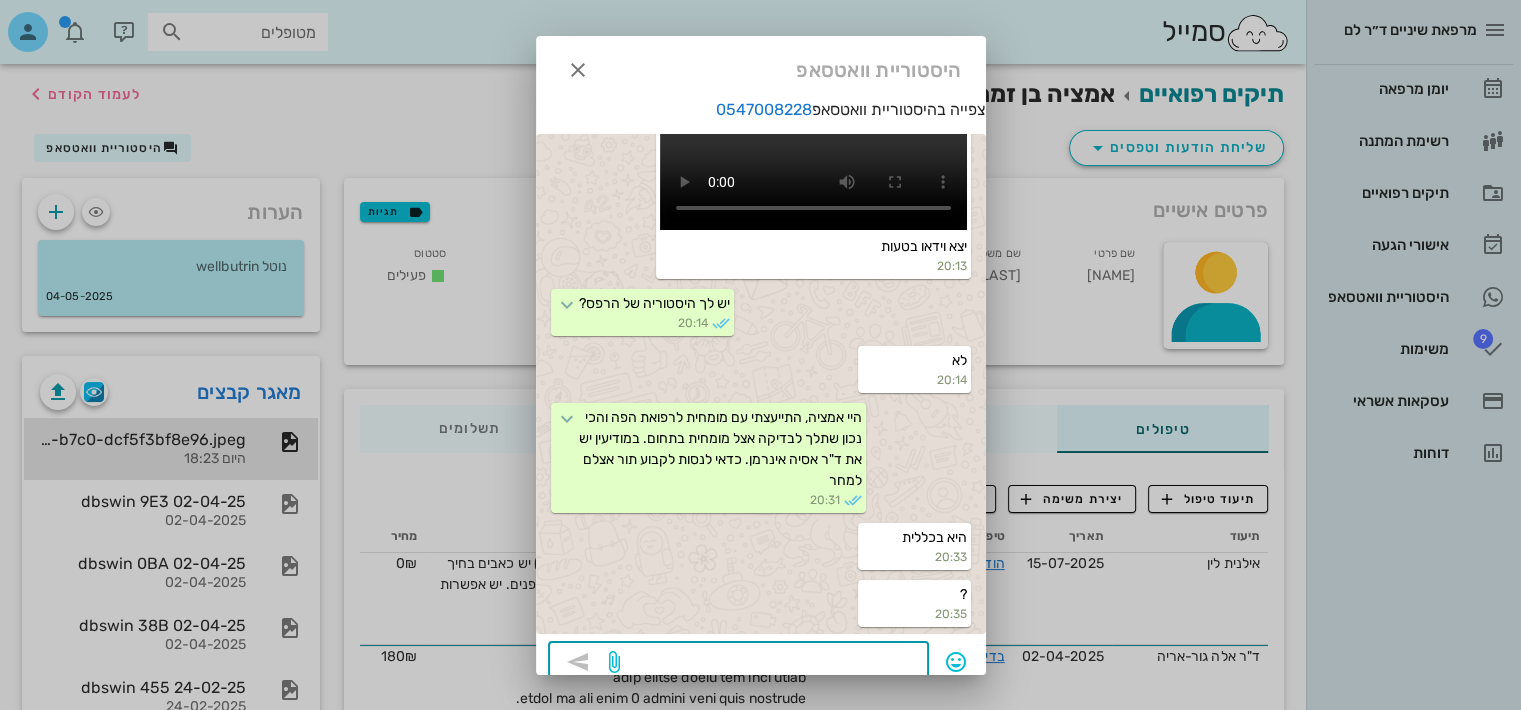 click at bounding box center (770, 664) 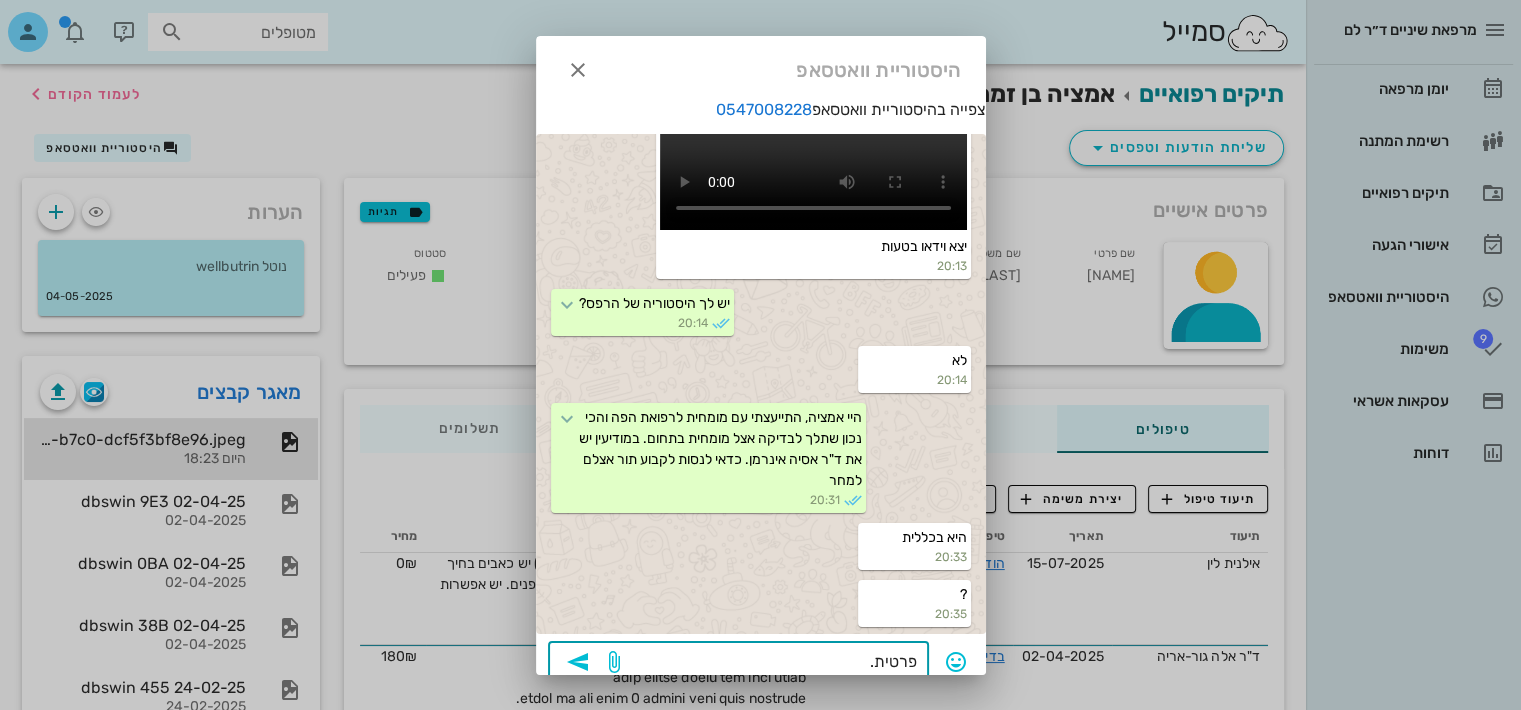 type on "פרטית" 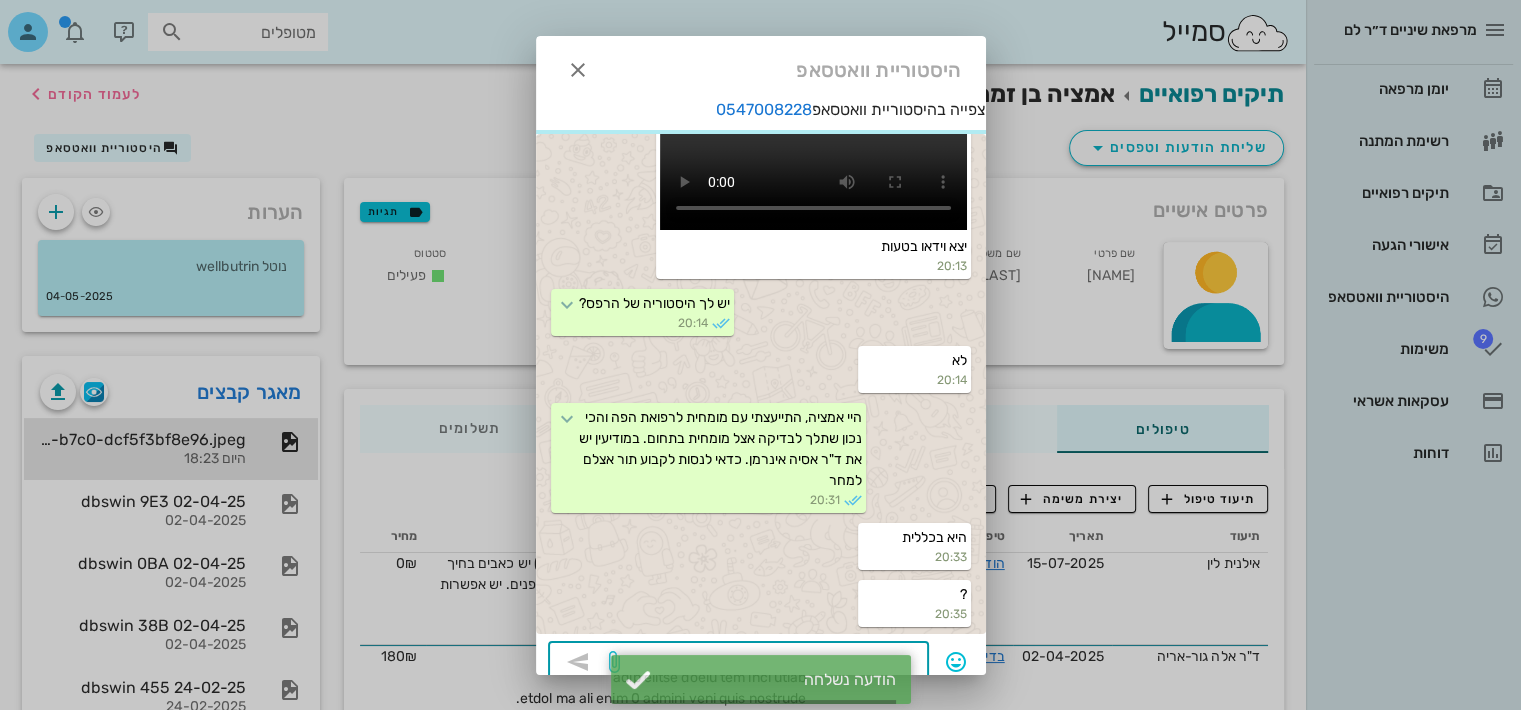scroll, scrollTop: 748, scrollLeft: 0, axis: vertical 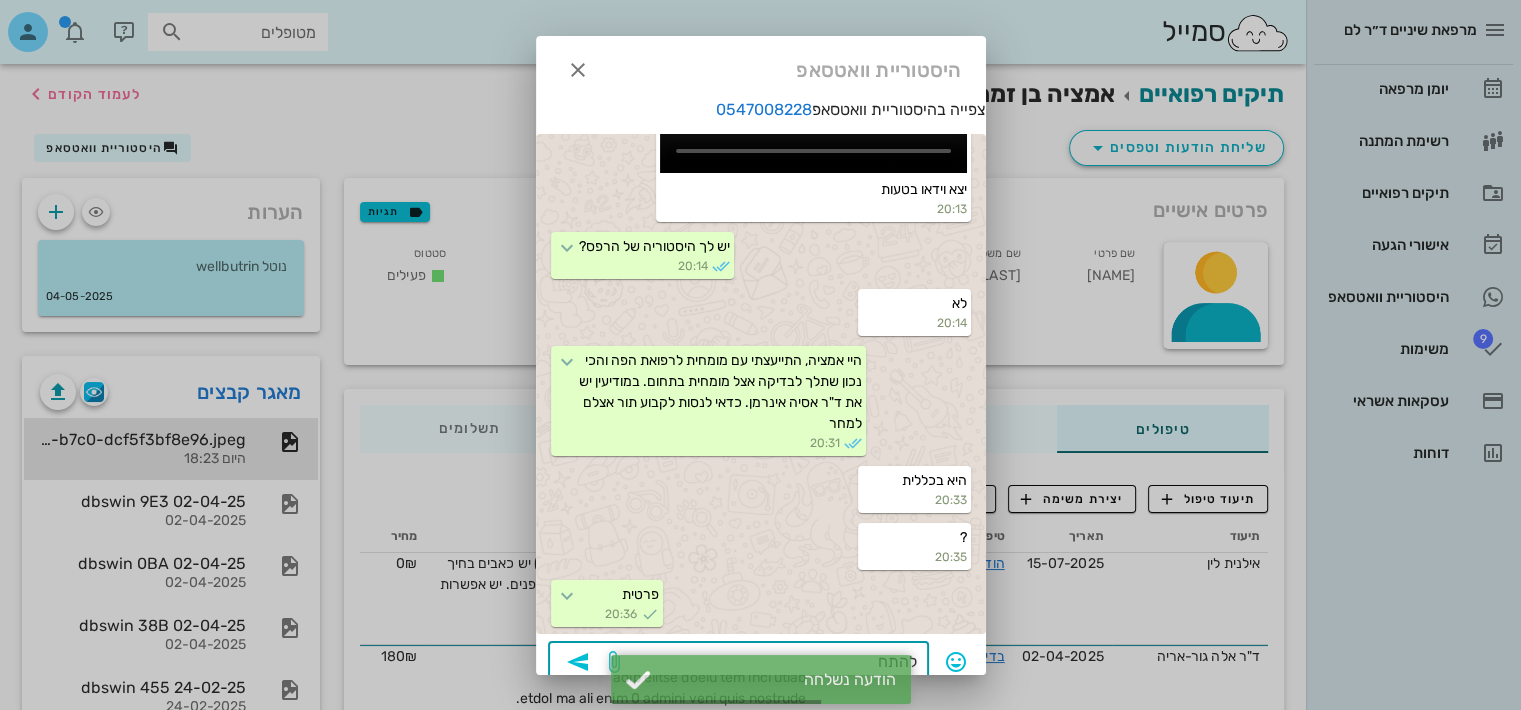 type on "להתחי" 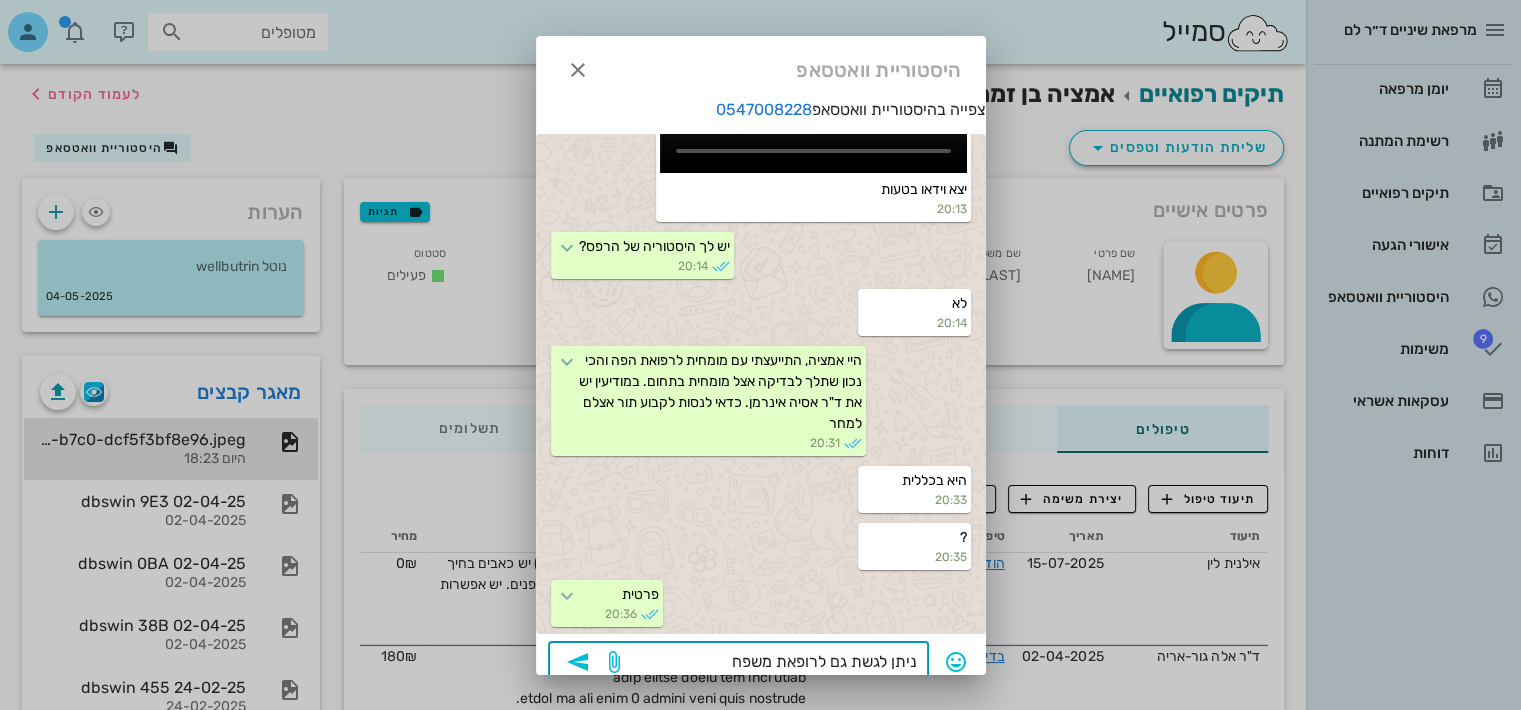 type on "ניתן לגשת גם לרופאת משפחה" 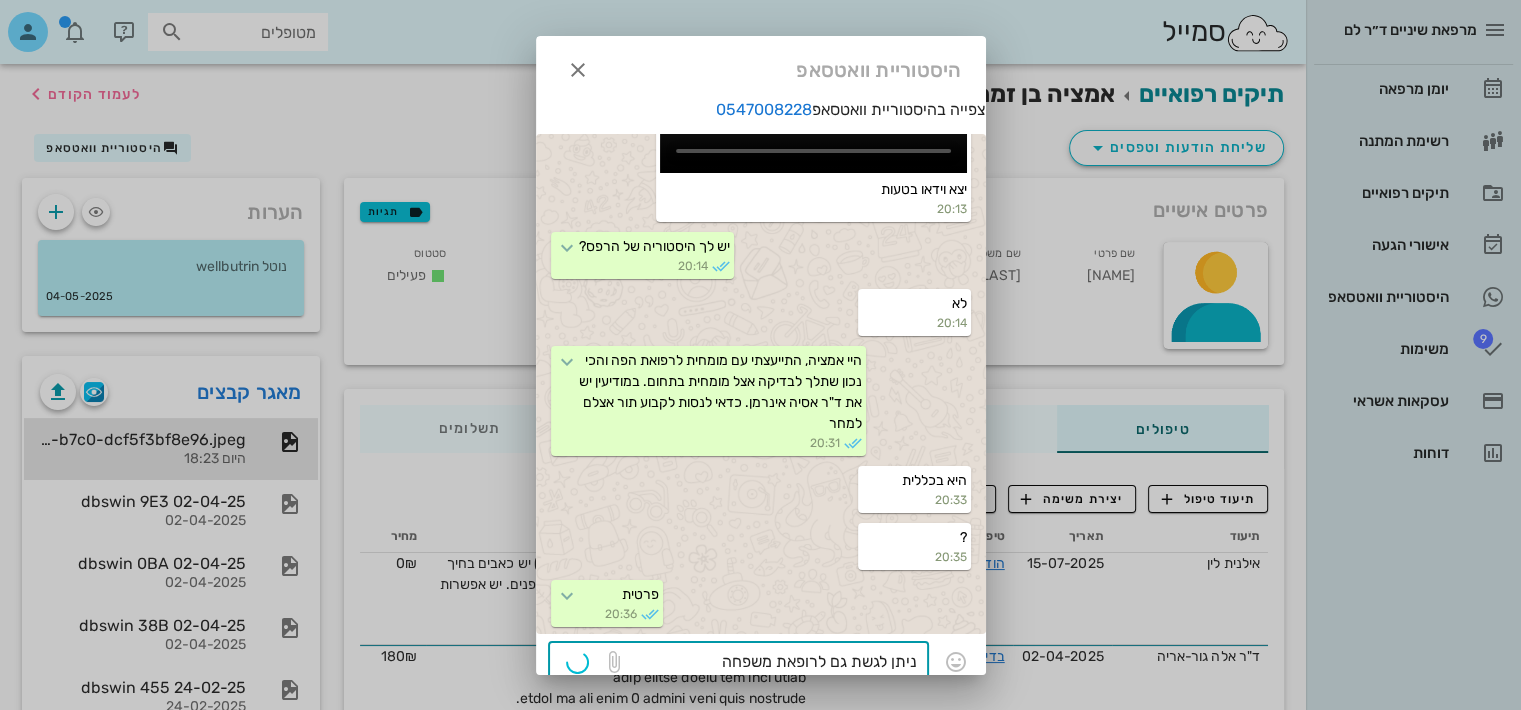 type 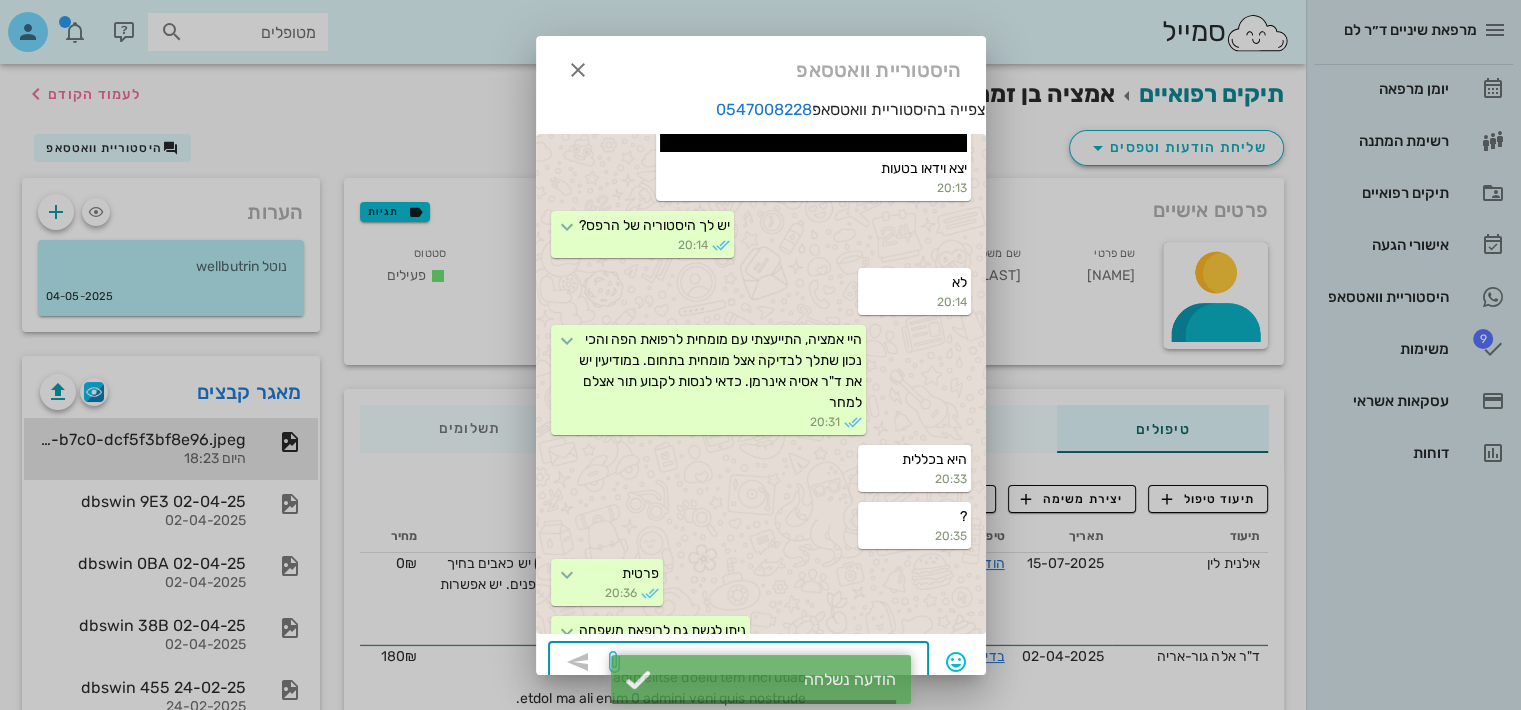 scroll, scrollTop: 804, scrollLeft: 0, axis: vertical 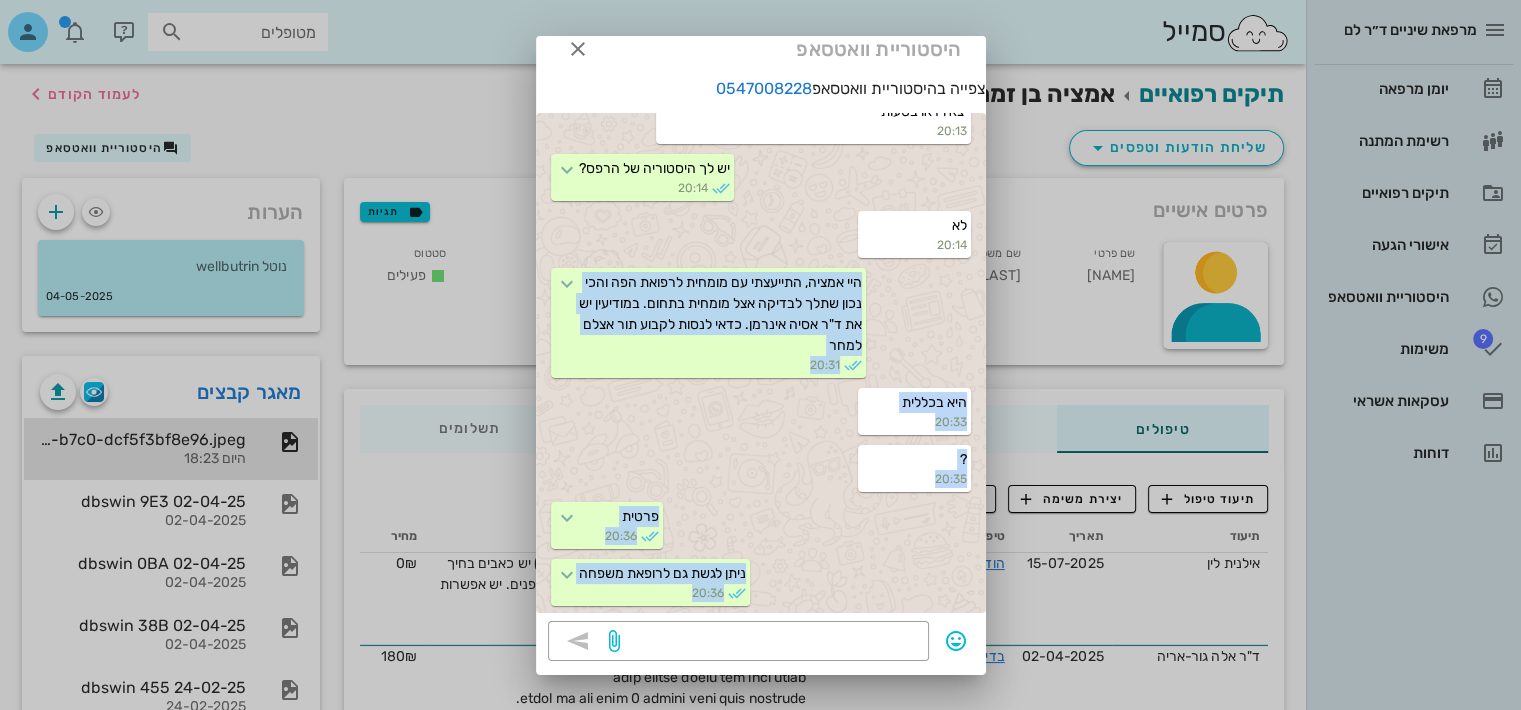 drag, startPoint x: 810, startPoint y: 218, endPoint x: 814, endPoint y: 571, distance: 353.02267 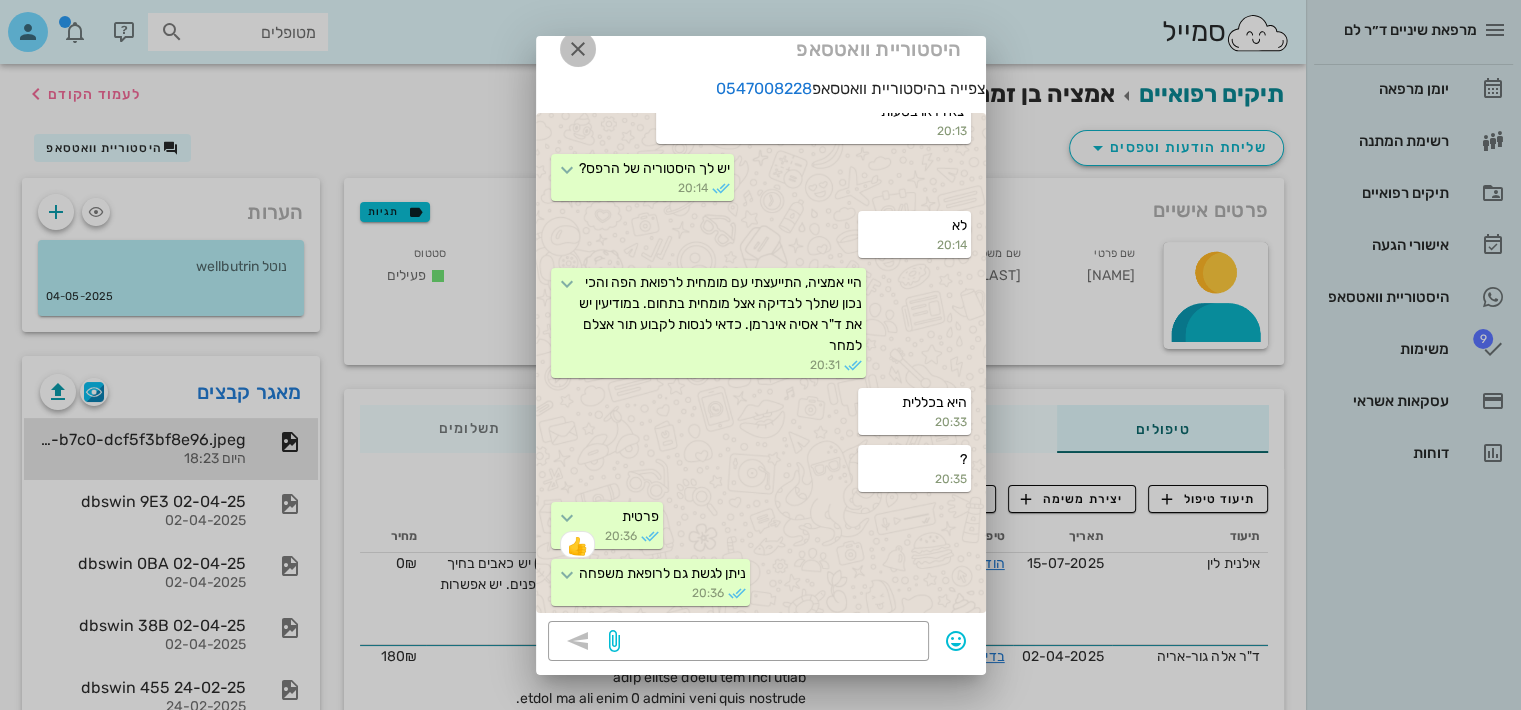 click at bounding box center (578, 49) 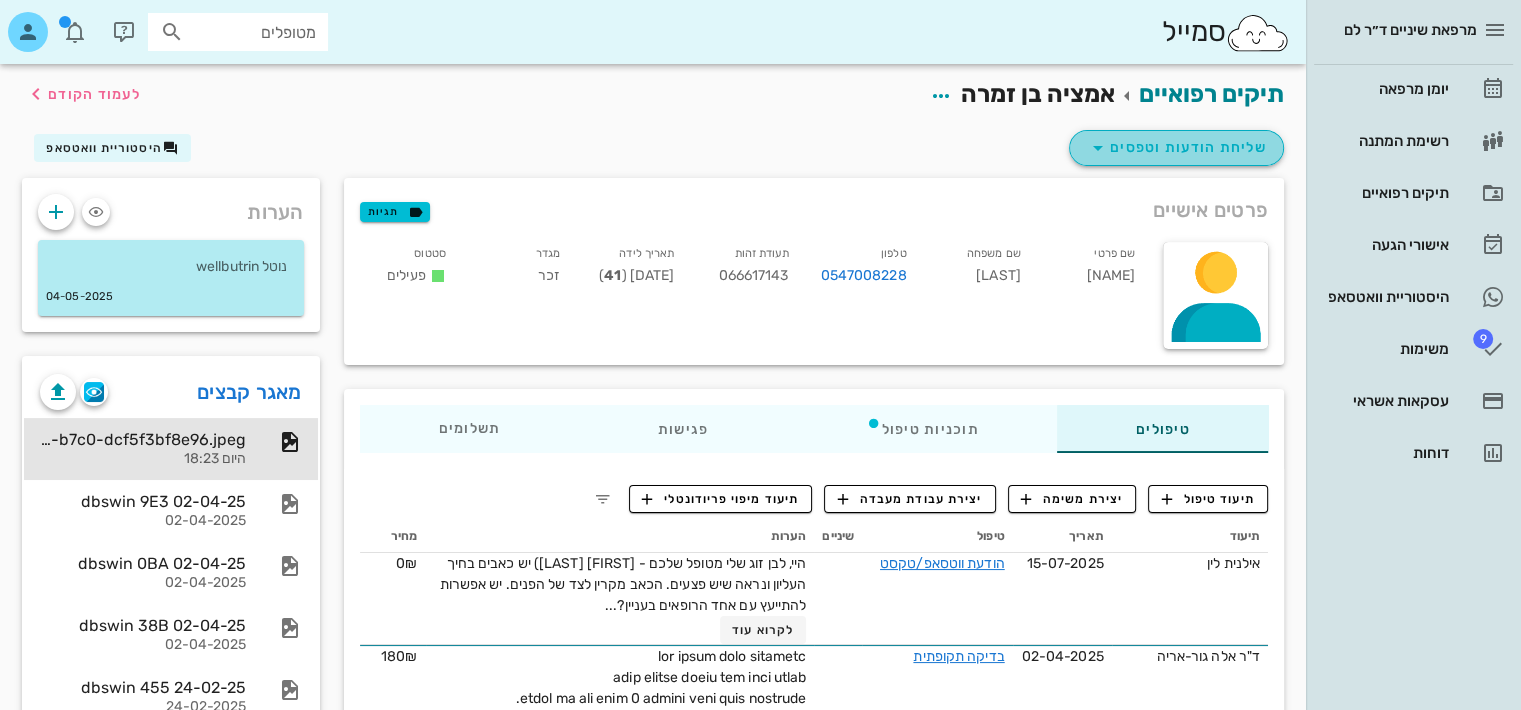 click on "שליחת הודעות וטפסים" at bounding box center (1176, 148) 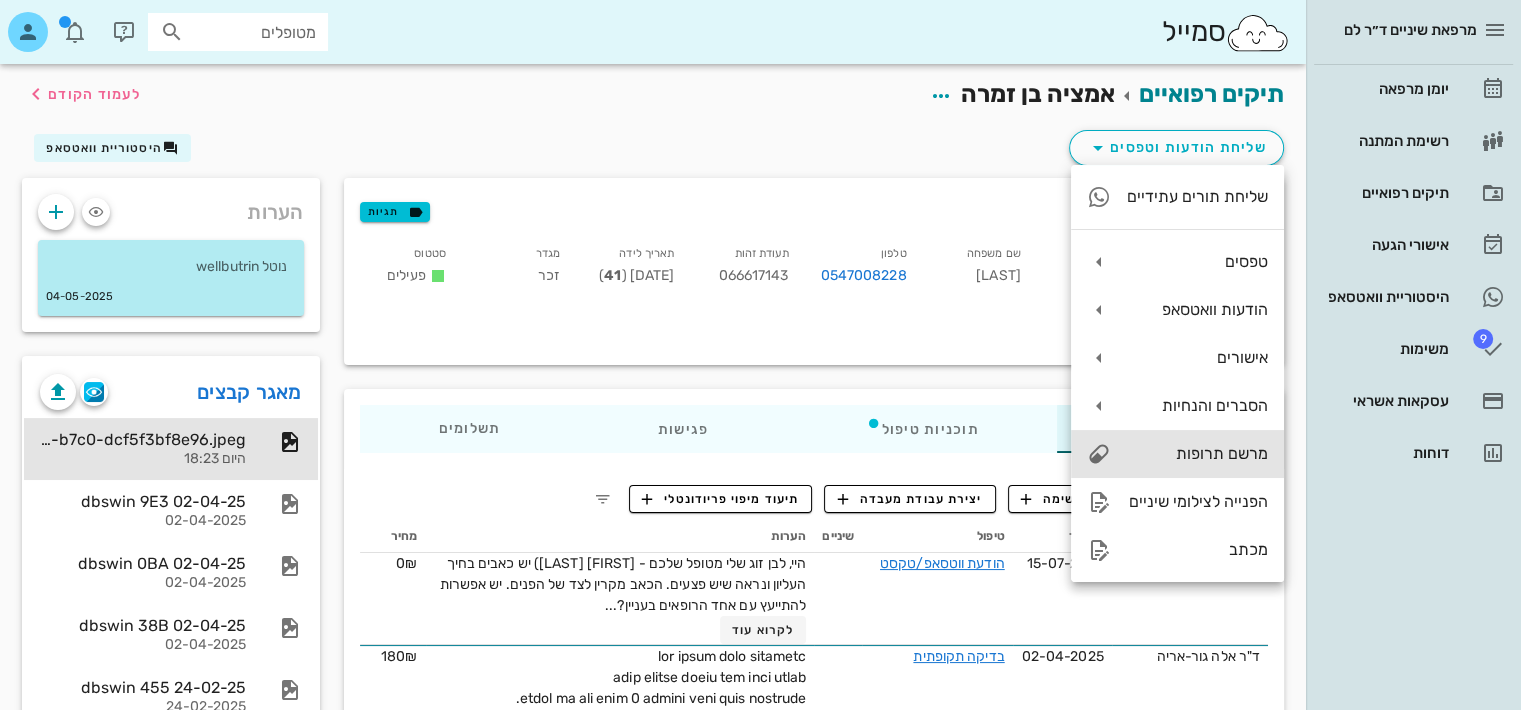 click on "מרשם תרופות" at bounding box center (1197, 453) 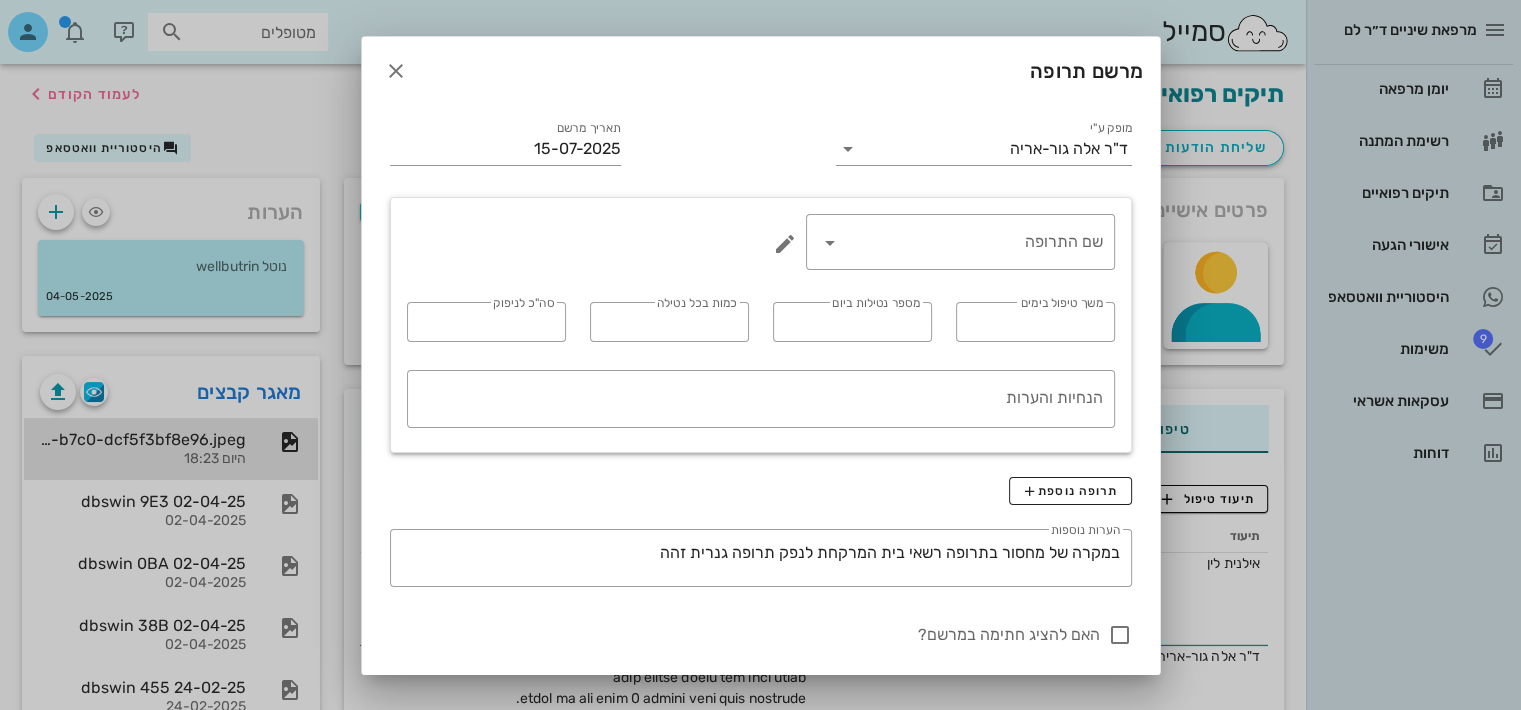 click on "שם התרופה" at bounding box center [974, 242] 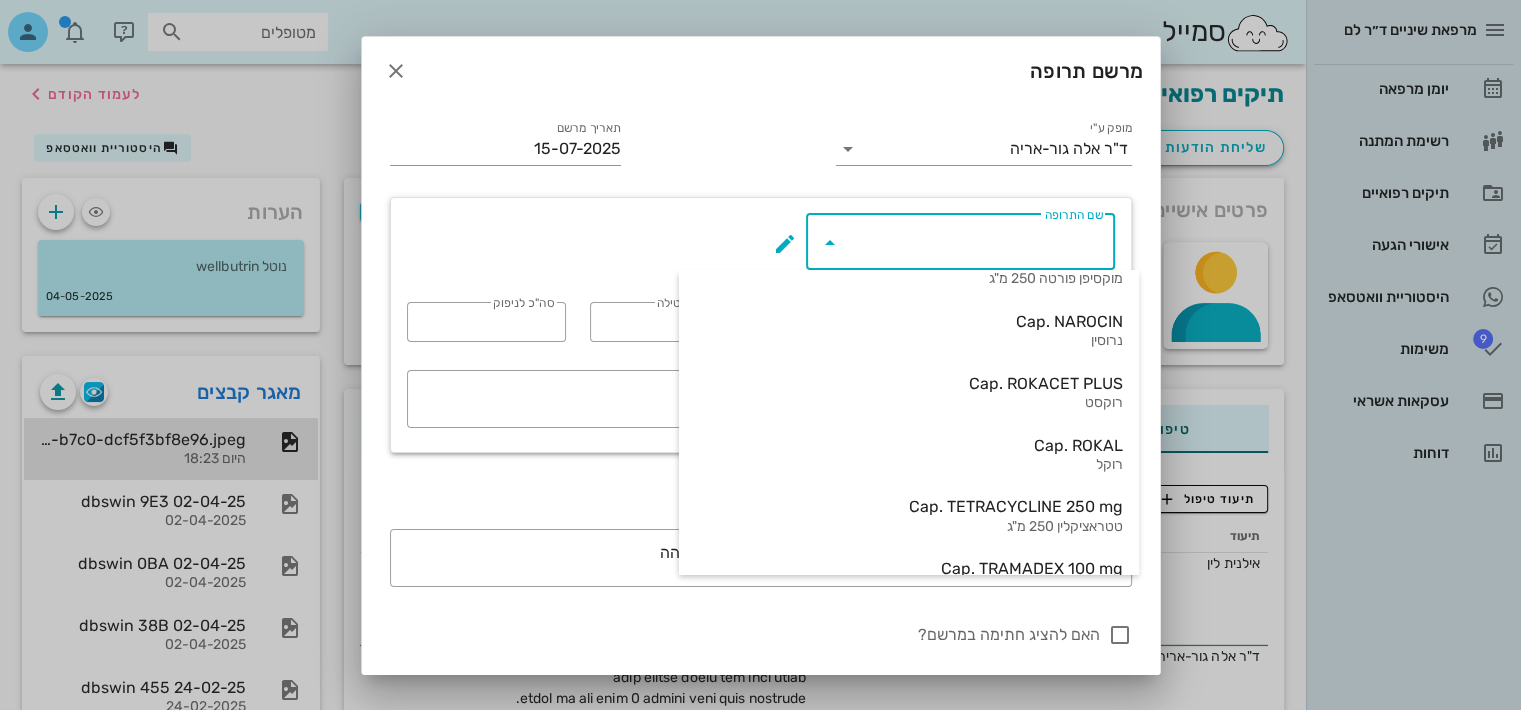 scroll, scrollTop: 1839, scrollLeft: 0, axis: vertical 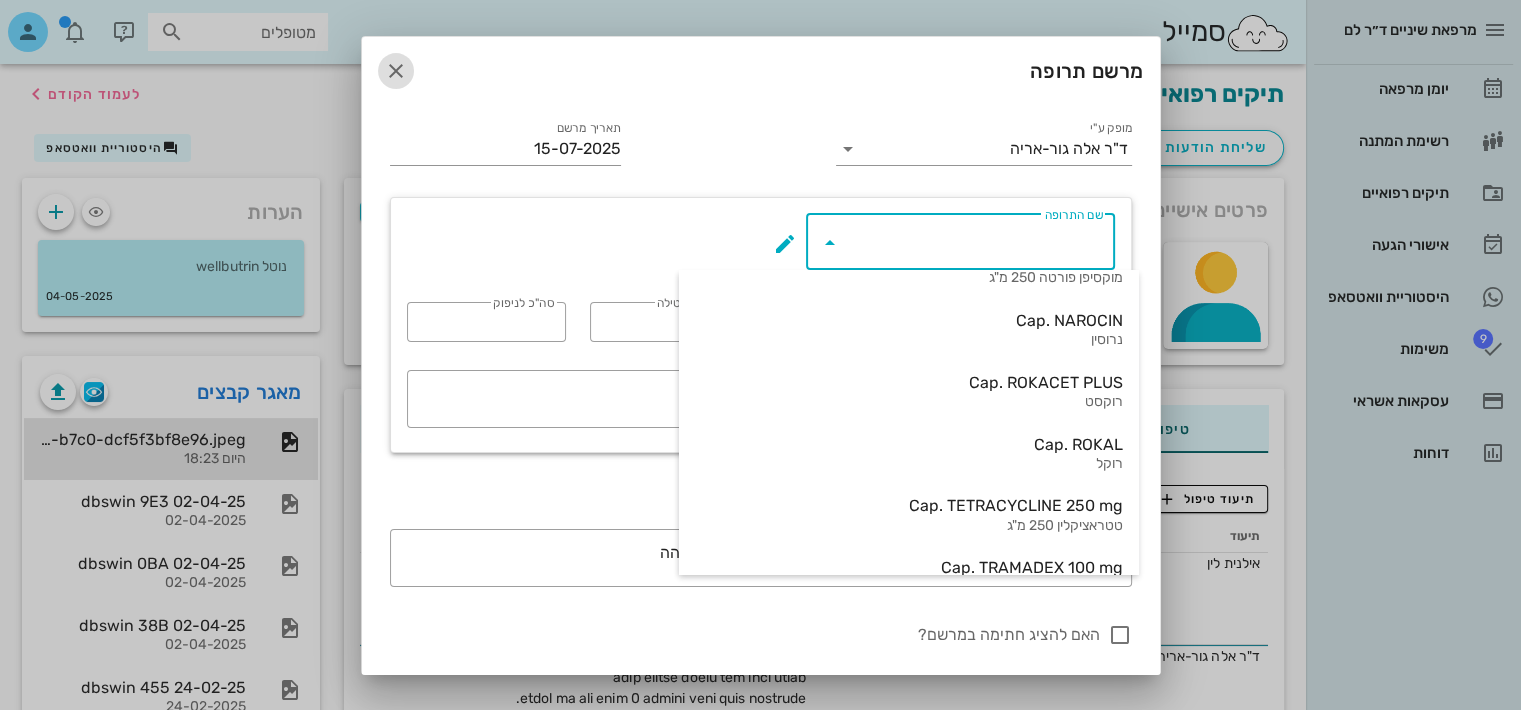 click at bounding box center [396, 71] 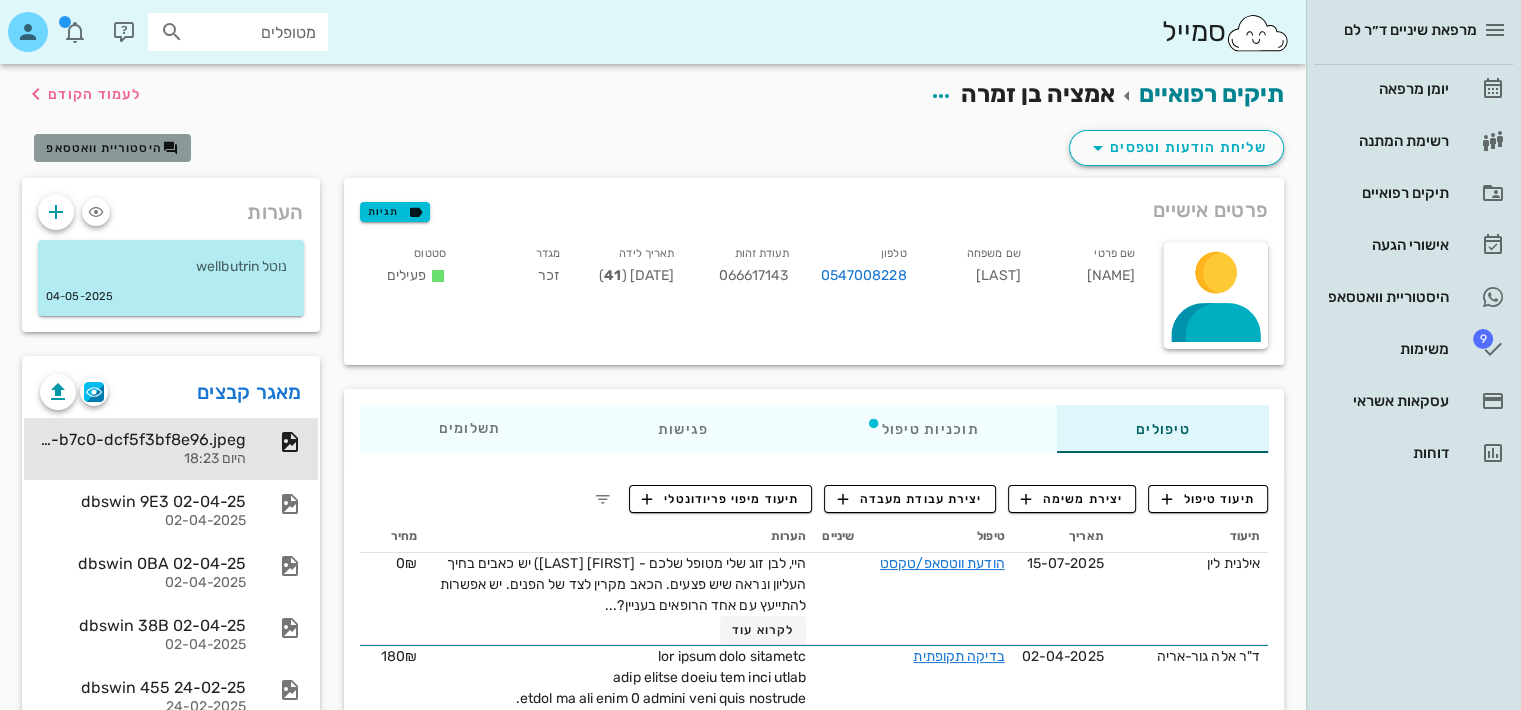click on "היסטוריית וואטסאפ" at bounding box center [112, 148] 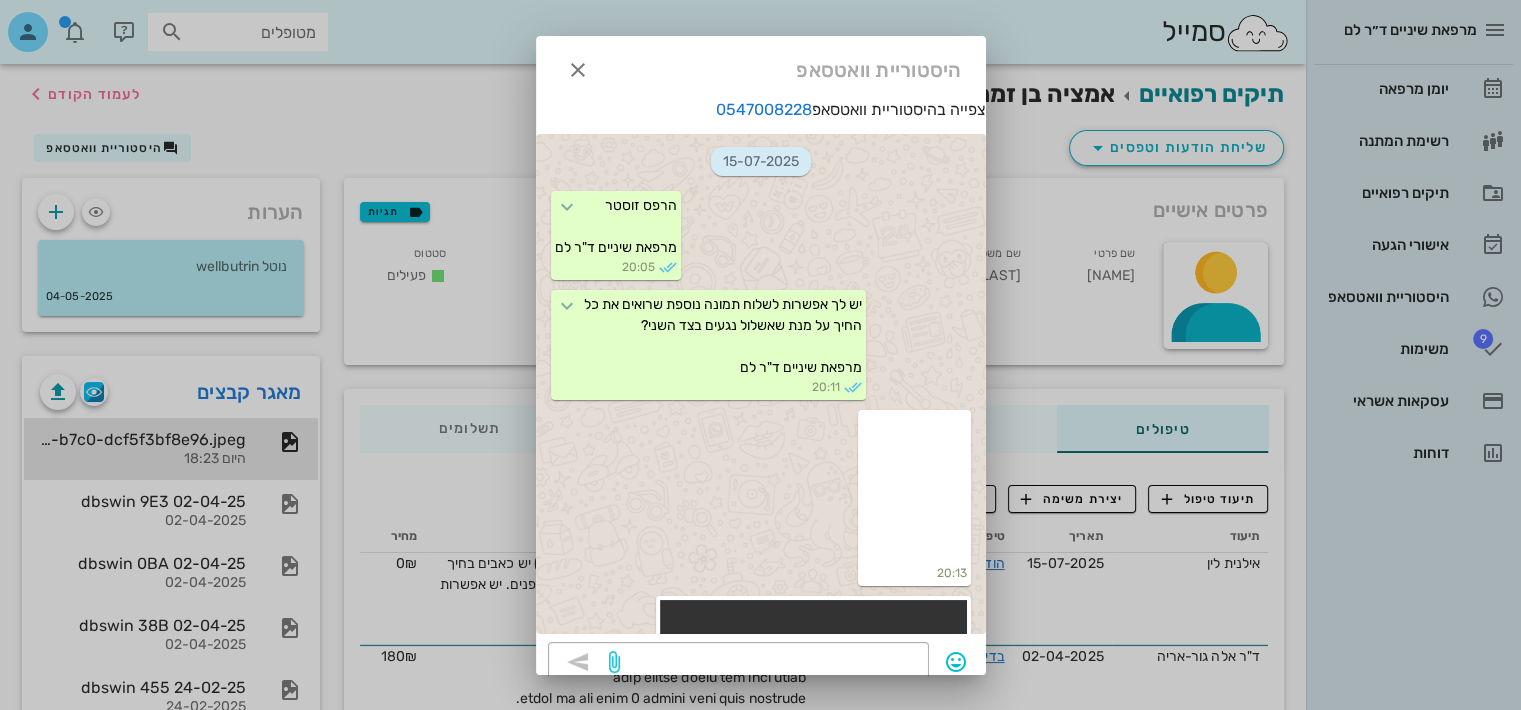 scroll, scrollTop: 861, scrollLeft: 0, axis: vertical 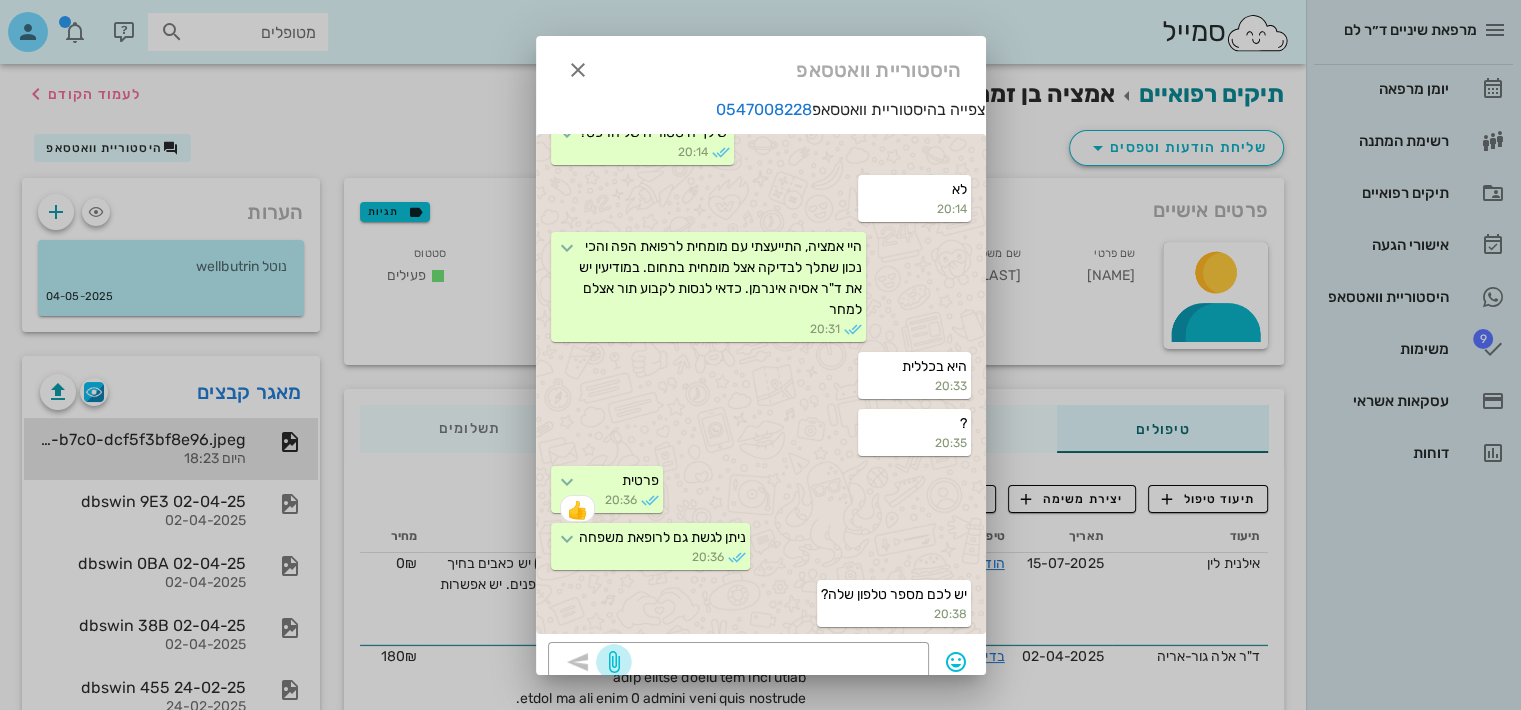 click at bounding box center [614, 662] 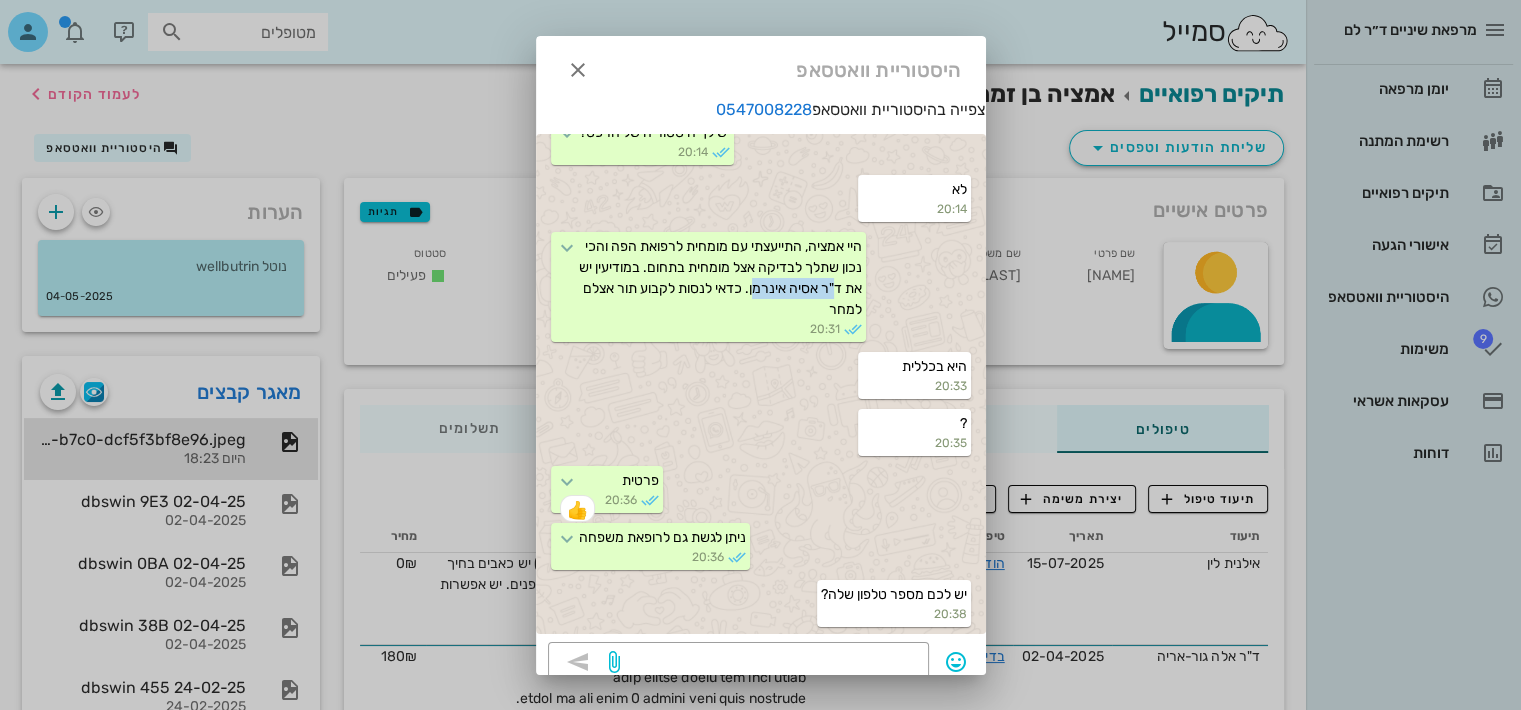 drag, startPoint x: 698, startPoint y: 285, endPoint x: 776, endPoint y: 285, distance: 78 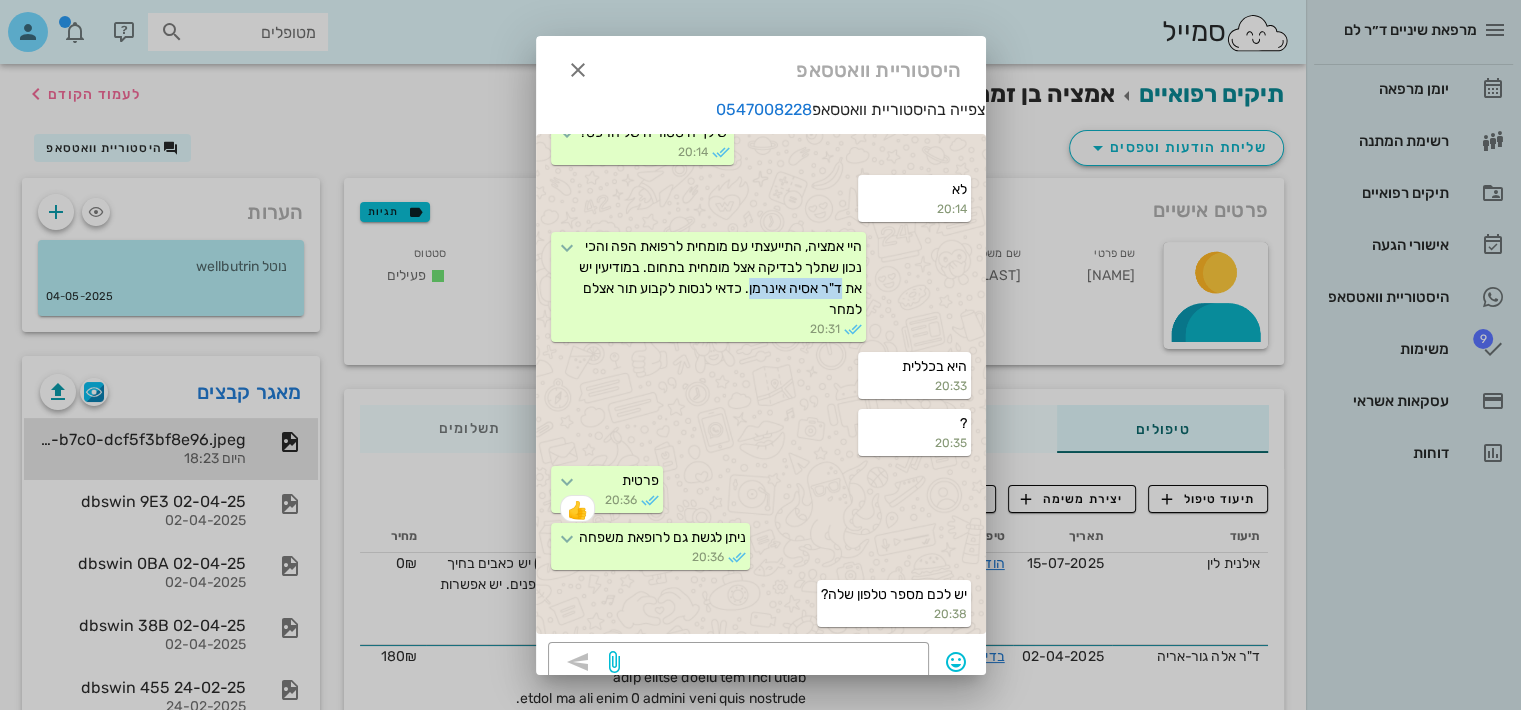 drag, startPoint x: 784, startPoint y: 288, endPoint x: 690, endPoint y: 289, distance: 94.00532 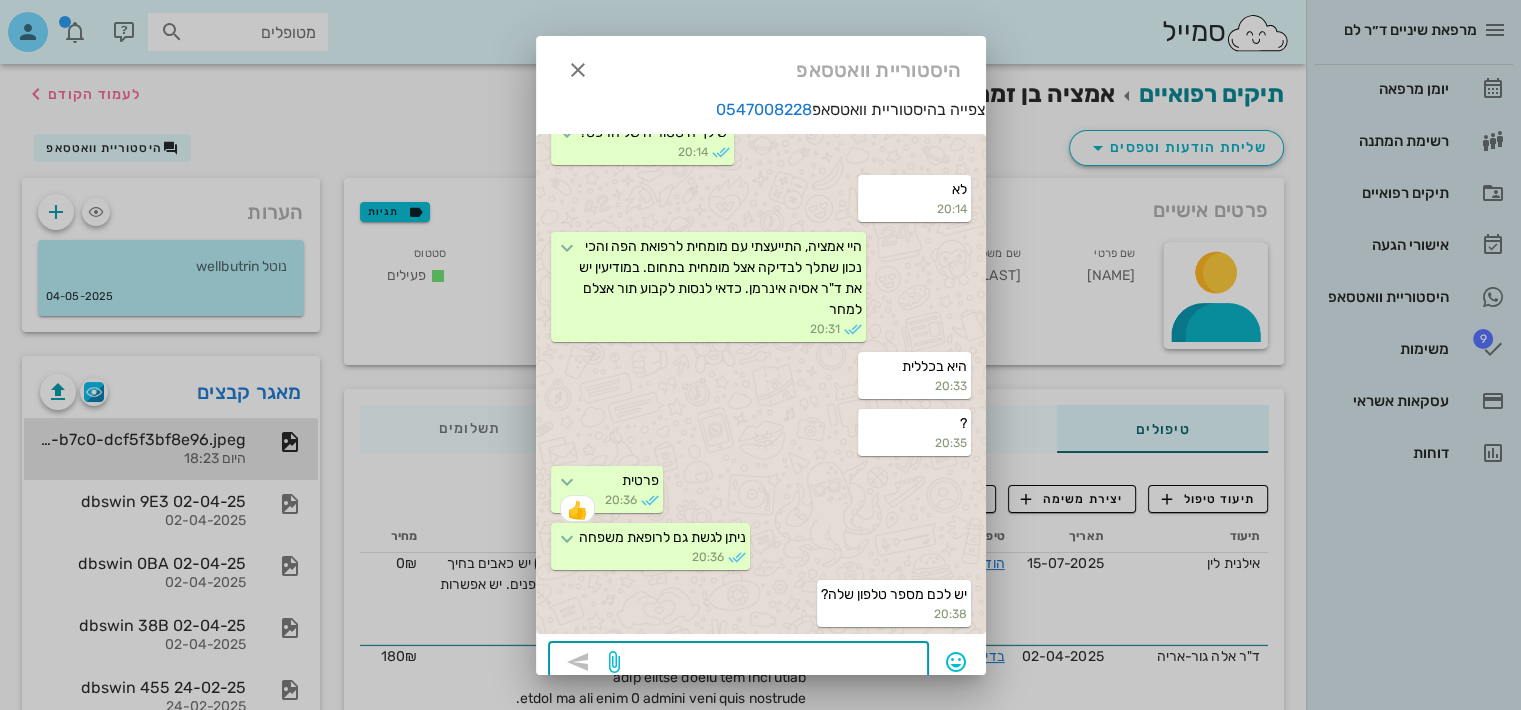 click at bounding box center (770, 664) 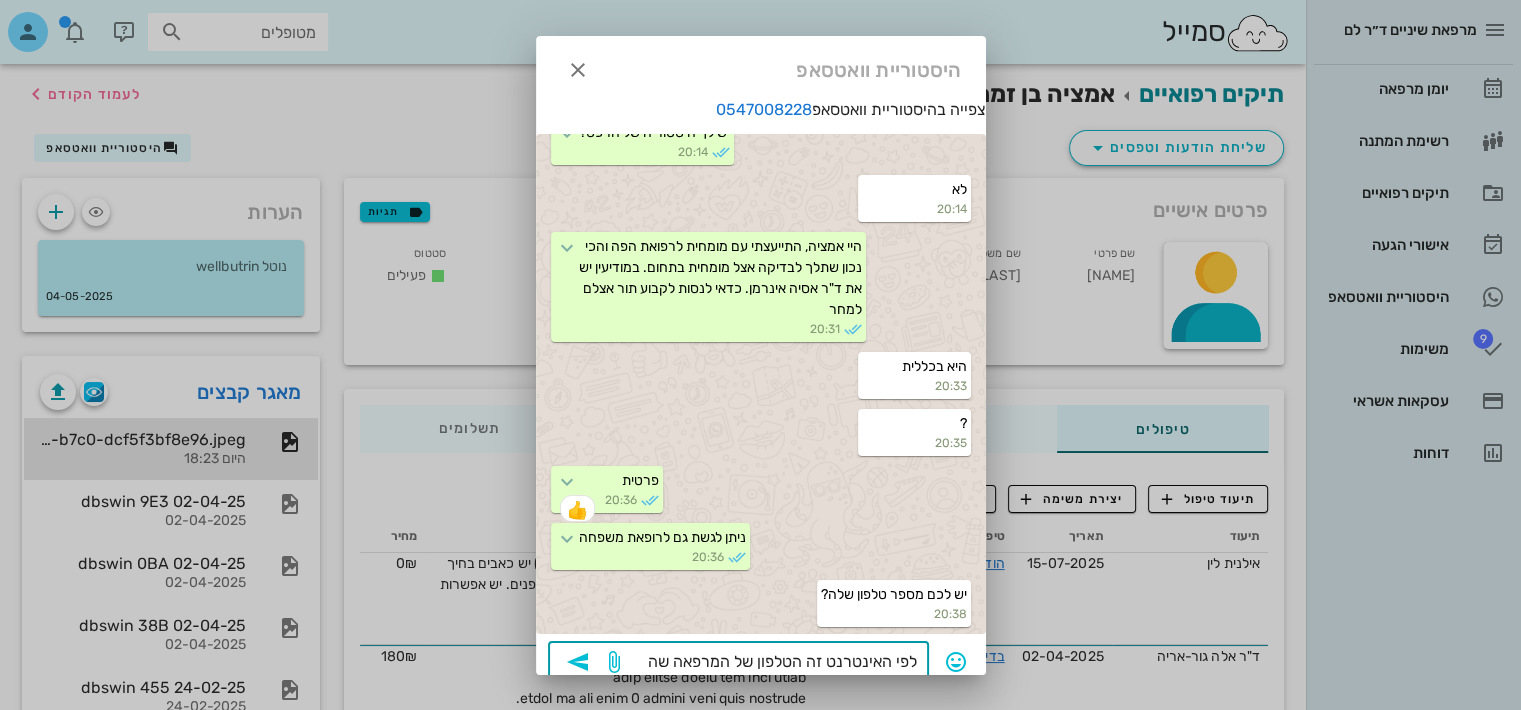 scroll, scrollTop: 24, scrollLeft: 0, axis: vertical 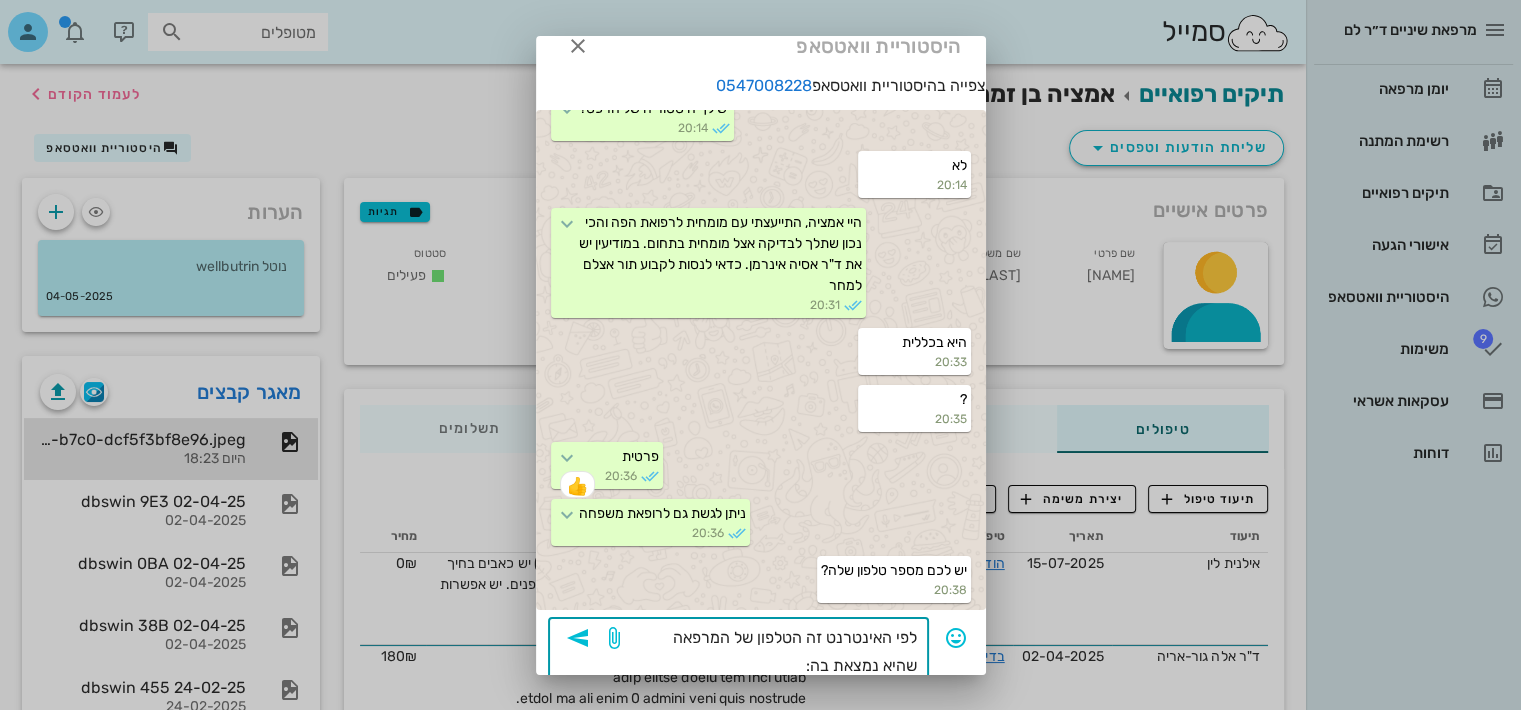 paste on "[PHONE]" 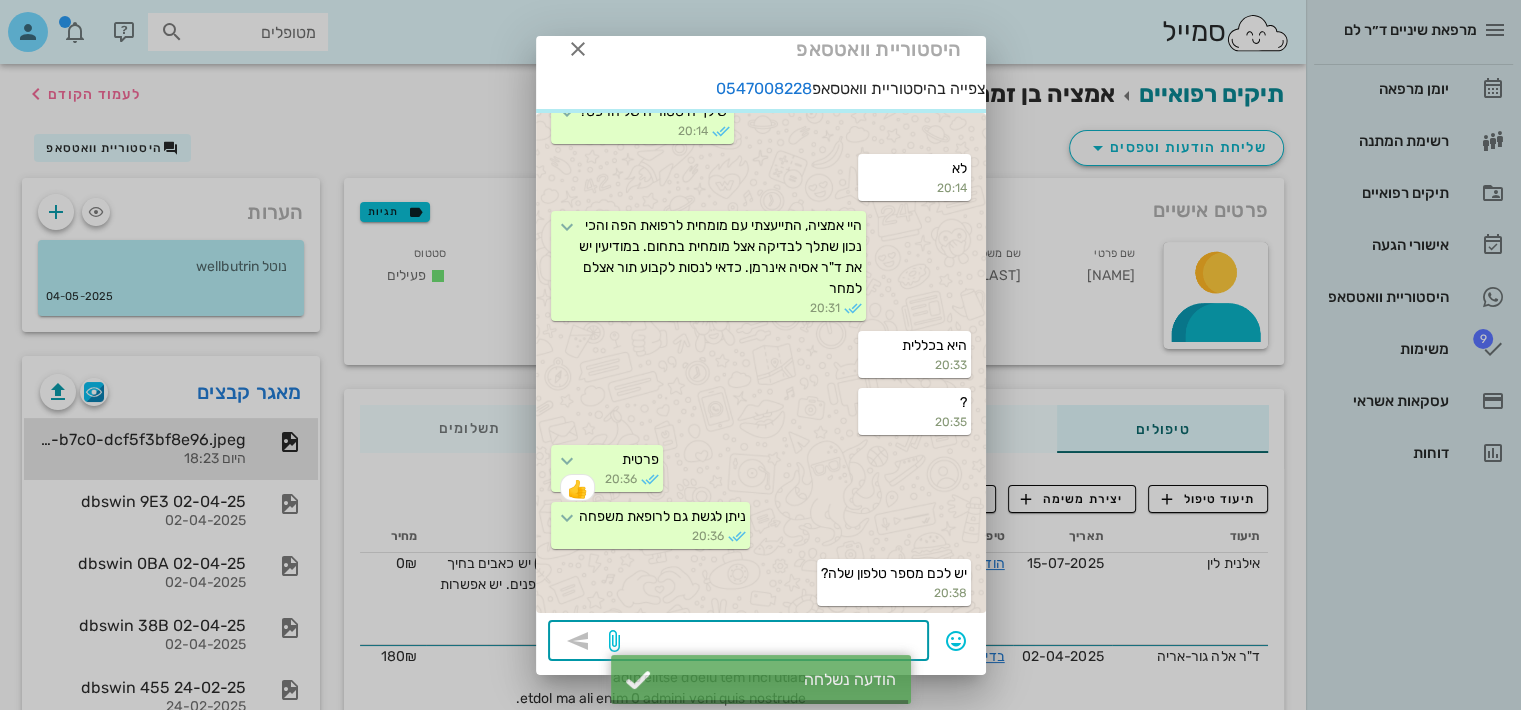 scroll, scrollTop: 21, scrollLeft: 0, axis: vertical 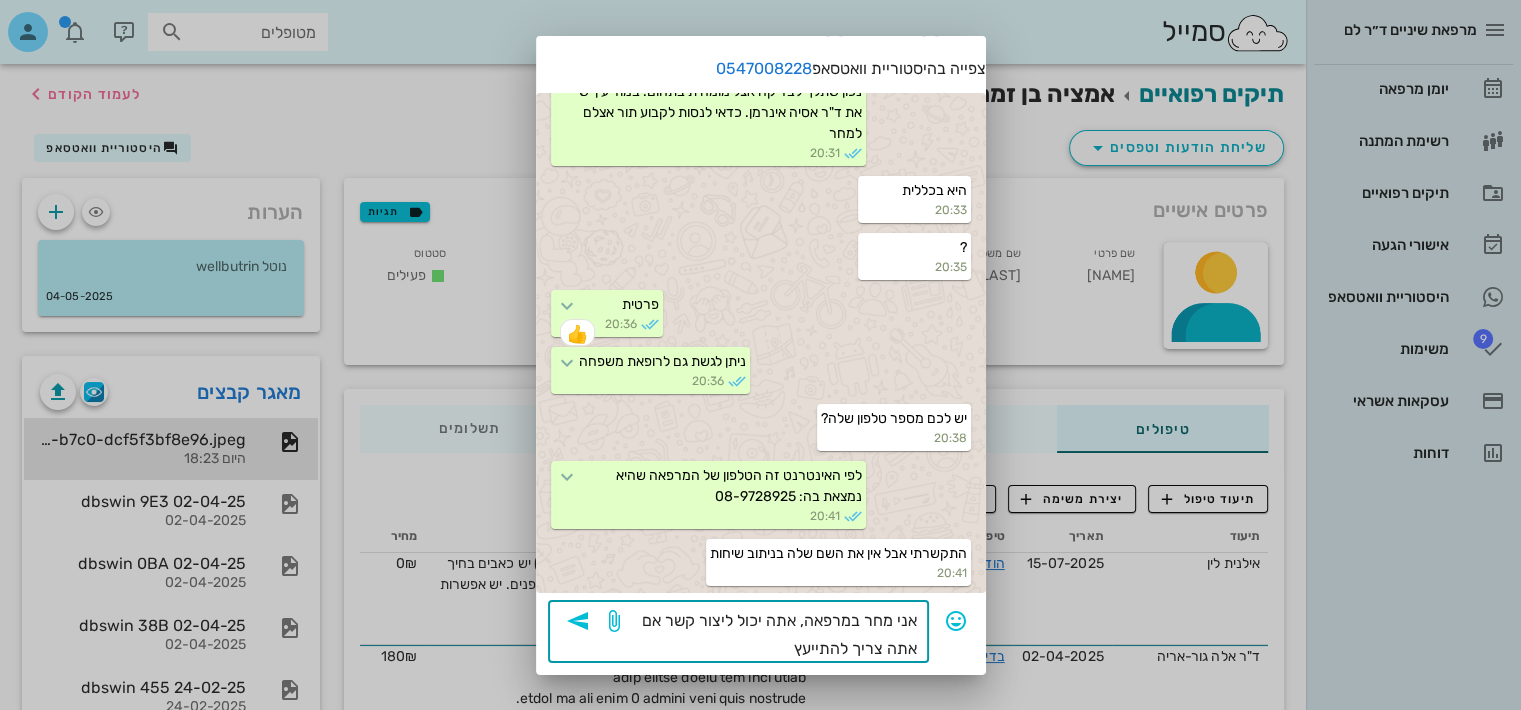 type on "אני מחר במרפאה, אתה יכול ליצור קשר אם אתה צריך להתייעץ" 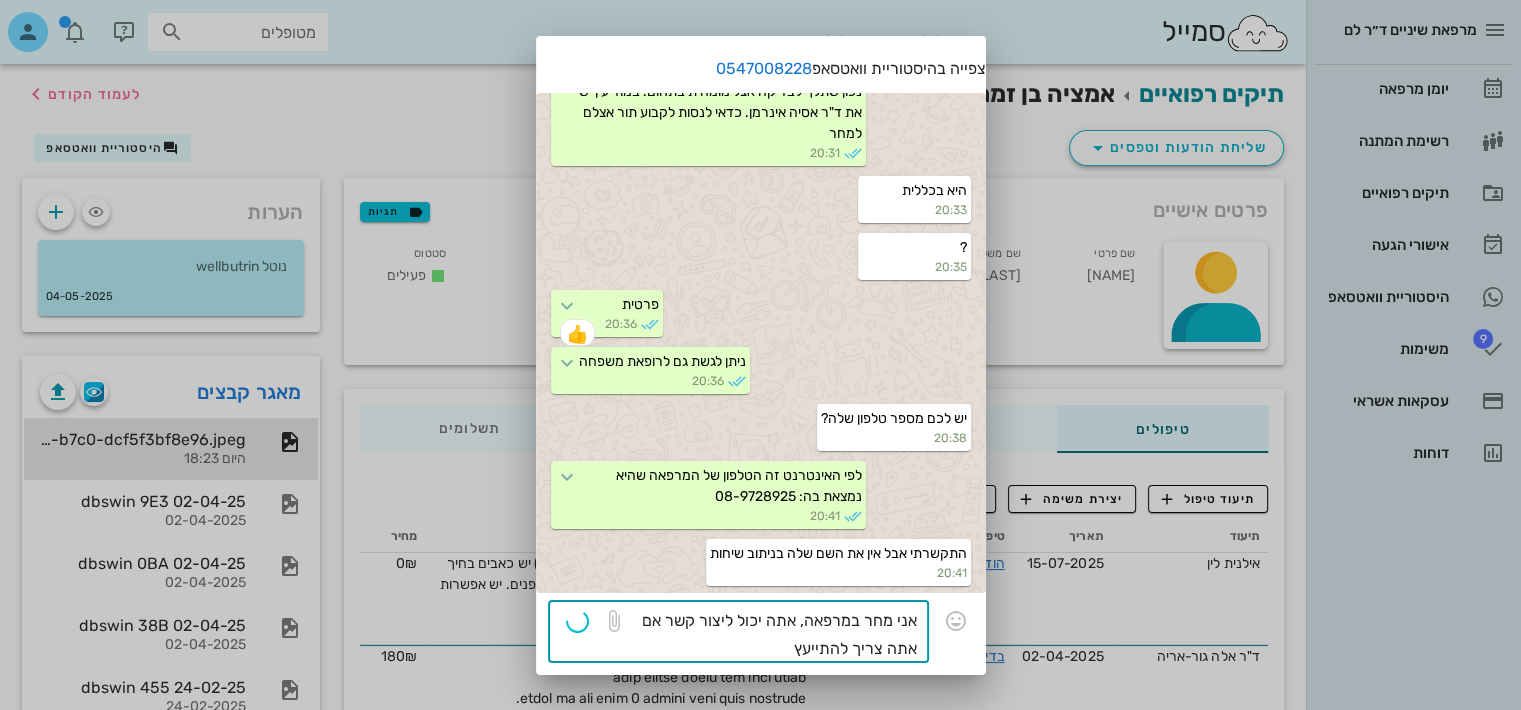 type 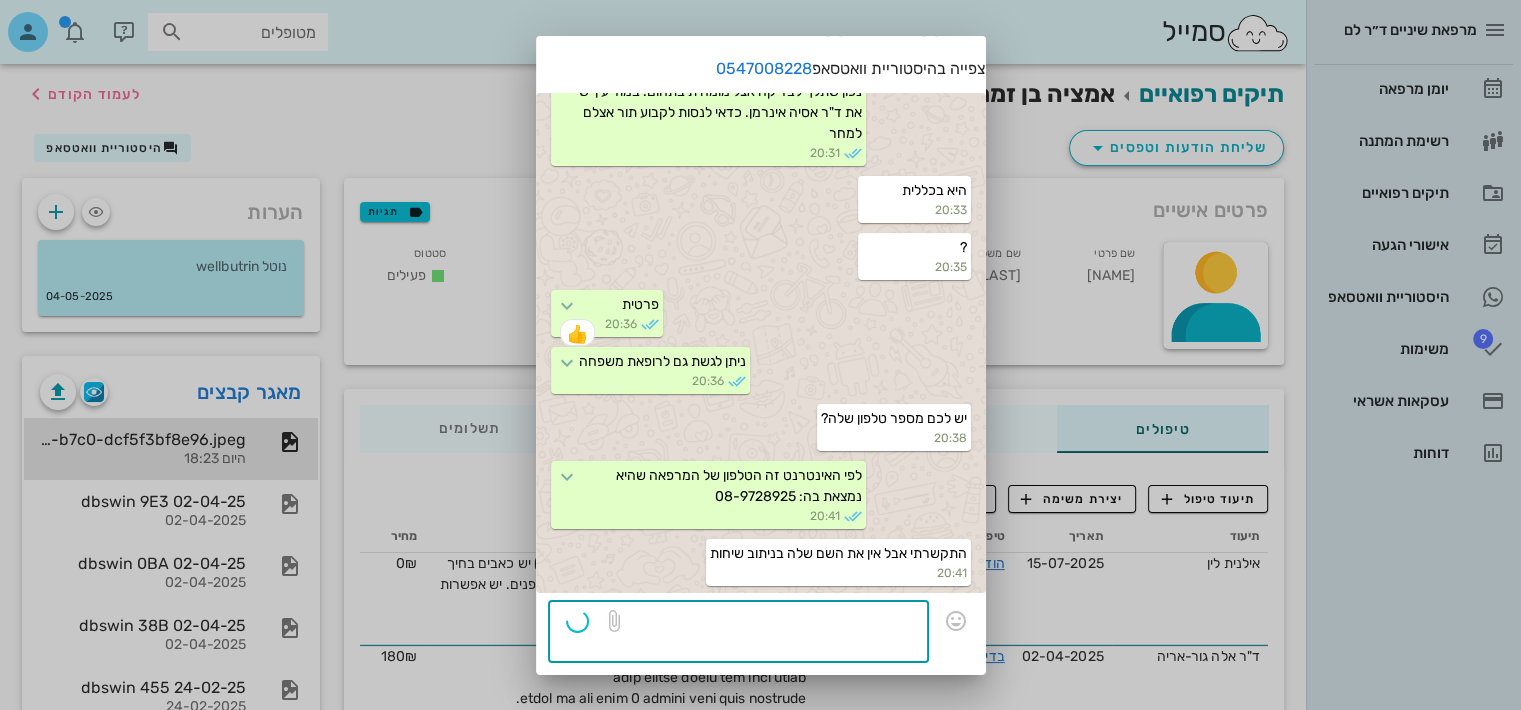 scroll, scrollTop: 21, scrollLeft: 0, axis: vertical 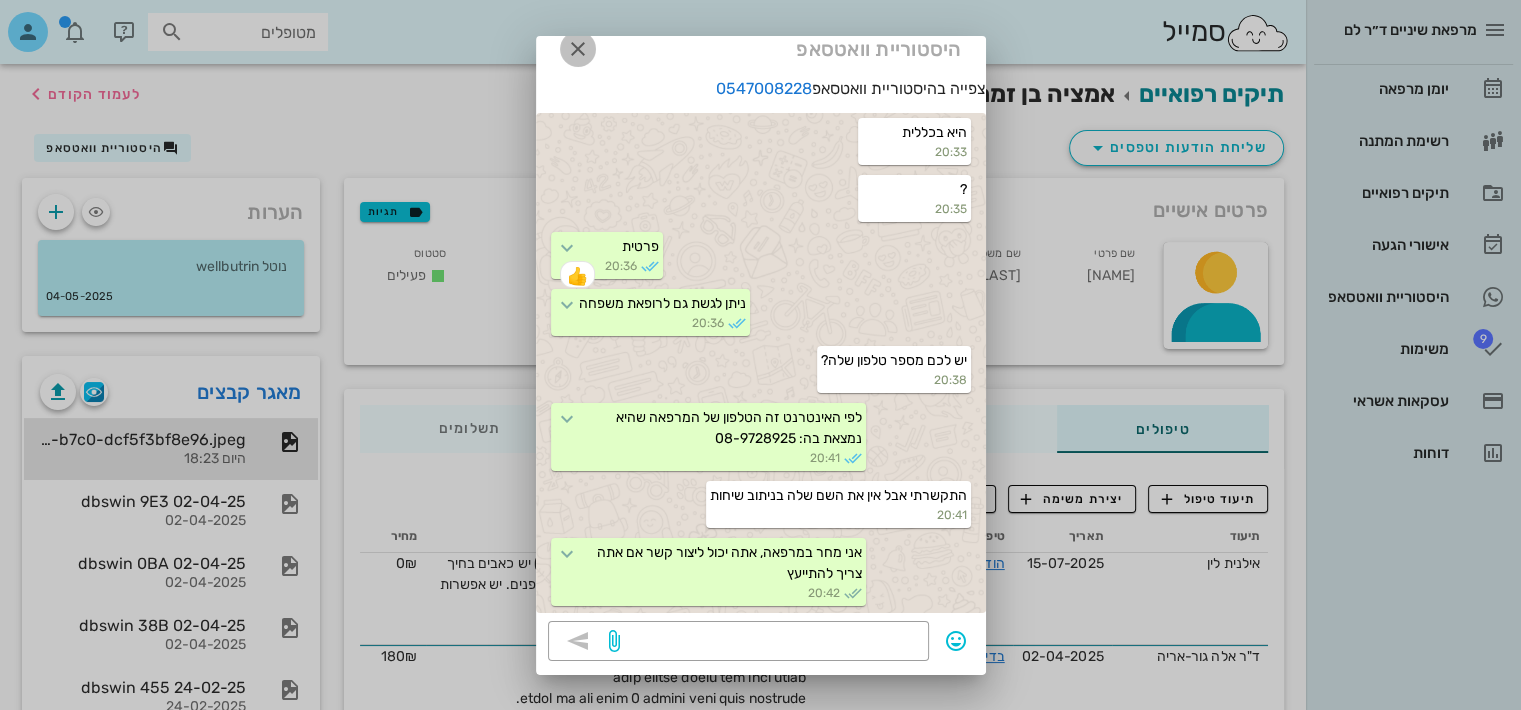 click at bounding box center (578, 49) 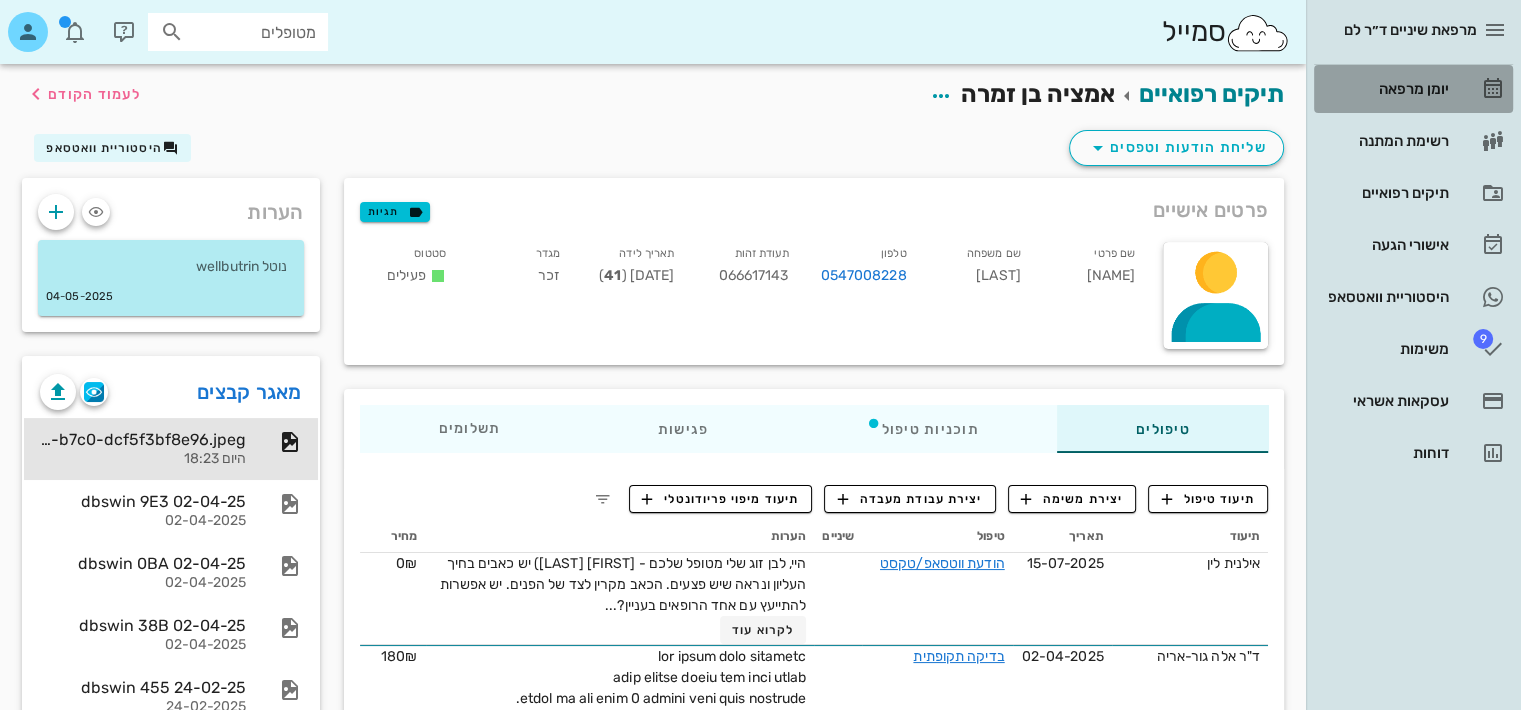 click on "יומן מרפאה" at bounding box center [1413, 89] 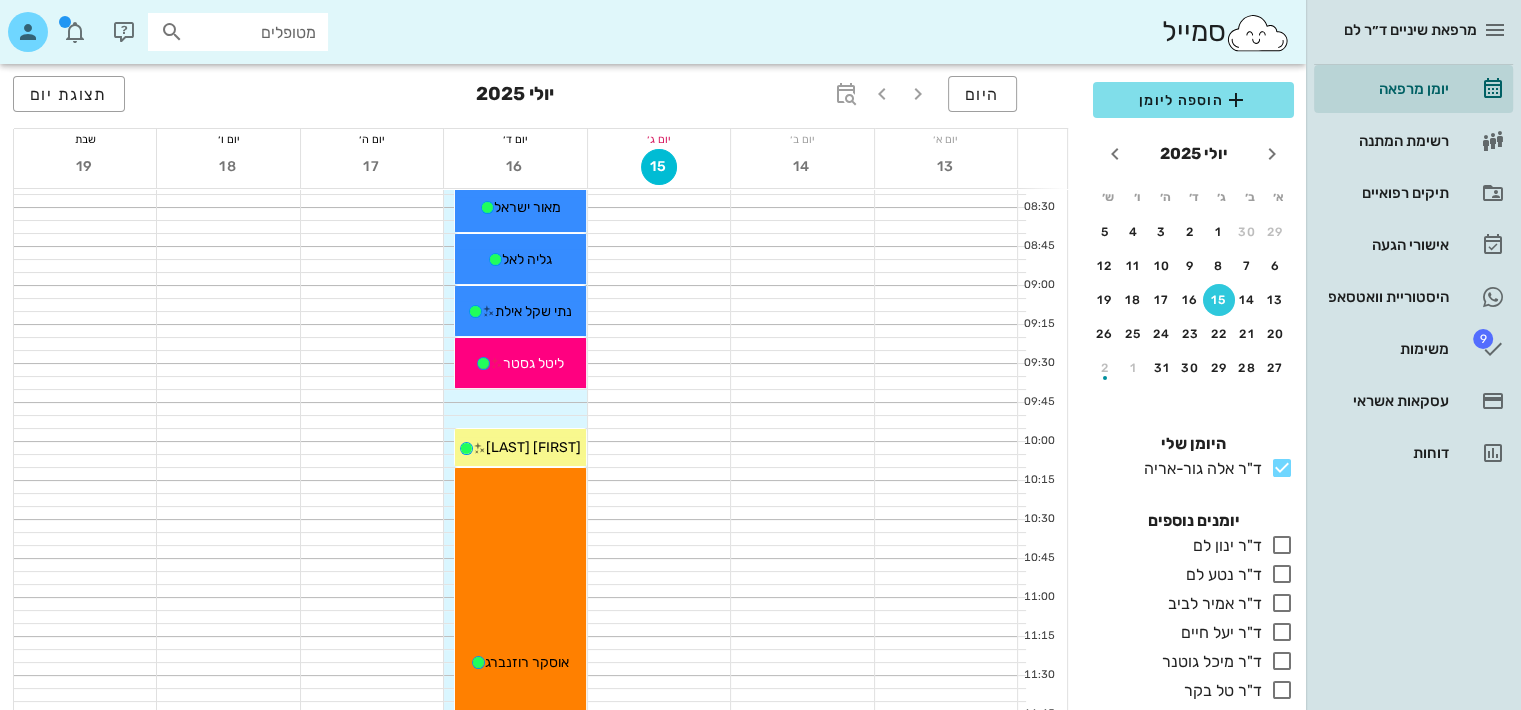 scroll, scrollTop: 173, scrollLeft: 0, axis: vertical 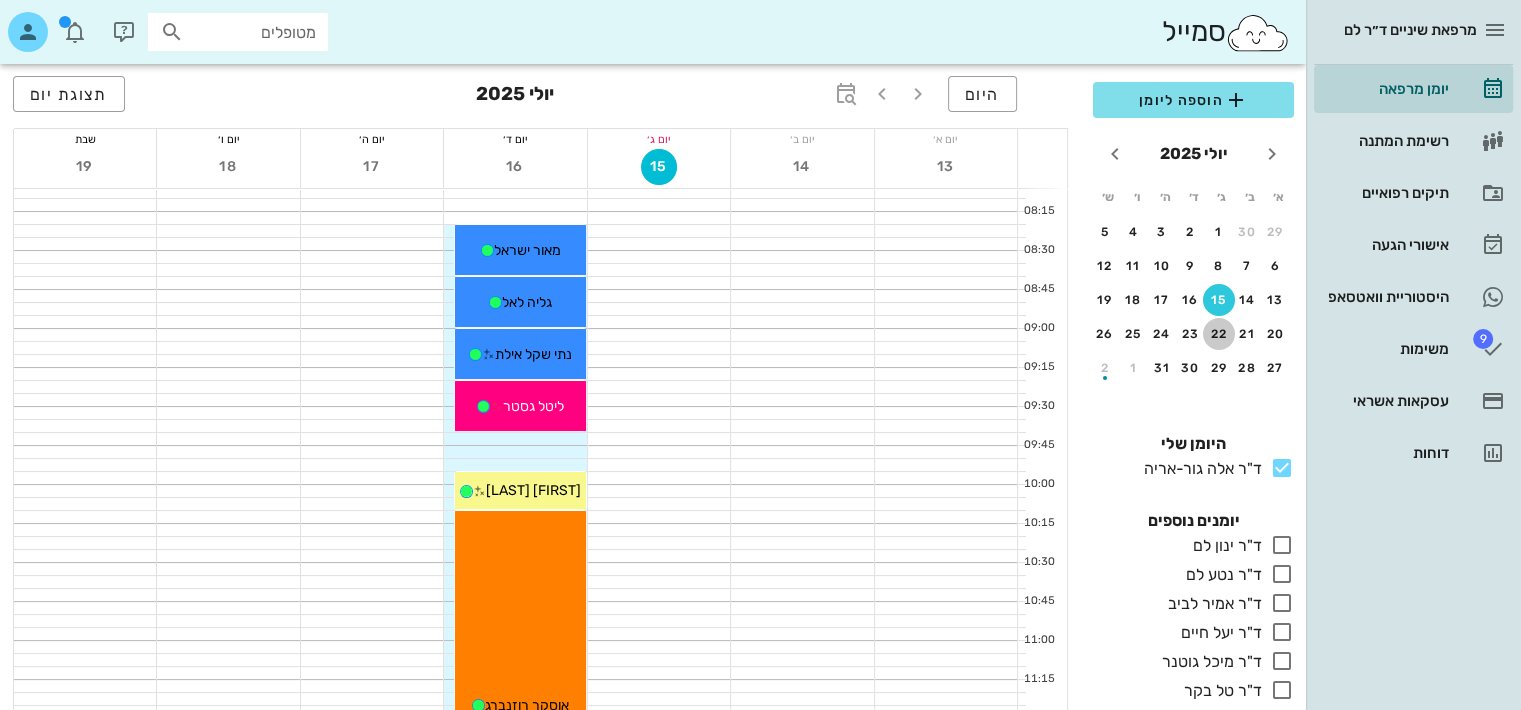 click on "22" at bounding box center [1219, 334] 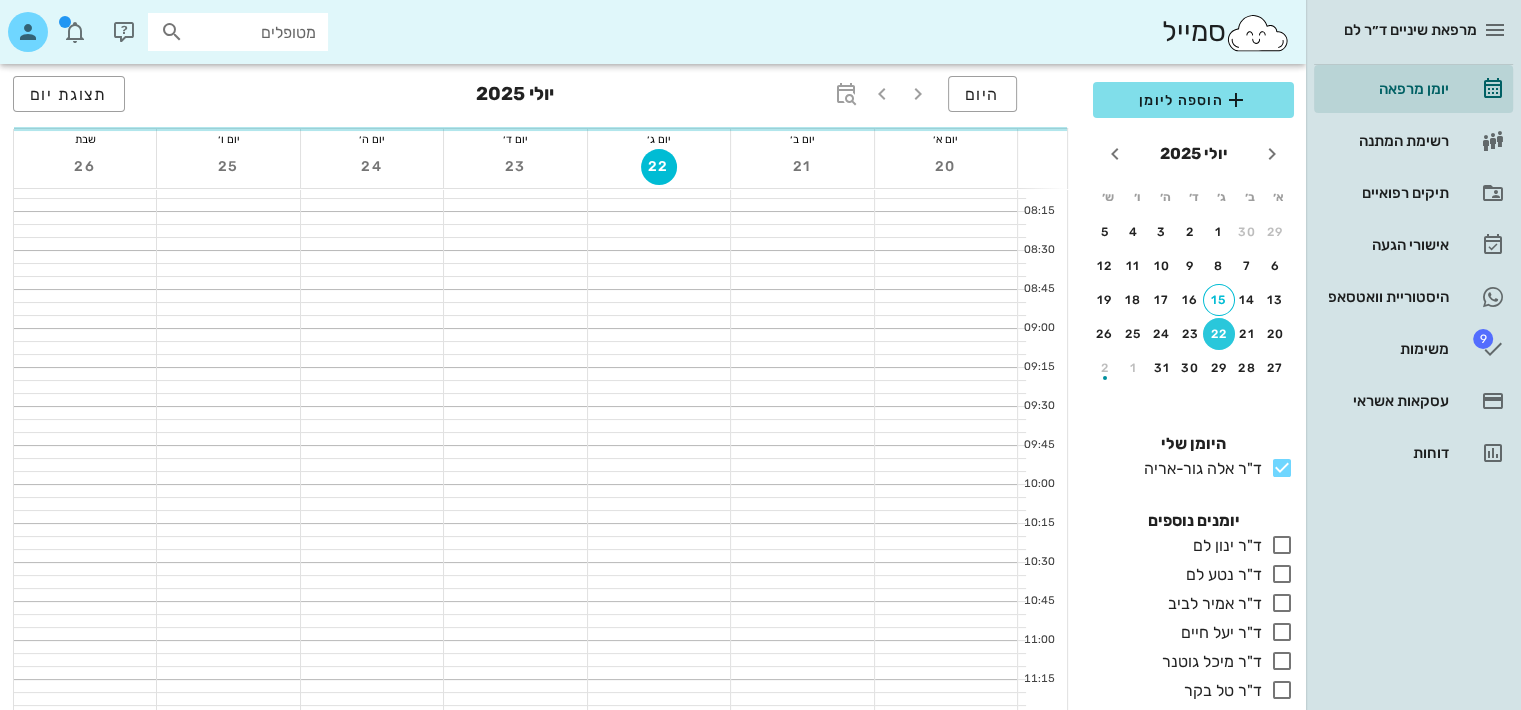 click on "22" at bounding box center (1219, 334) 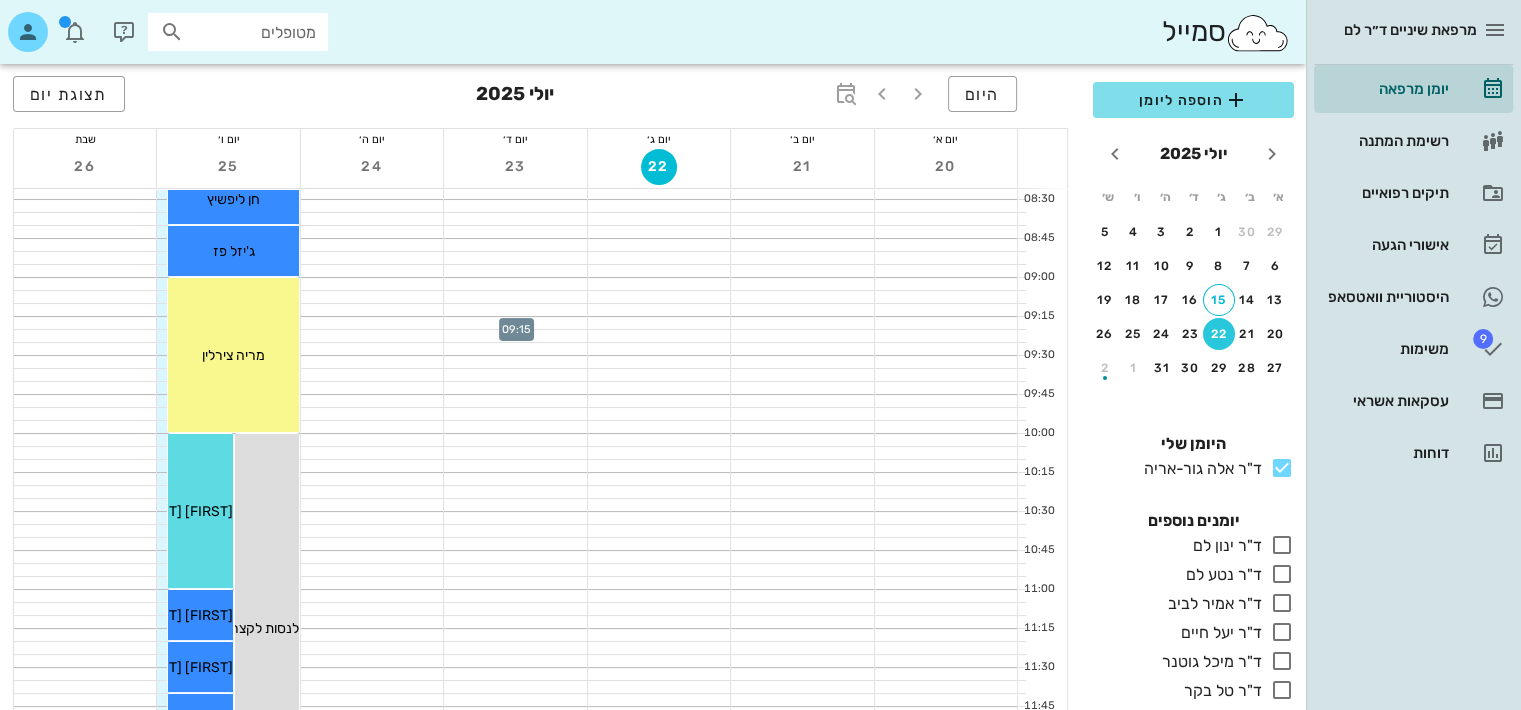 scroll, scrollTop: 222, scrollLeft: 0, axis: vertical 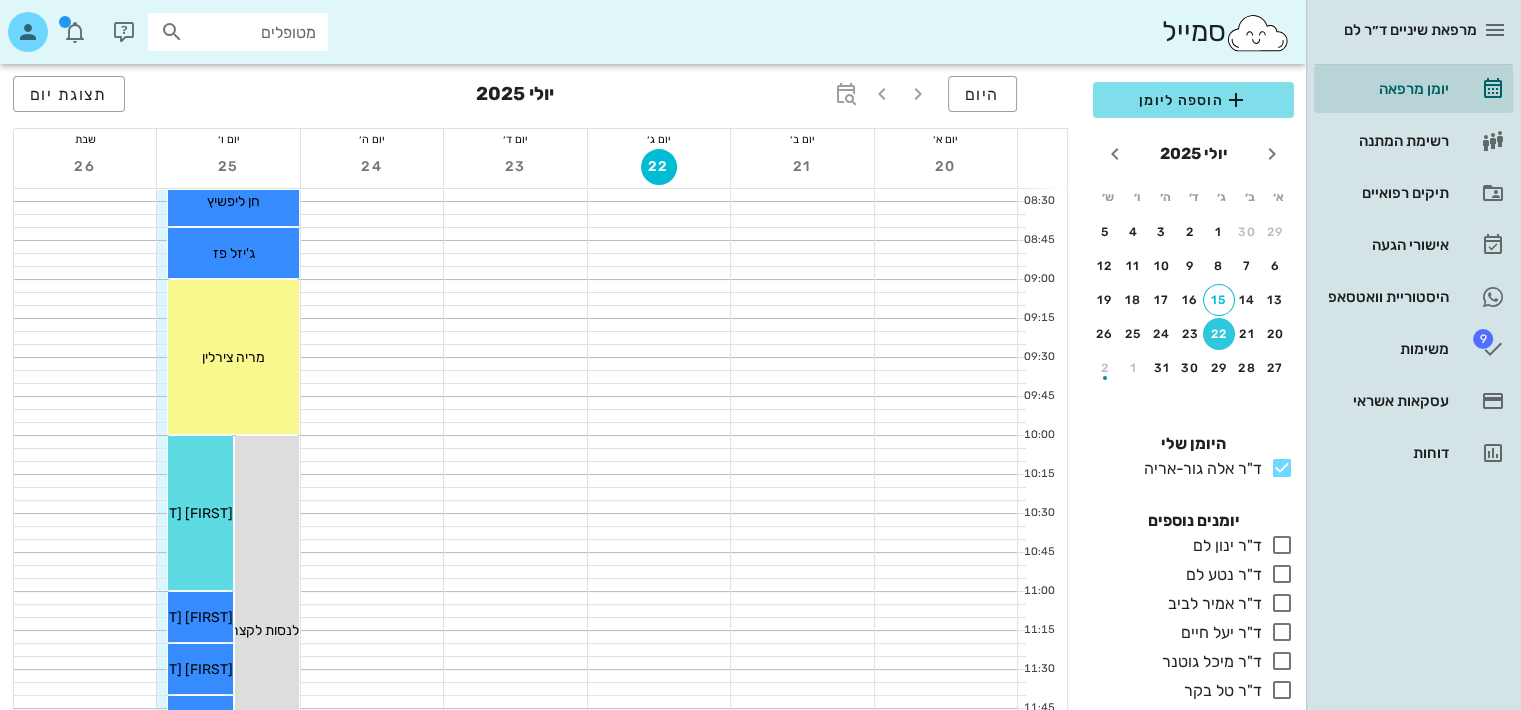 click on "מריה צירלין" at bounding box center [233, 357] 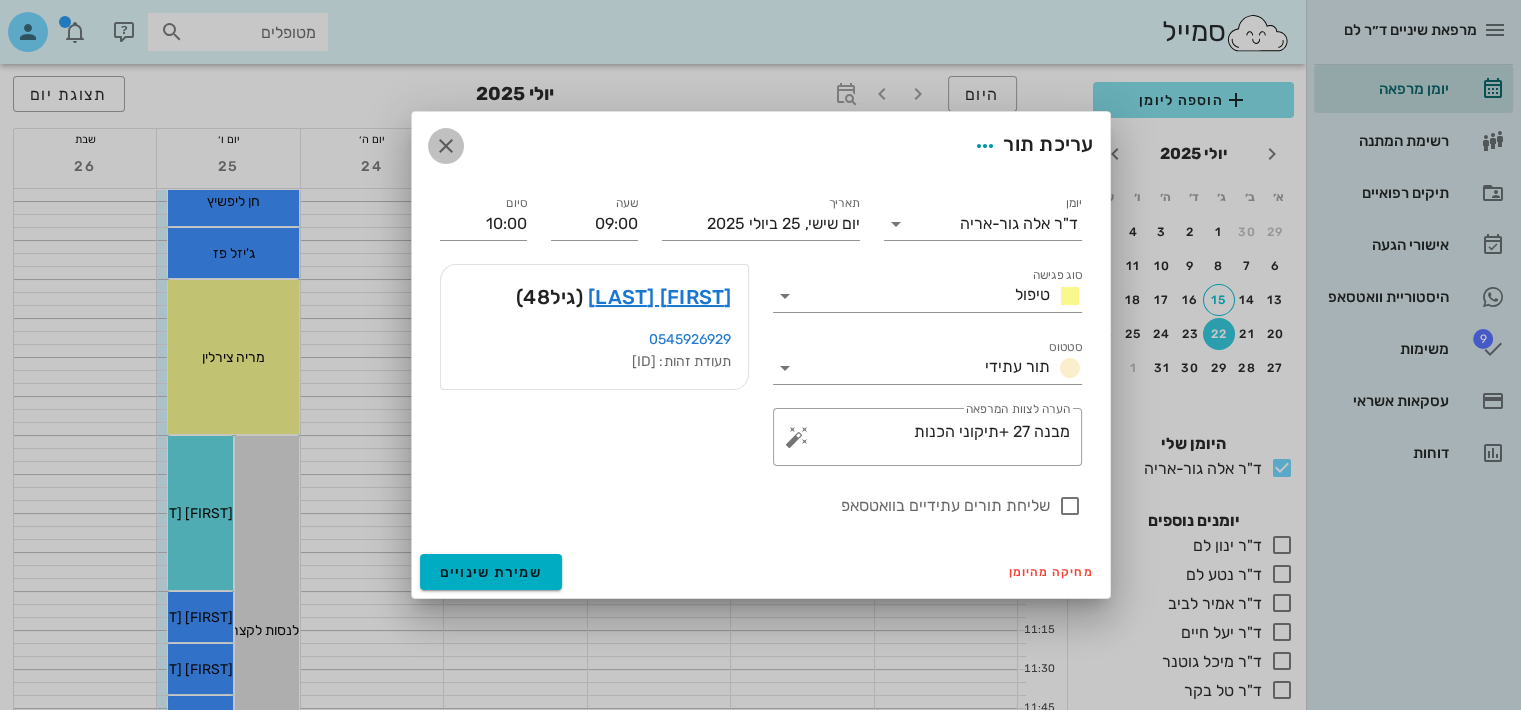 click at bounding box center (446, 146) 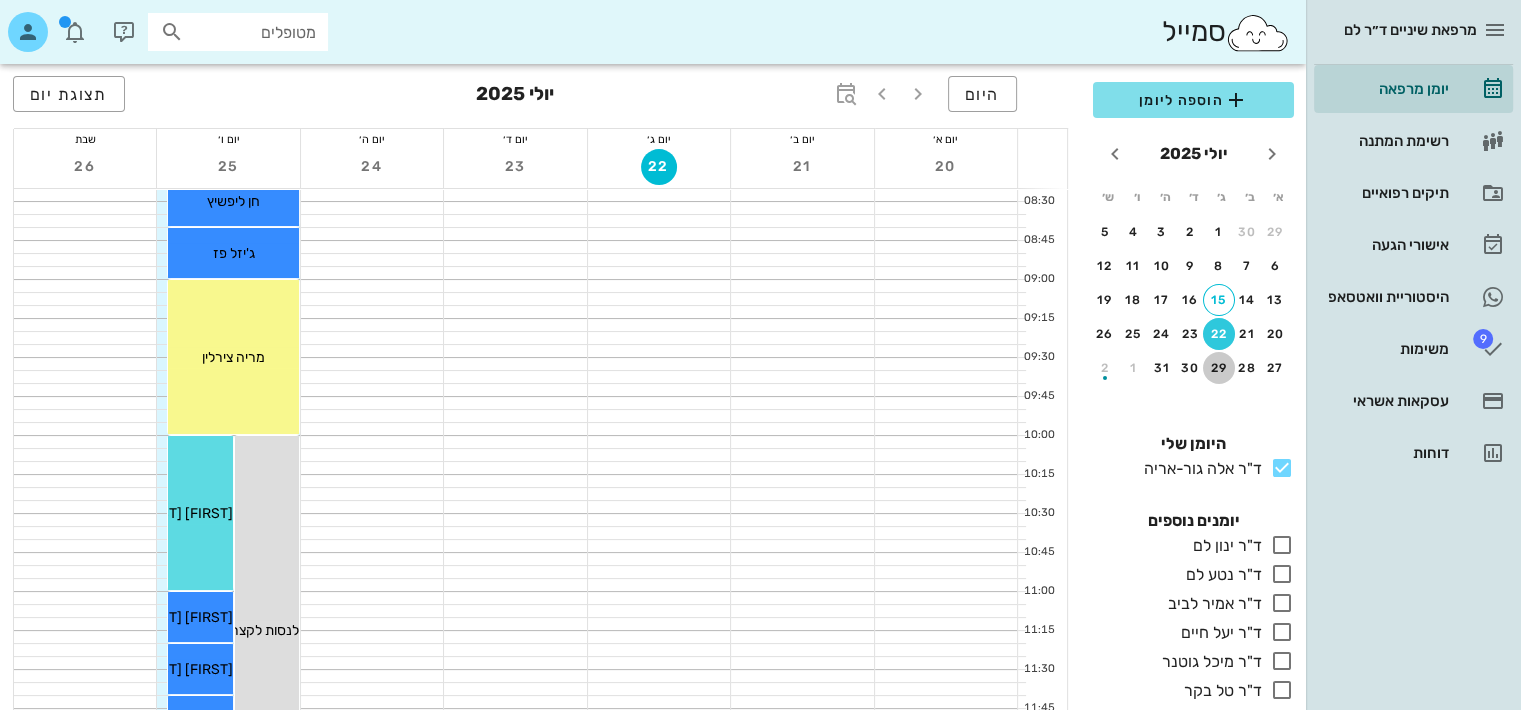 click on "29" at bounding box center (1219, 368) 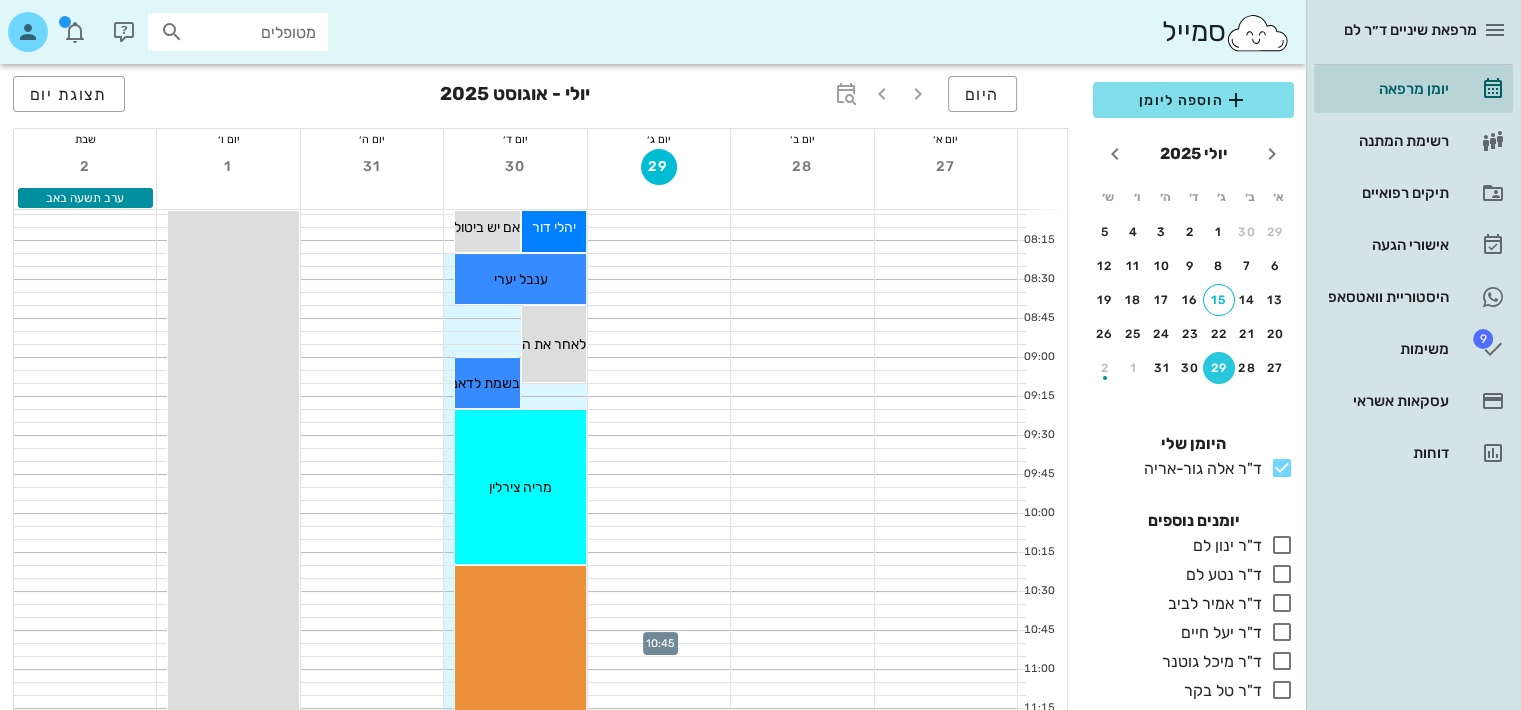 scroll, scrollTop: 140, scrollLeft: 0, axis: vertical 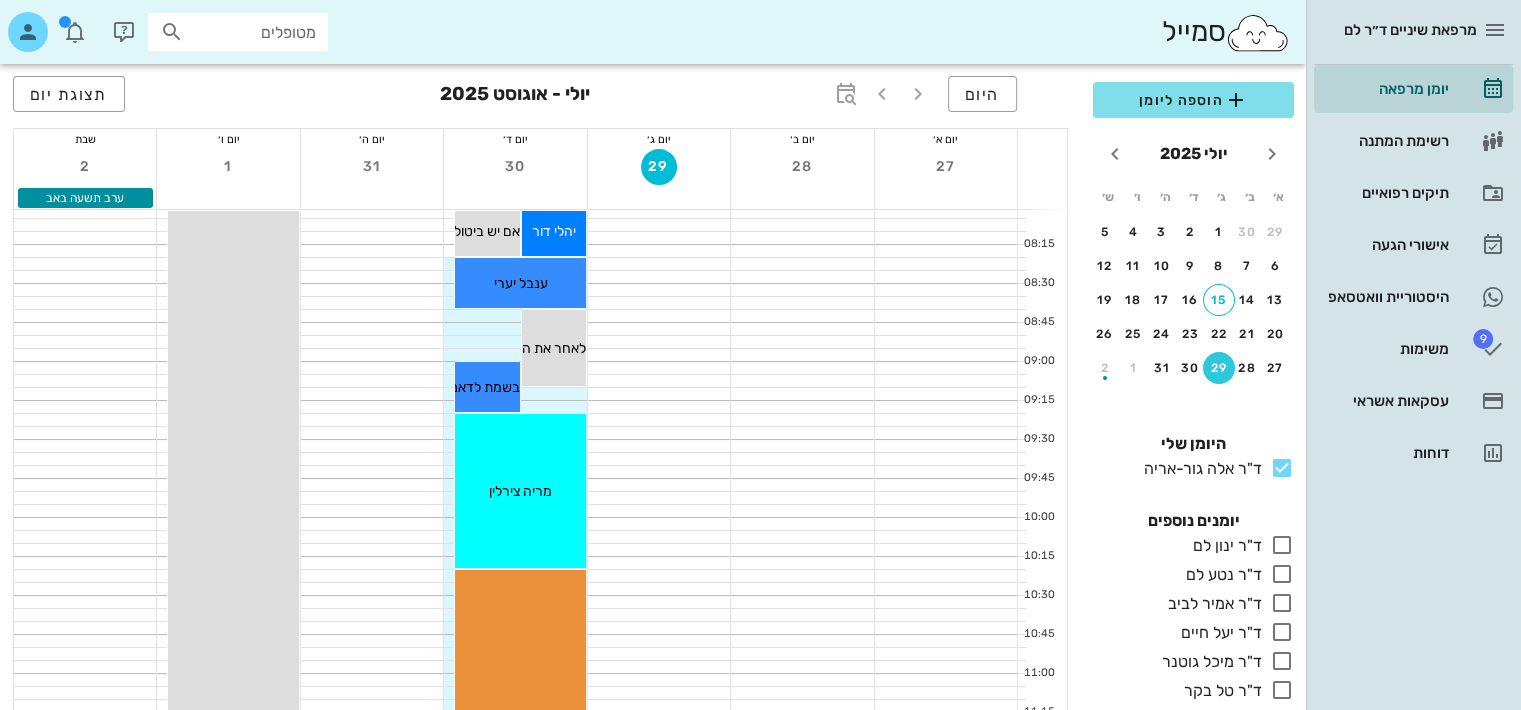 drag, startPoint x: 726, startPoint y: 553, endPoint x: 571, endPoint y: 356, distance: 250.66711 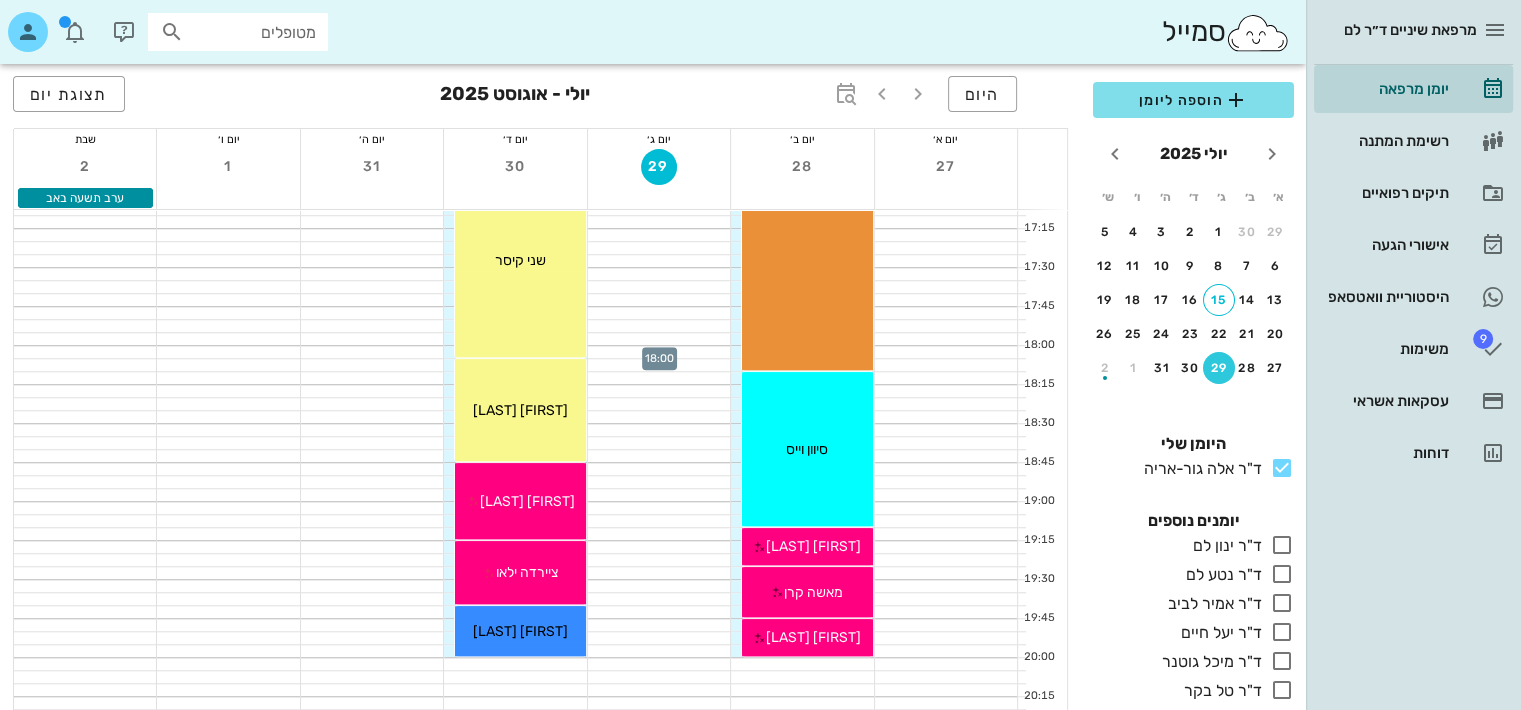 scroll, scrollTop: 1663, scrollLeft: 0, axis: vertical 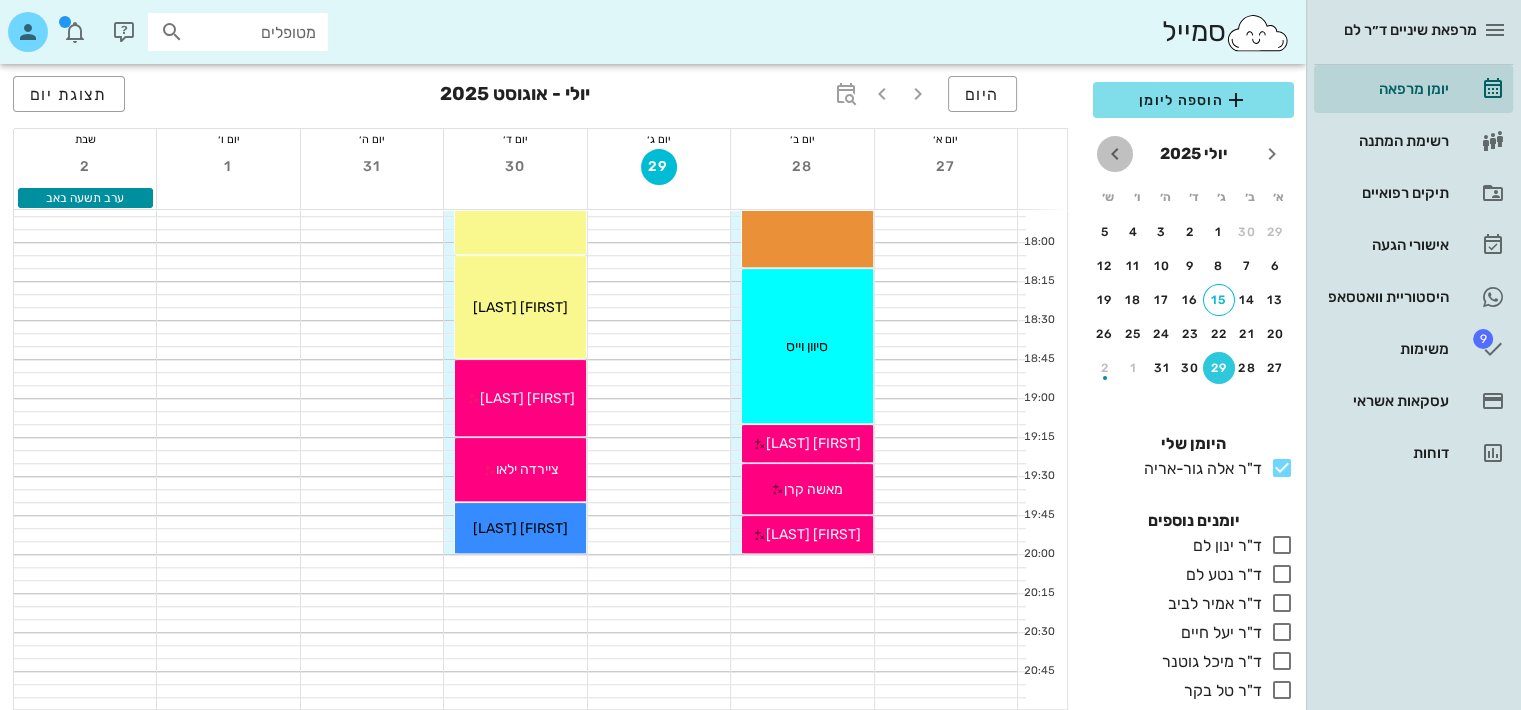 click at bounding box center [1115, 154] 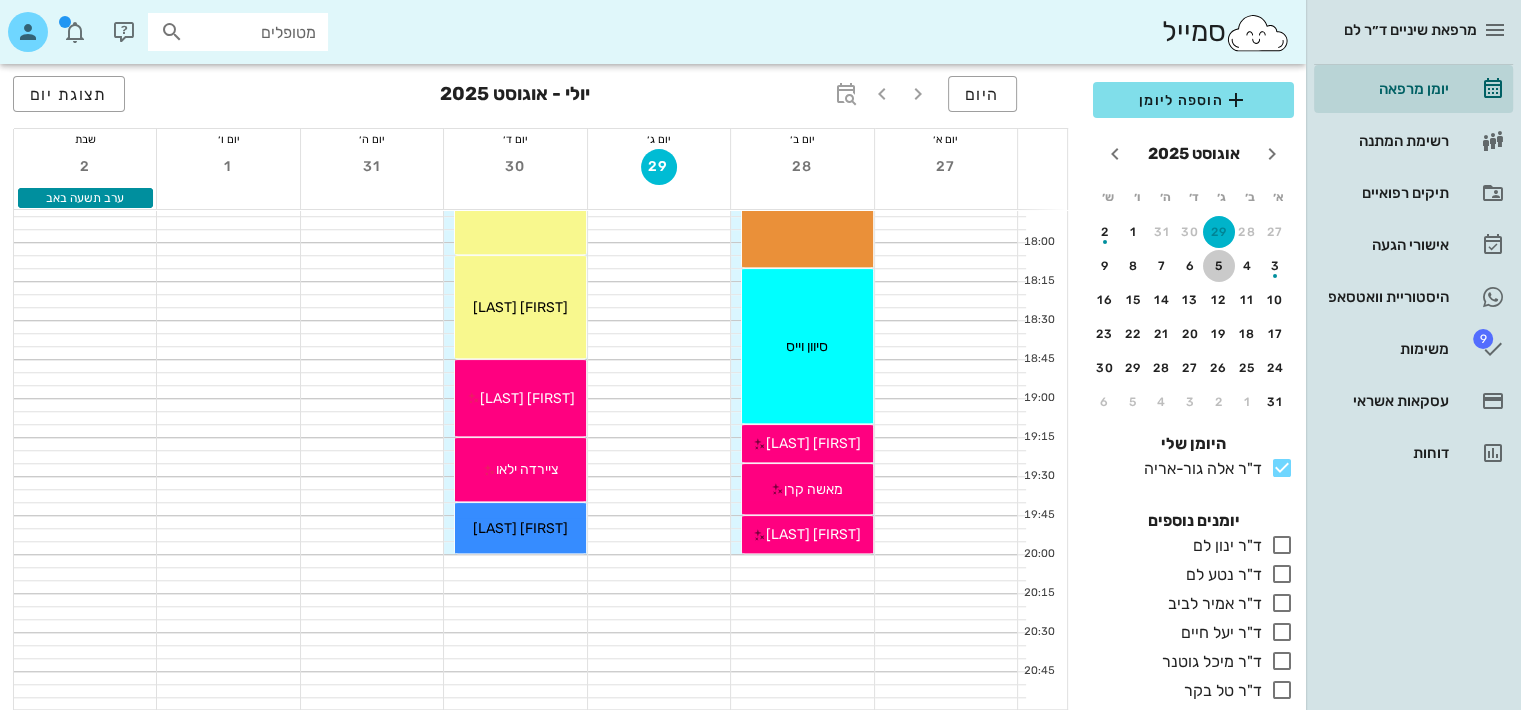 click on "5" at bounding box center (1219, 266) 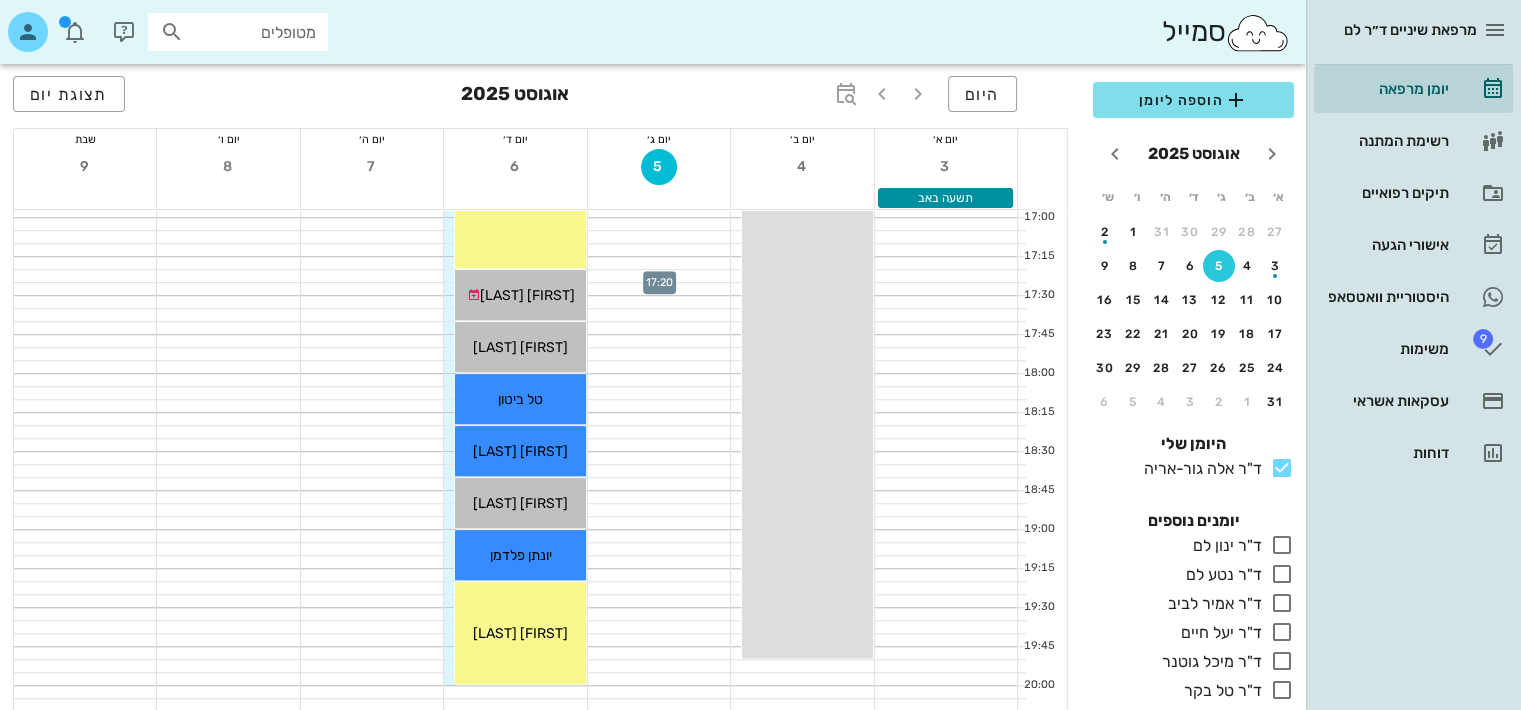 scroll, scrollTop: 1575, scrollLeft: 0, axis: vertical 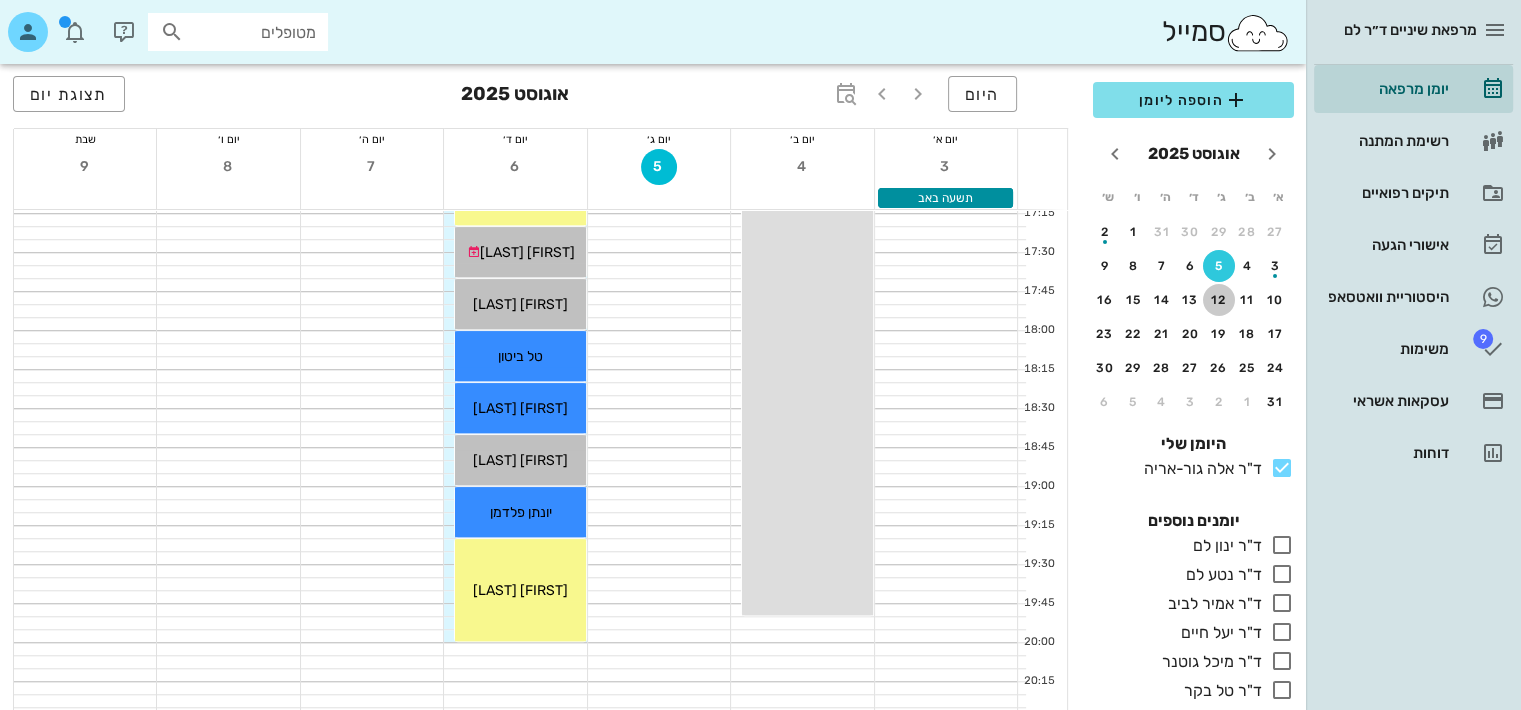 click on "12" at bounding box center (1219, 300) 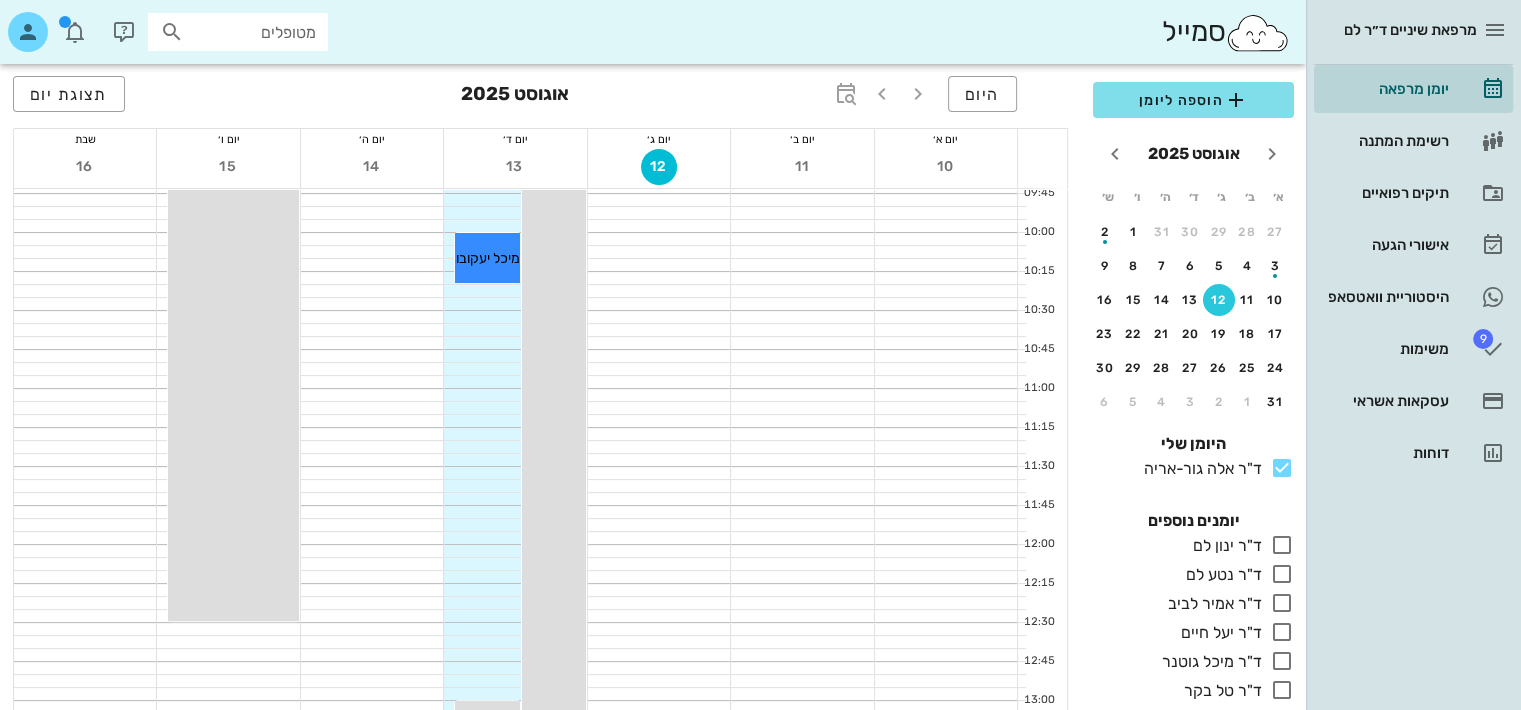 scroll, scrollTop: 419, scrollLeft: 0, axis: vertical 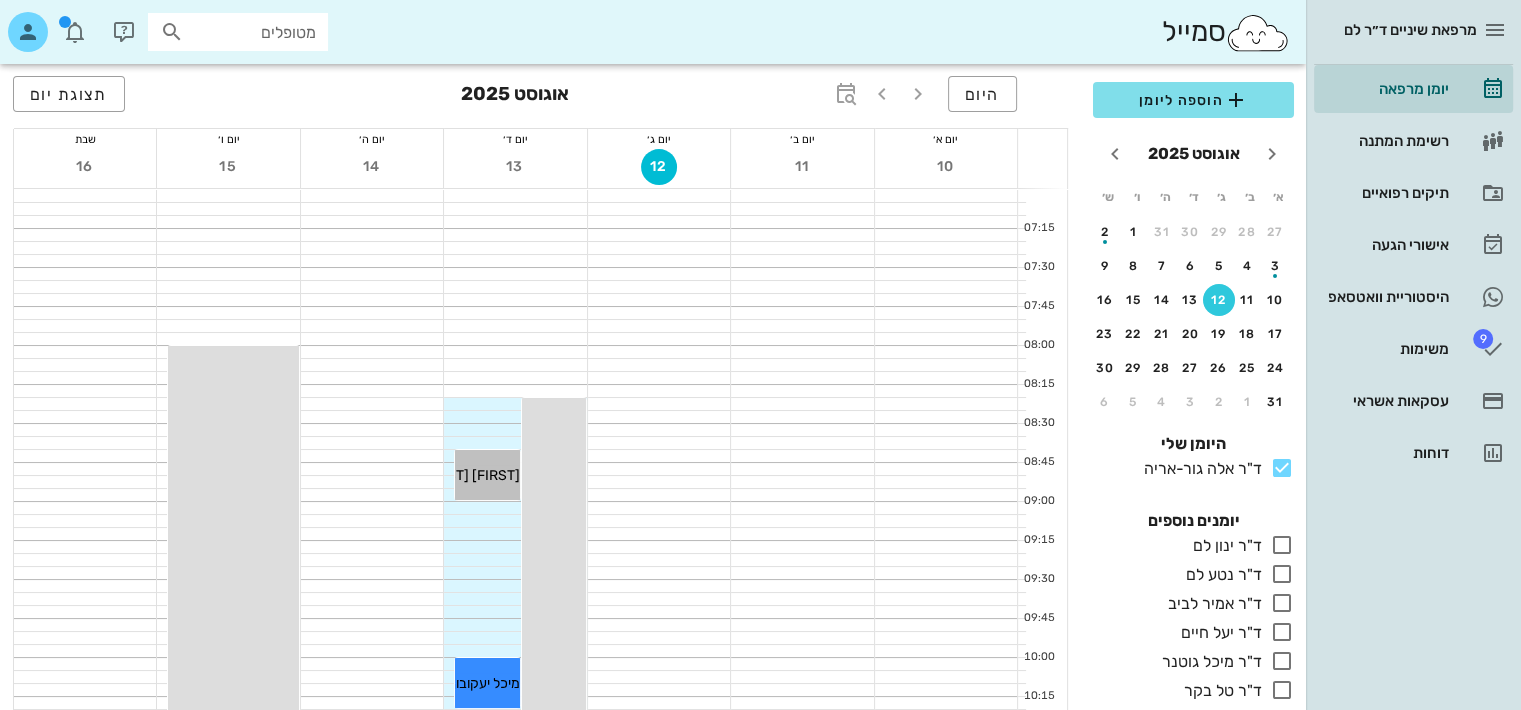 click on "מטופלים" at bounding box center [252, 32] 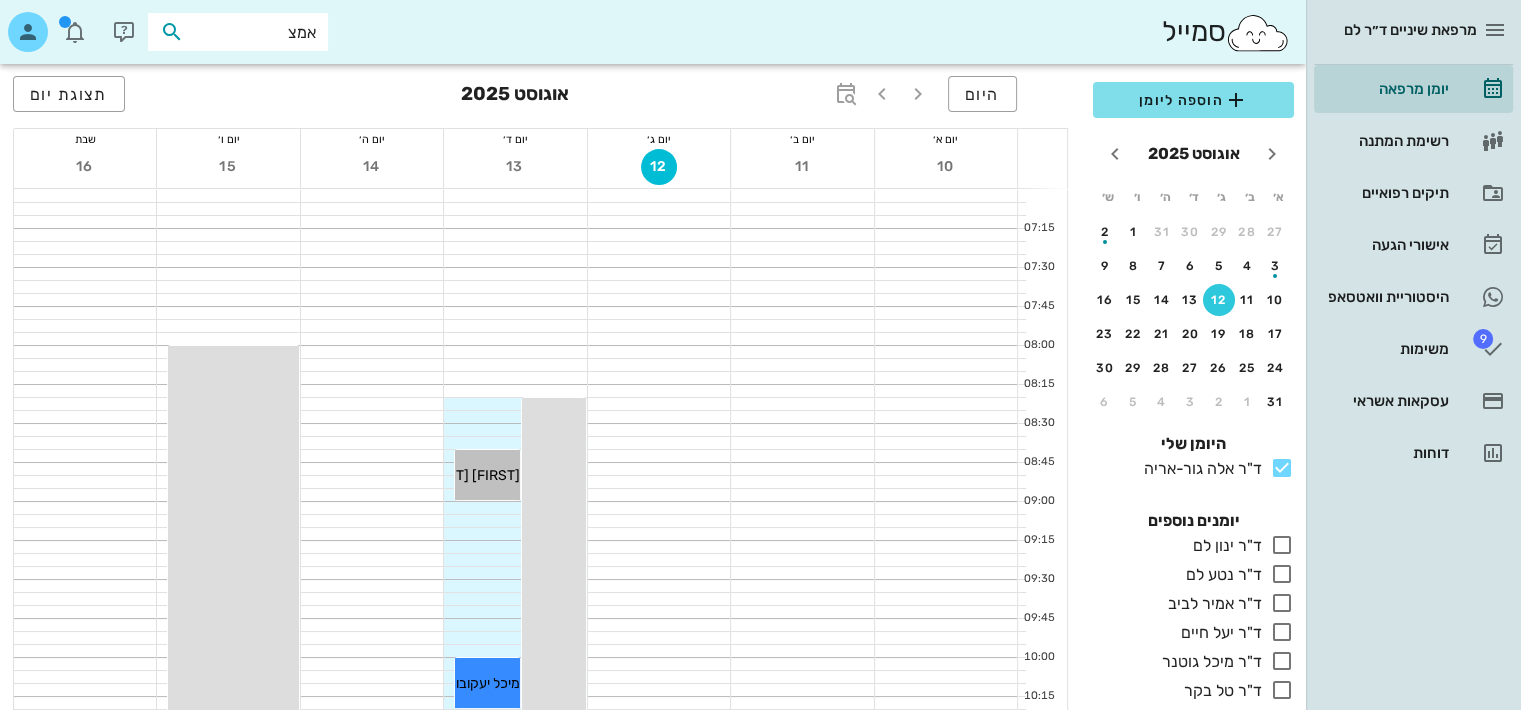 type on "אמצי" 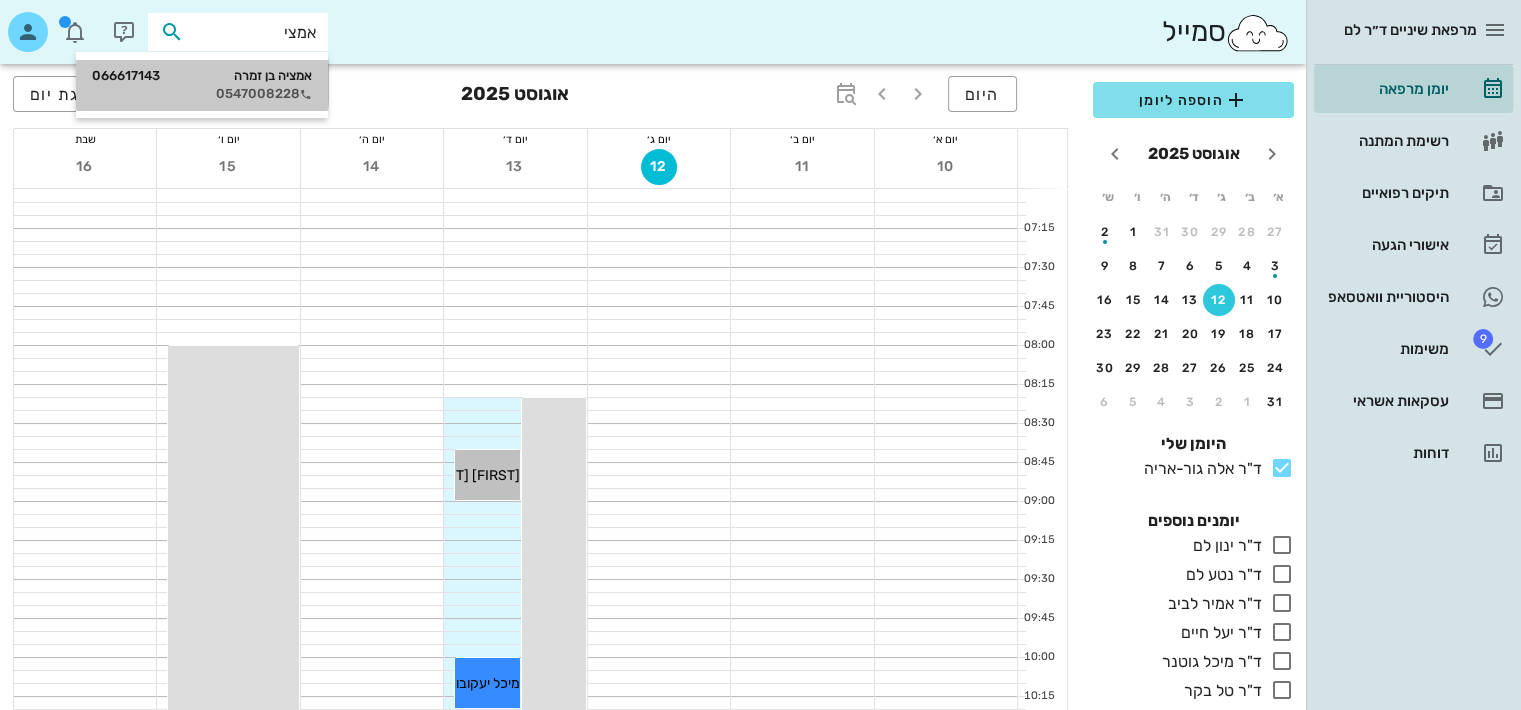 click on "[FIRST] [LAST]  [ID]" at bounding box center [202, 76] 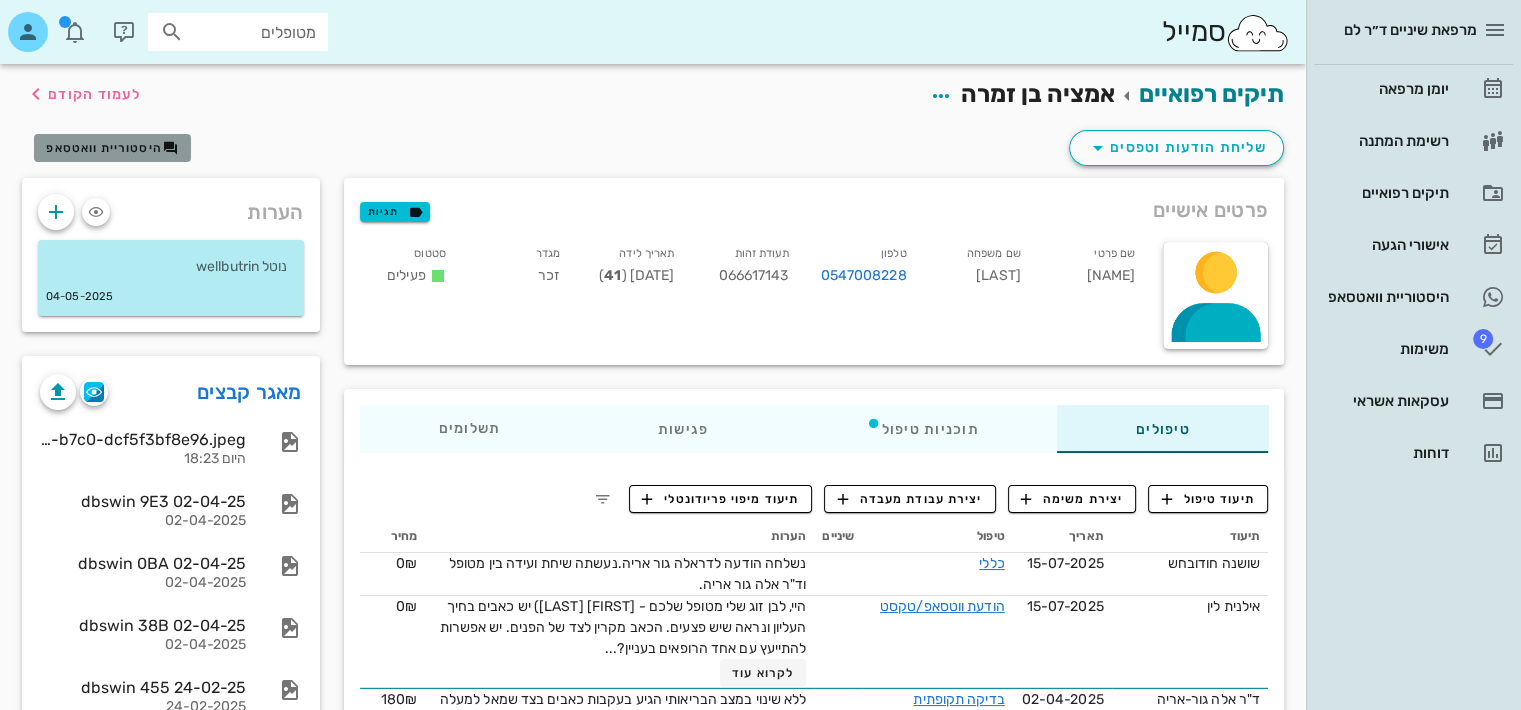 click on "היסטוריית וואטסאפ" at bounding box center (104, 148) 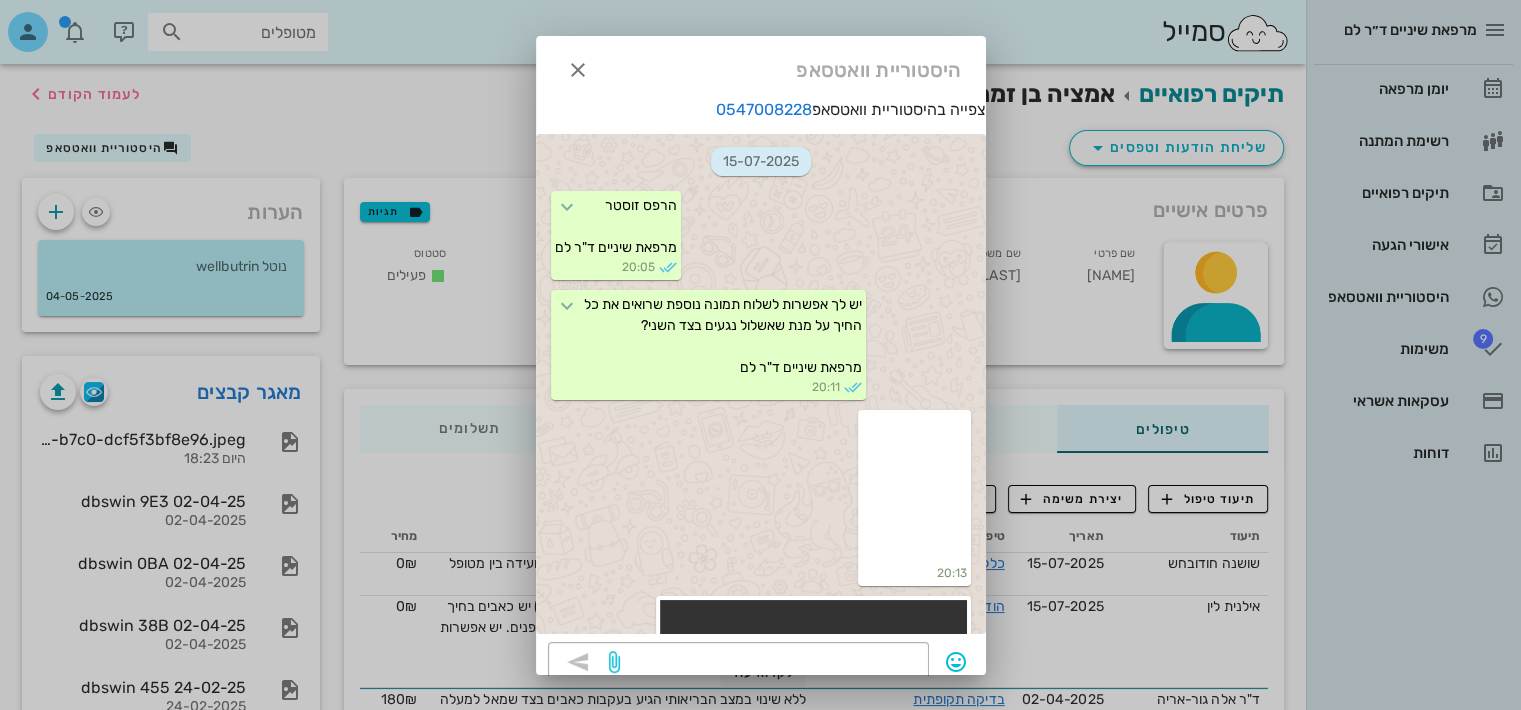 scroll, scrollTop: 1152, scrollLeft: 0, axis: vertical 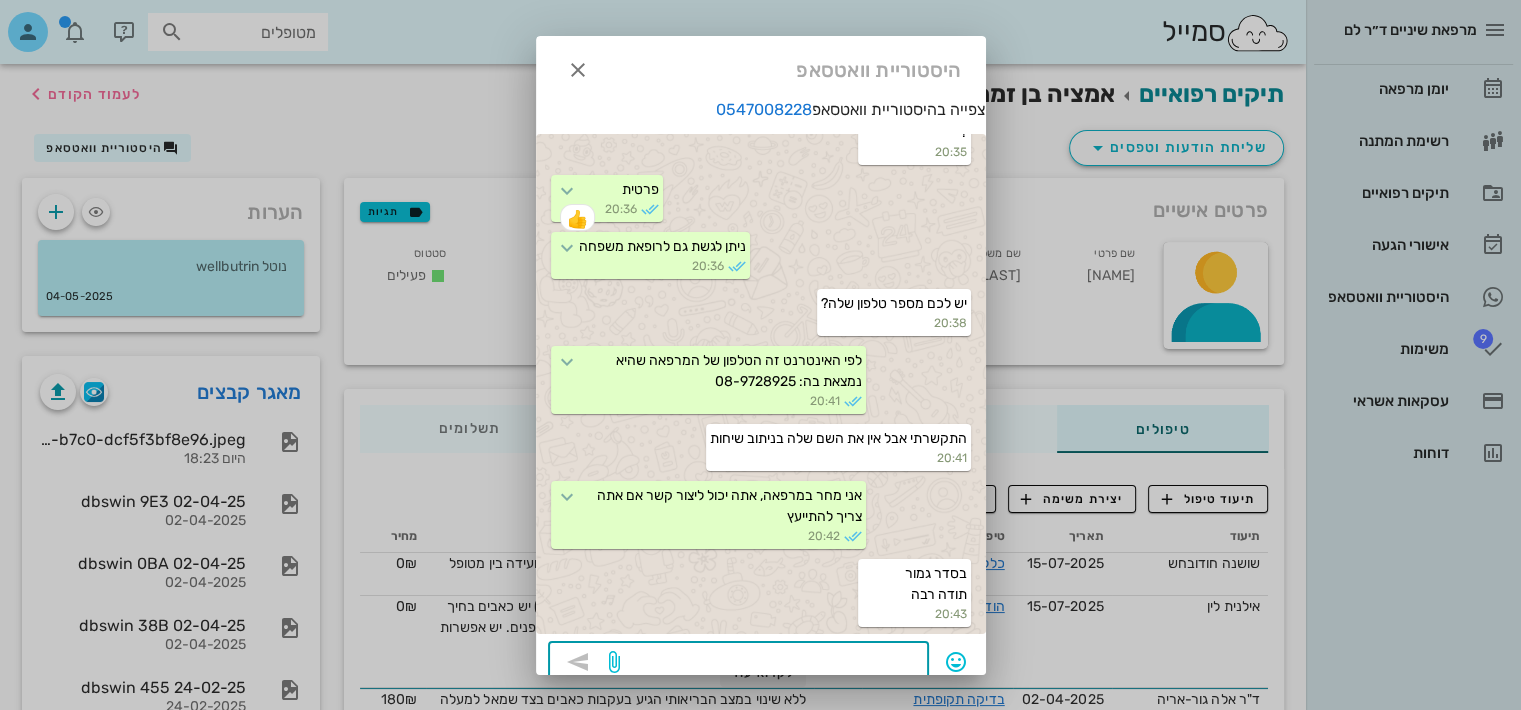 click at bounding box center [770, 664] 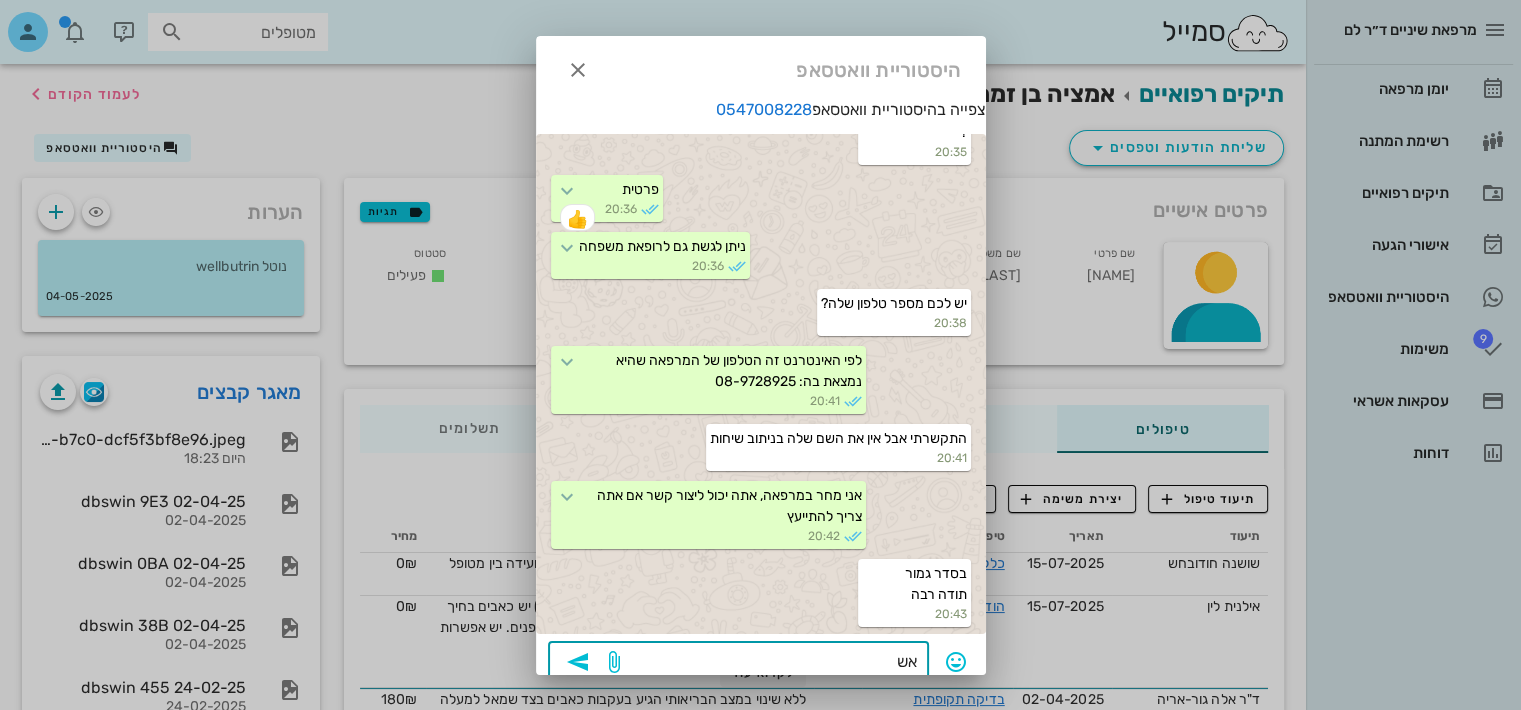 type on "א" 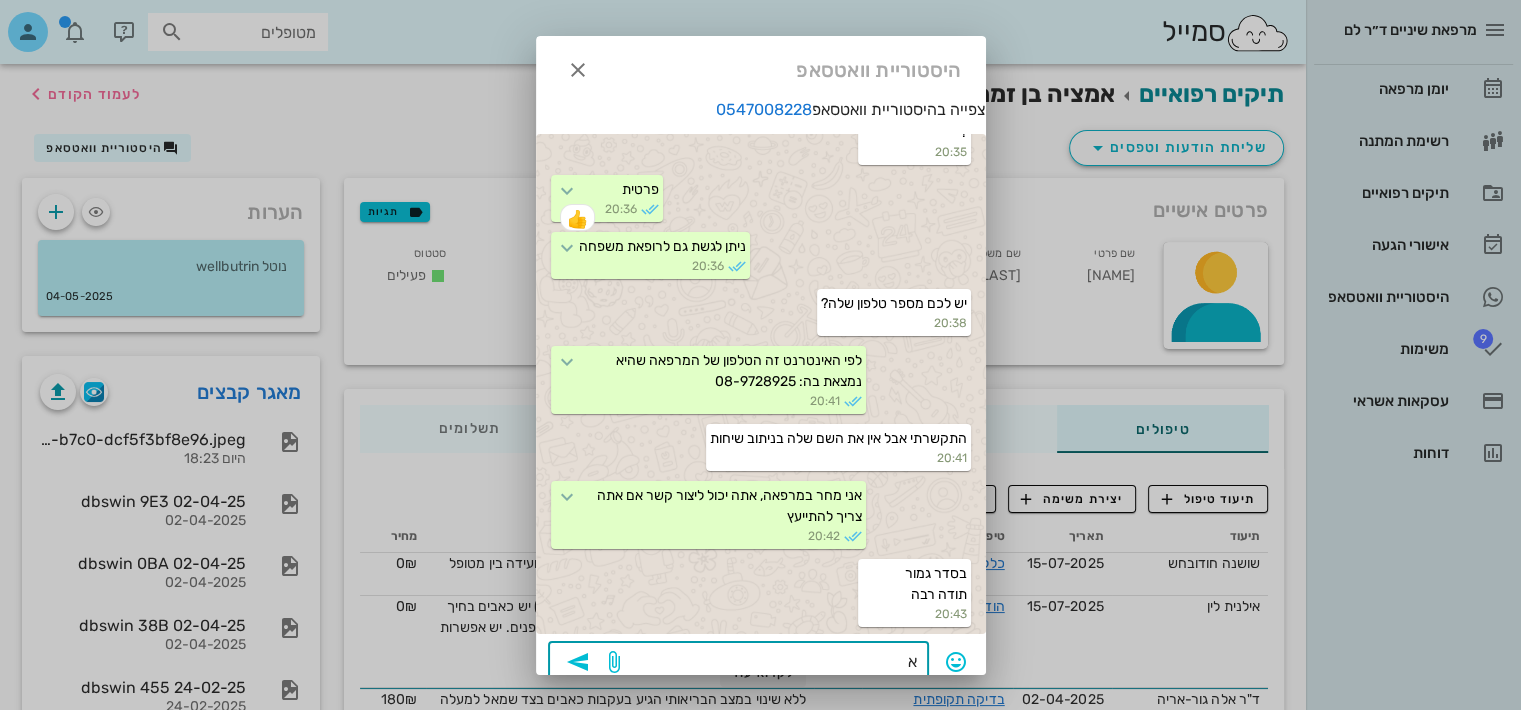 type 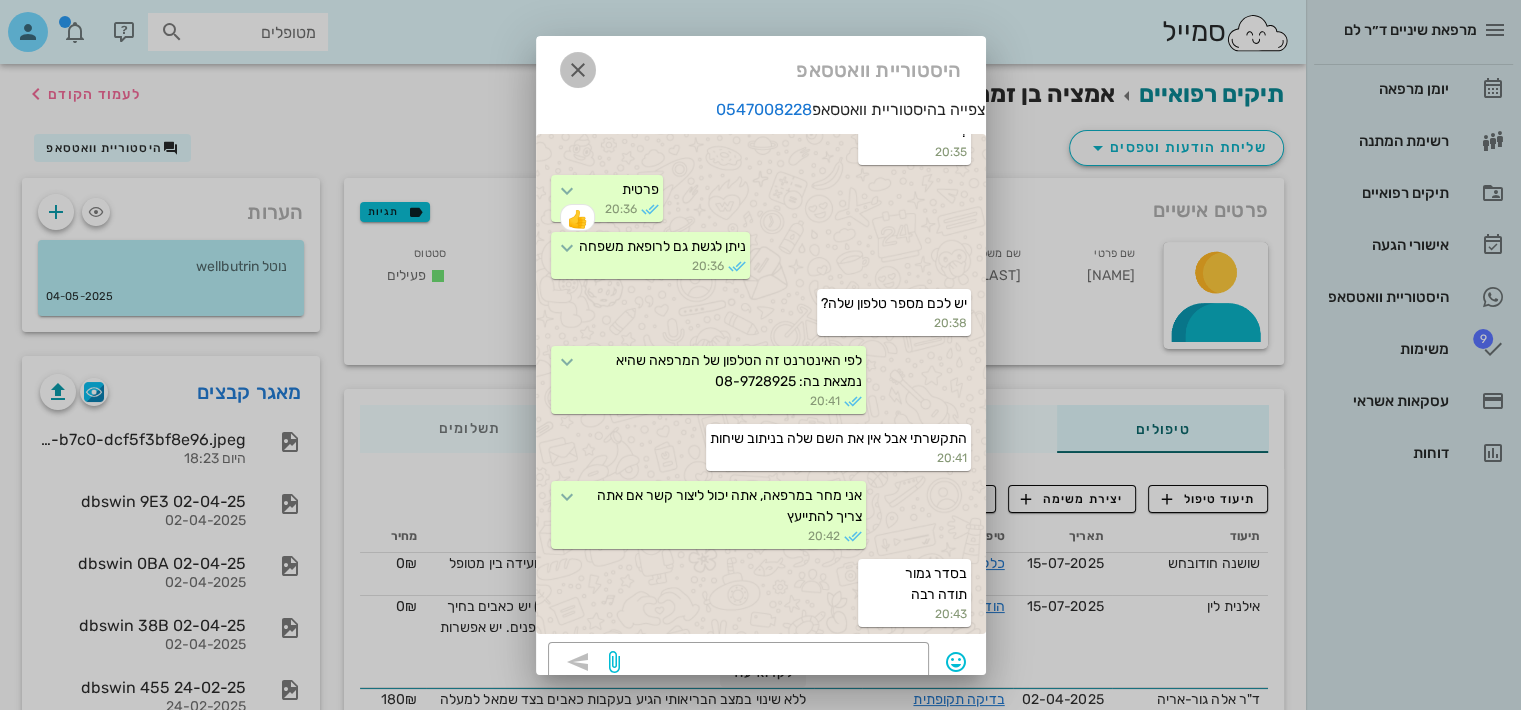 click at bounding box center (578, 70) 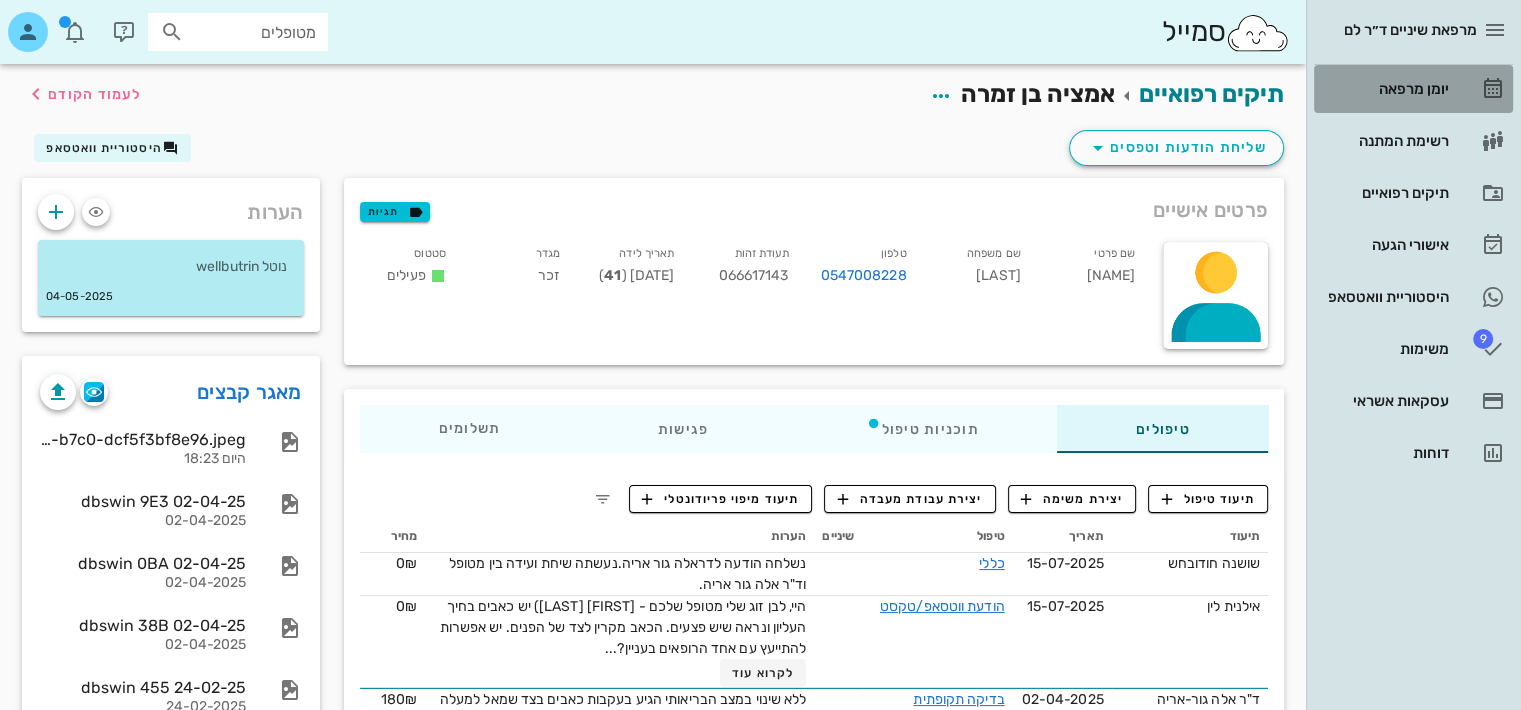 click on "יומן מרפאה" at bounding box center [1413, 89] 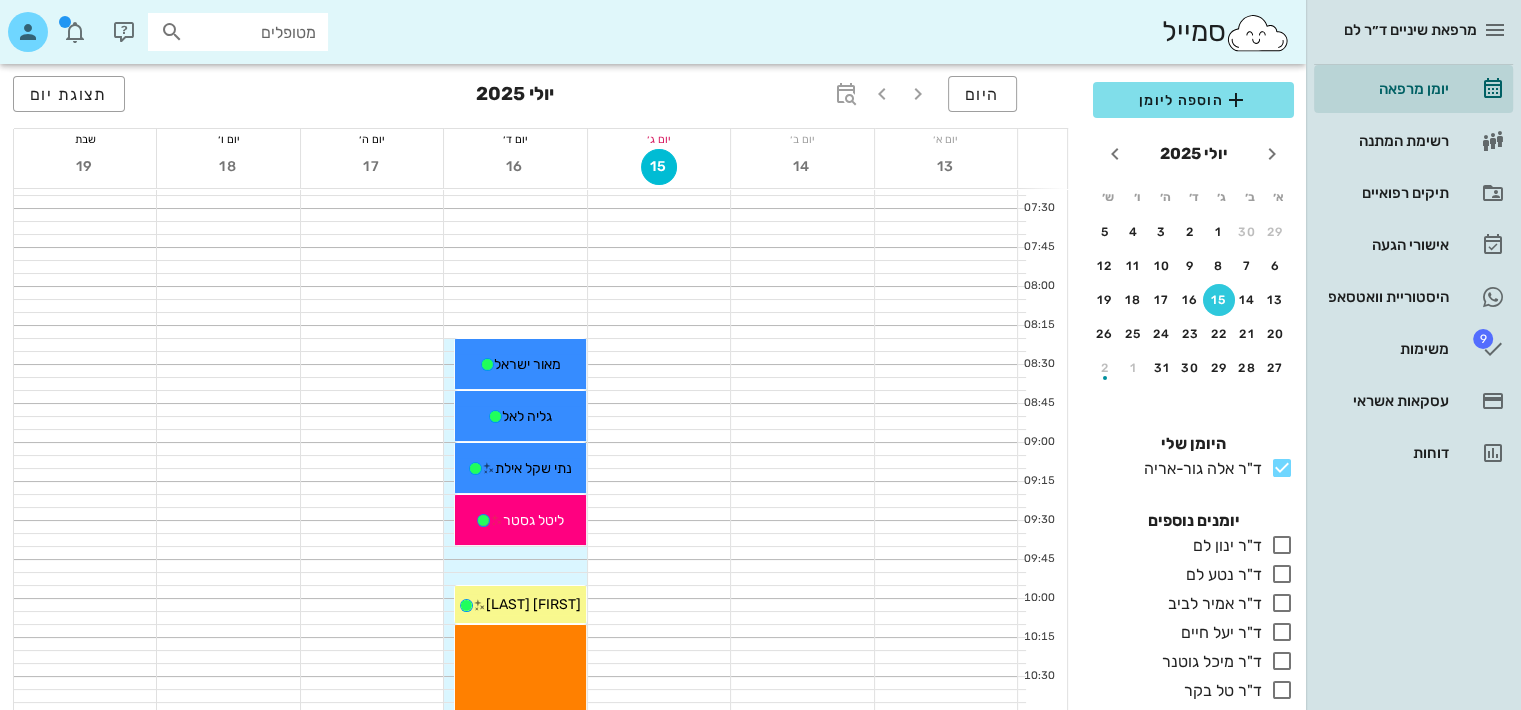 scroll, scrollTop: 56, scrollLeft: 0, axis: vertical 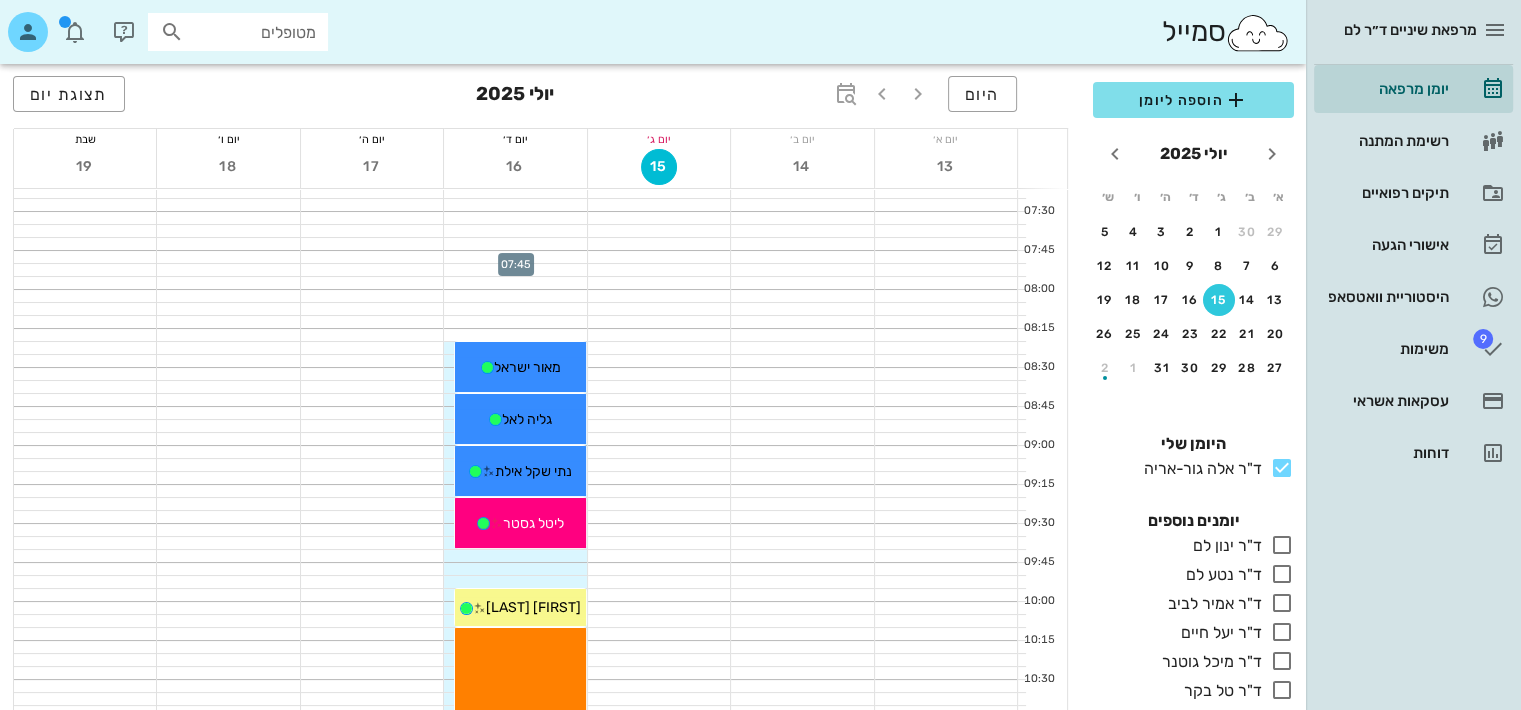 click at bounding box center [515, 257] 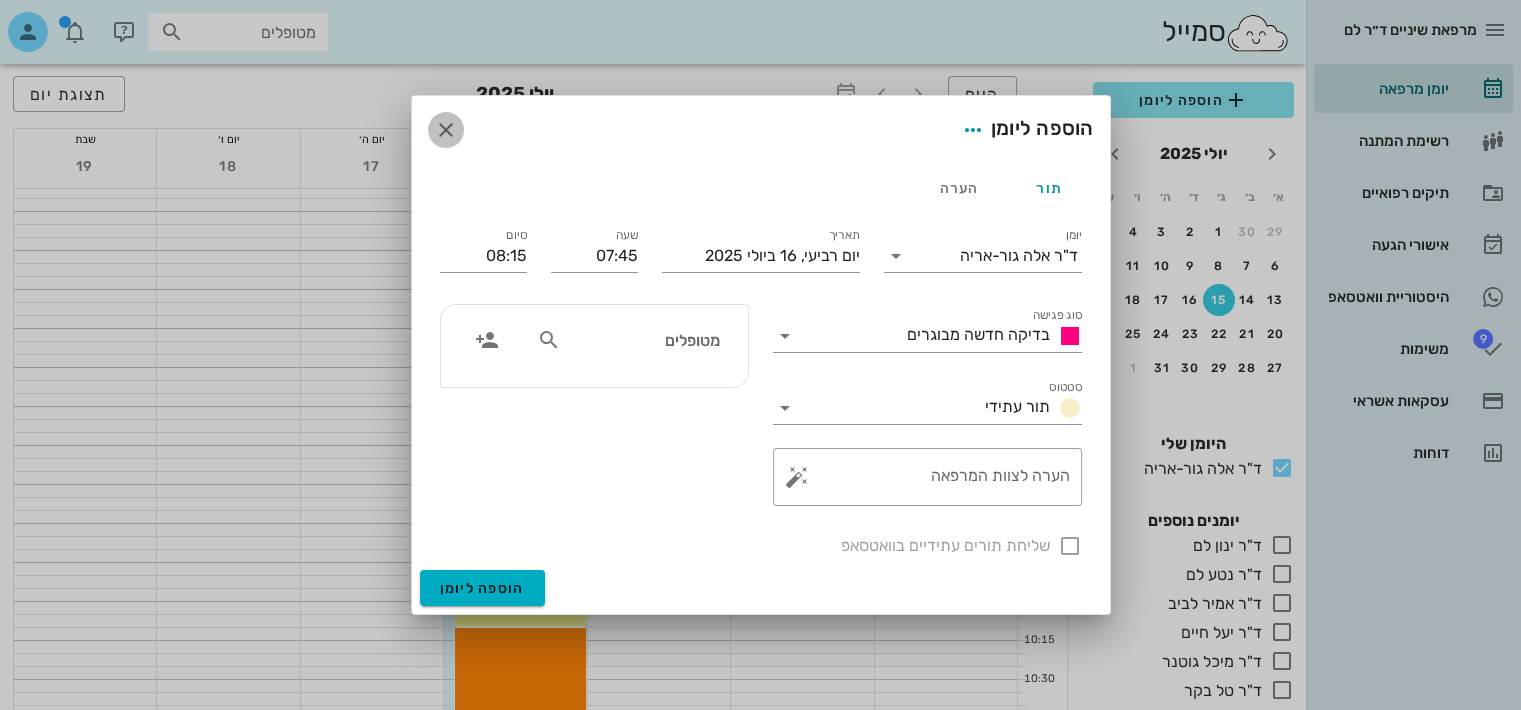click at bounding box center (446, 130) 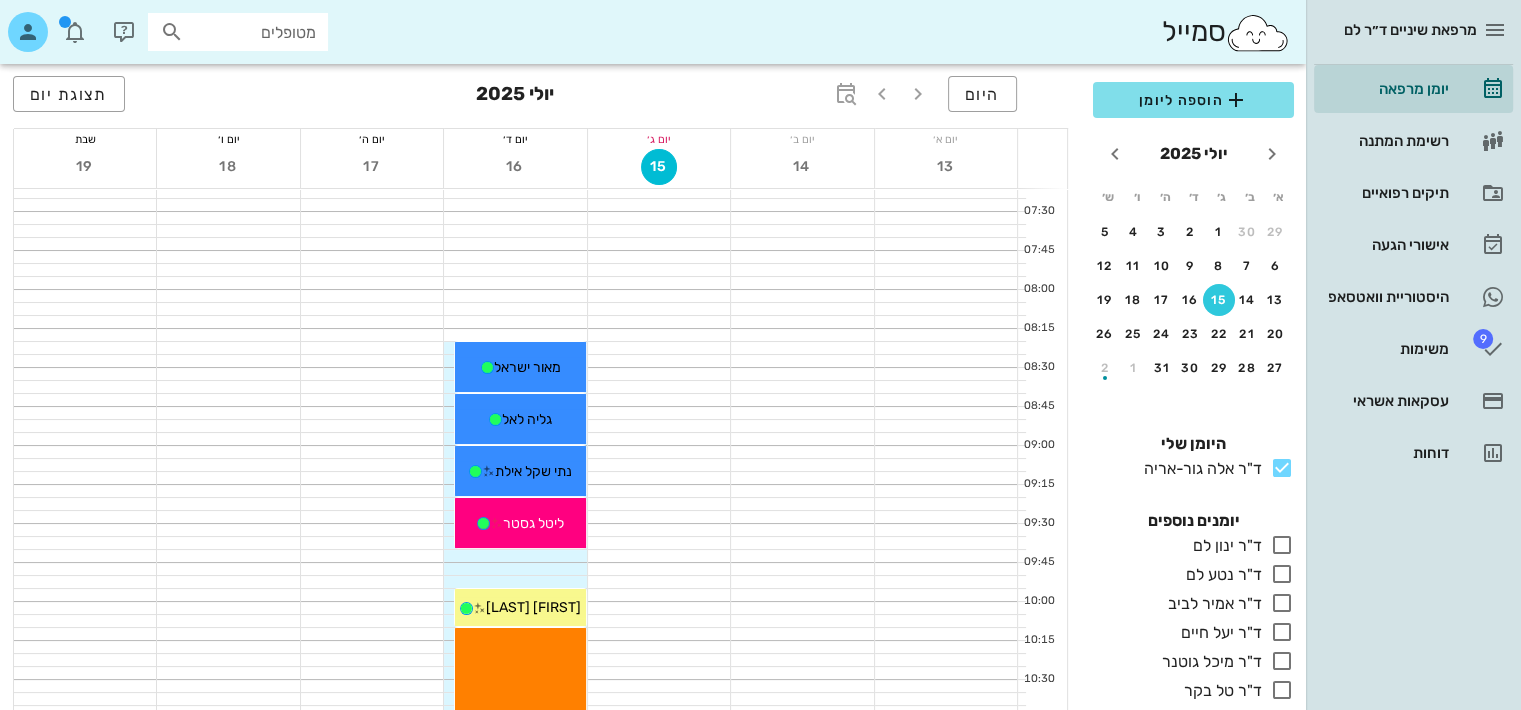 click on "מטופלים" at bounding box center [238, 32] 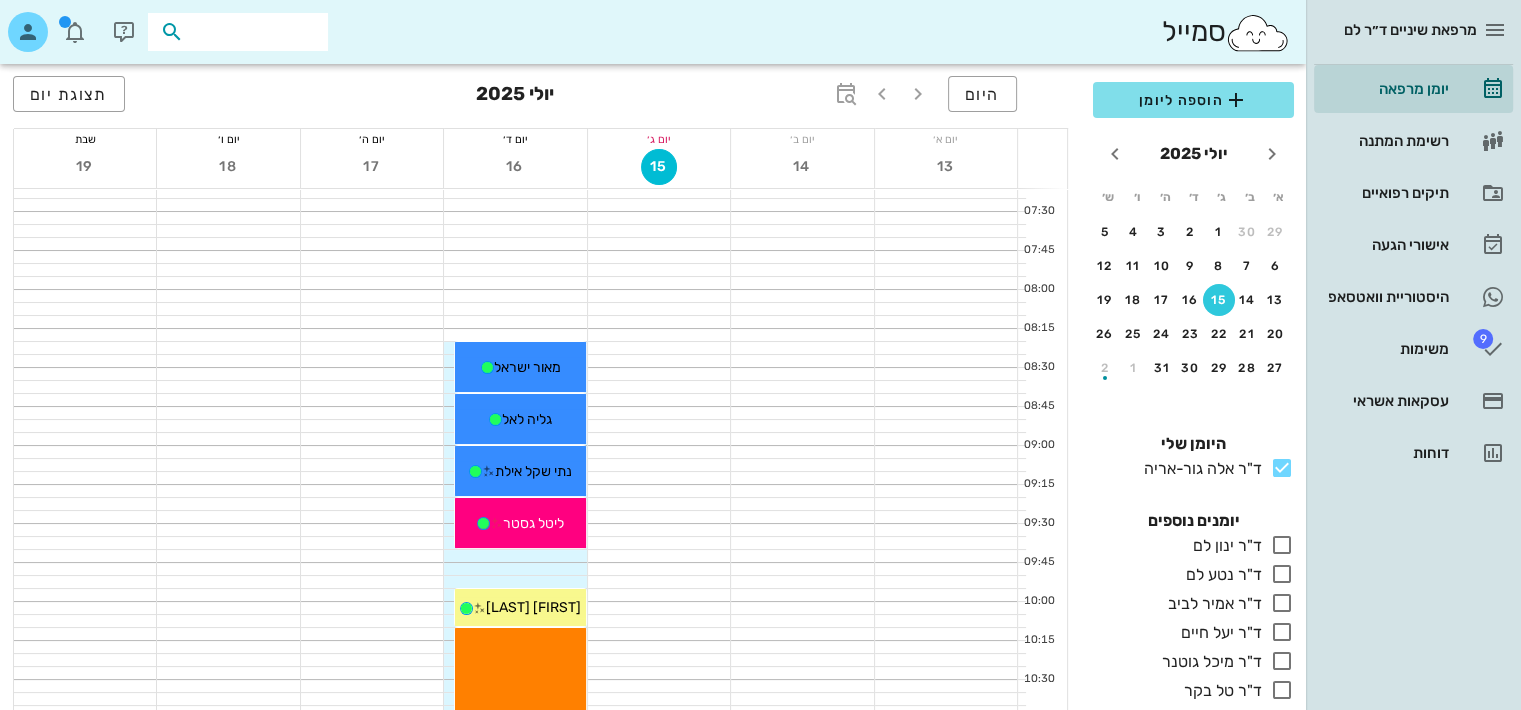 click at bounding box center [252, 32] 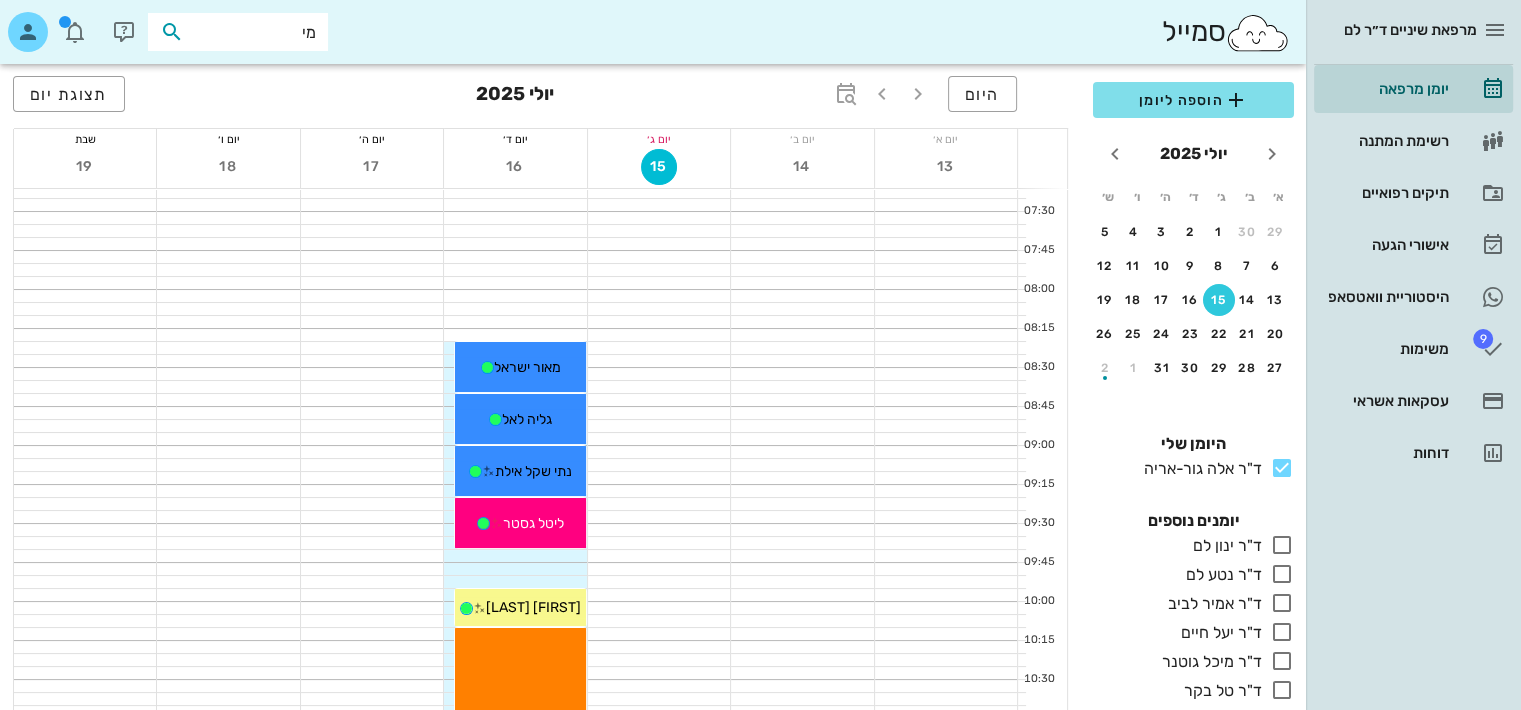 type on "מ" 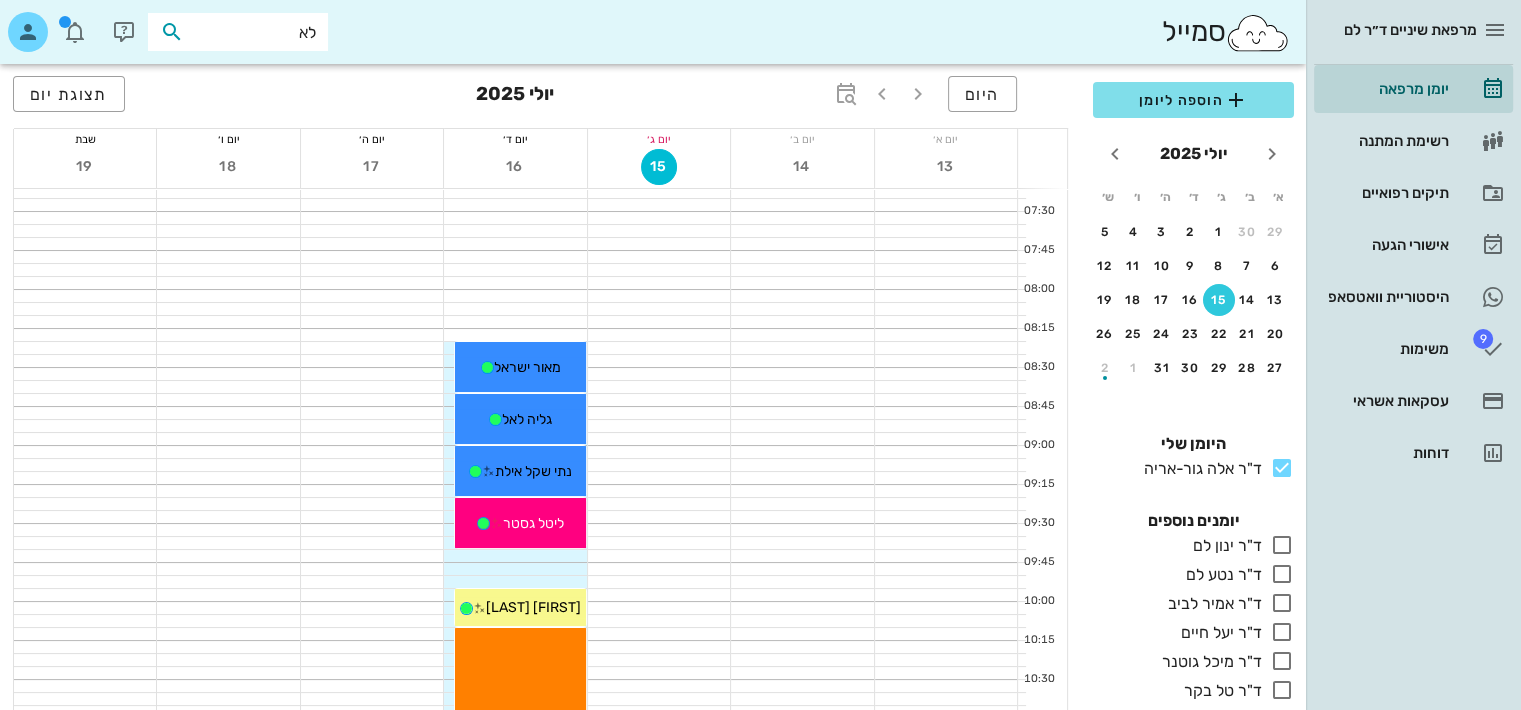 type on "ל" 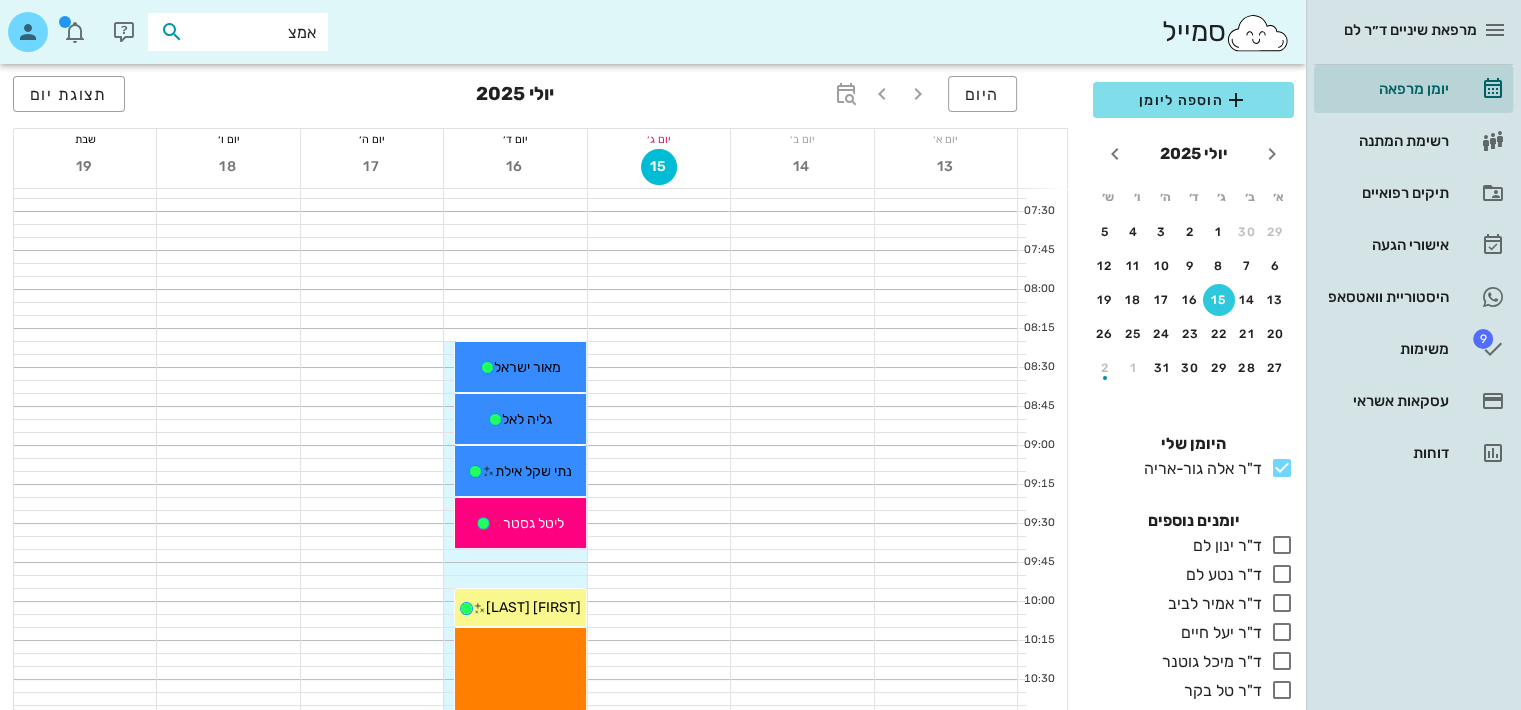 type on "אמצי" 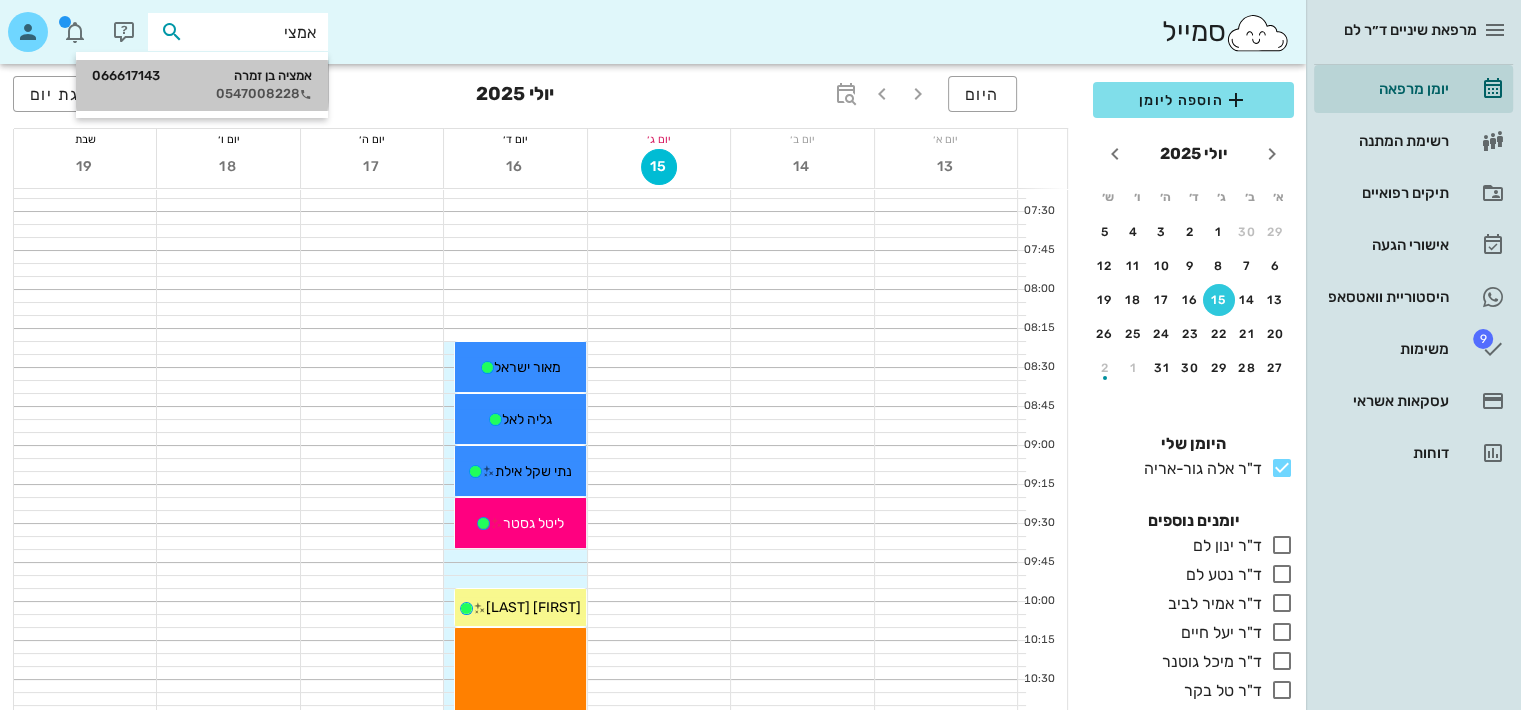 click on "[FIRST] [LAST]  [ID]" at bounding box center [202, 76] 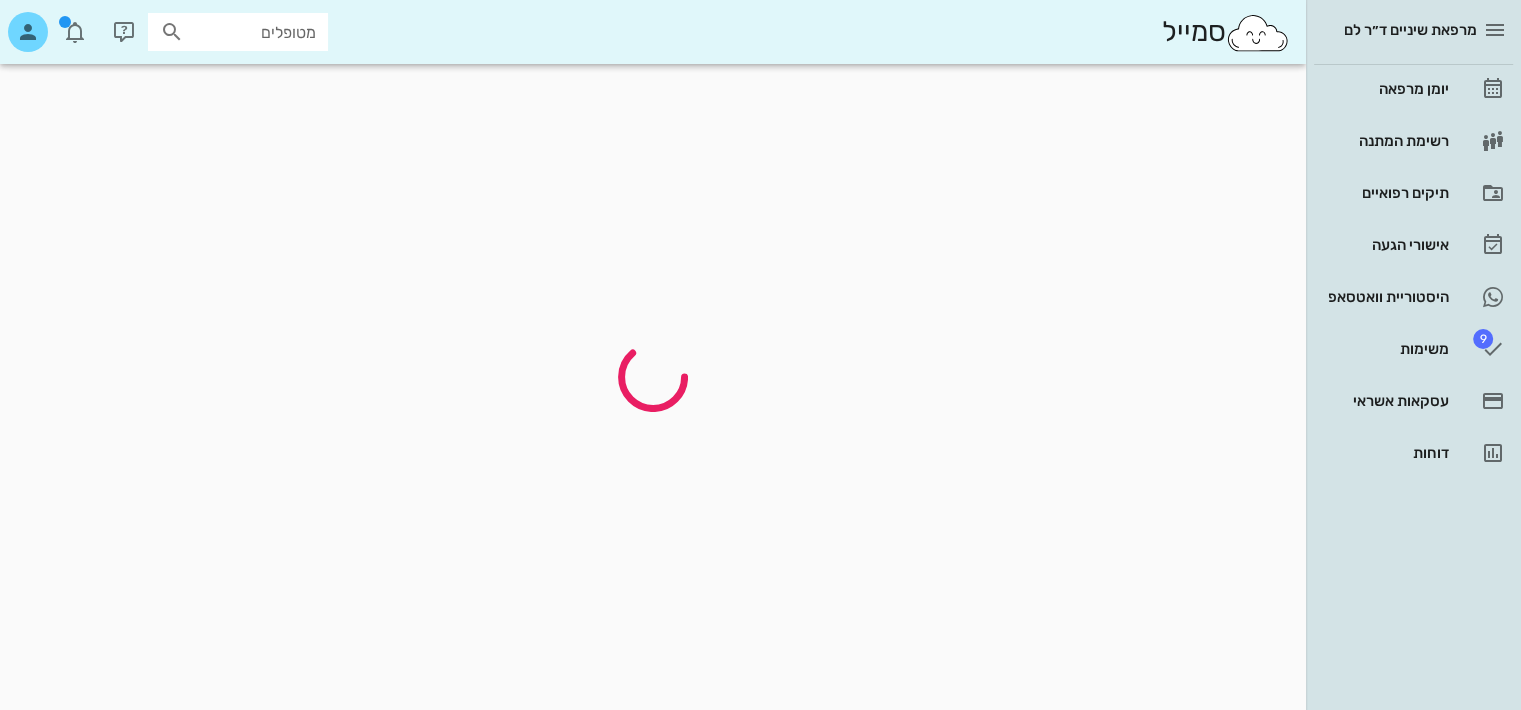 scroll, scrollTop: 0, scrollLeft: 0, axis: both 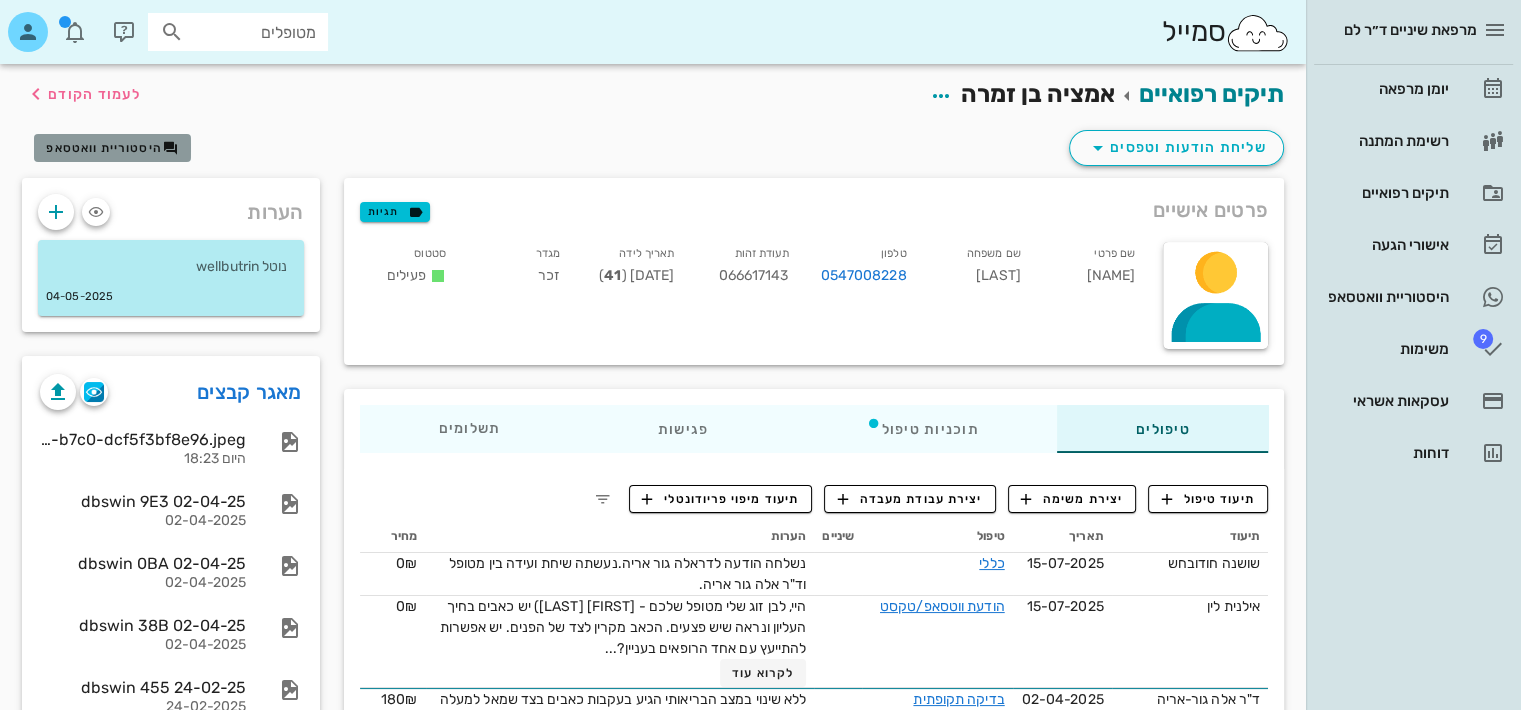 click on "היסטוריית וואטסאפ" at bounding box center [112, 148] 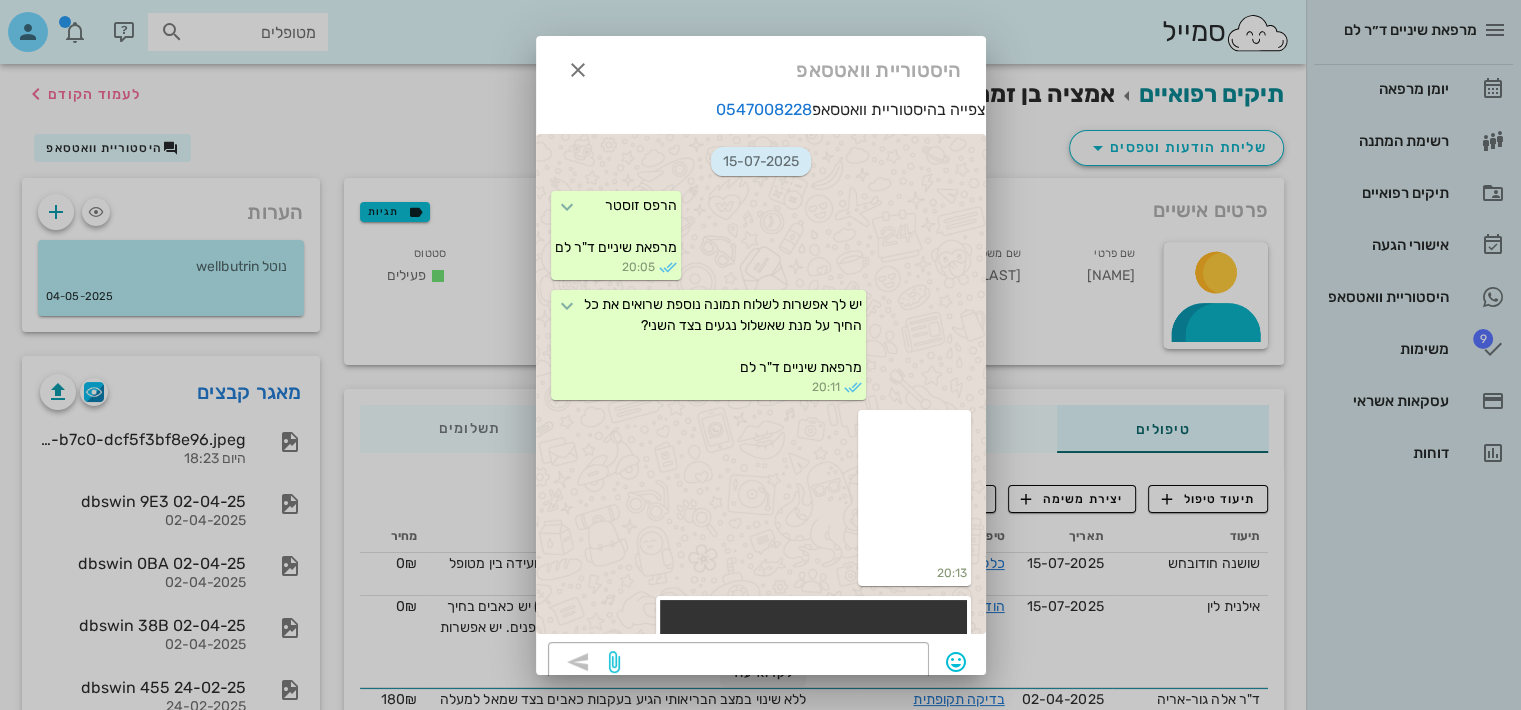scroll, scrollTop: 1152, scrollLeft: 0, axis: vertical 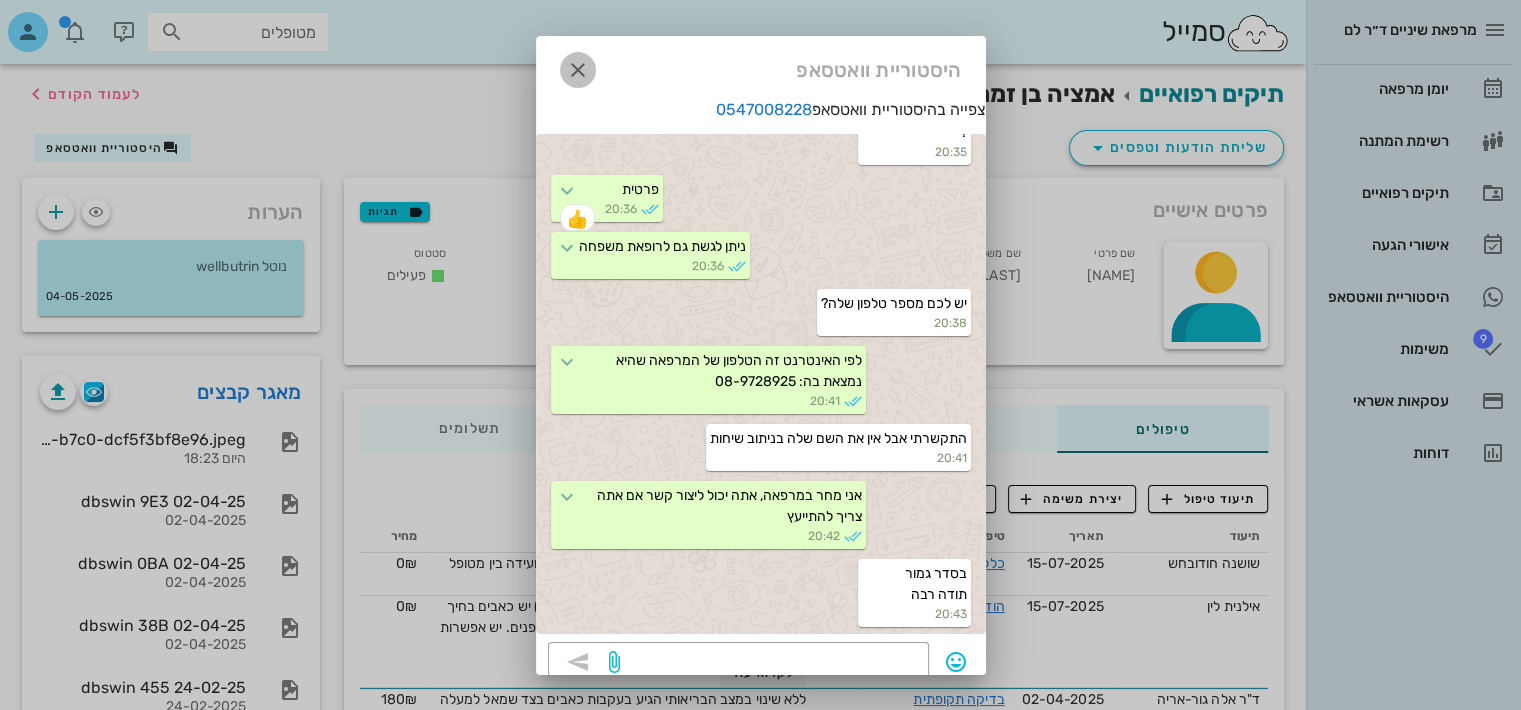 click at bounding box center [578, 70] 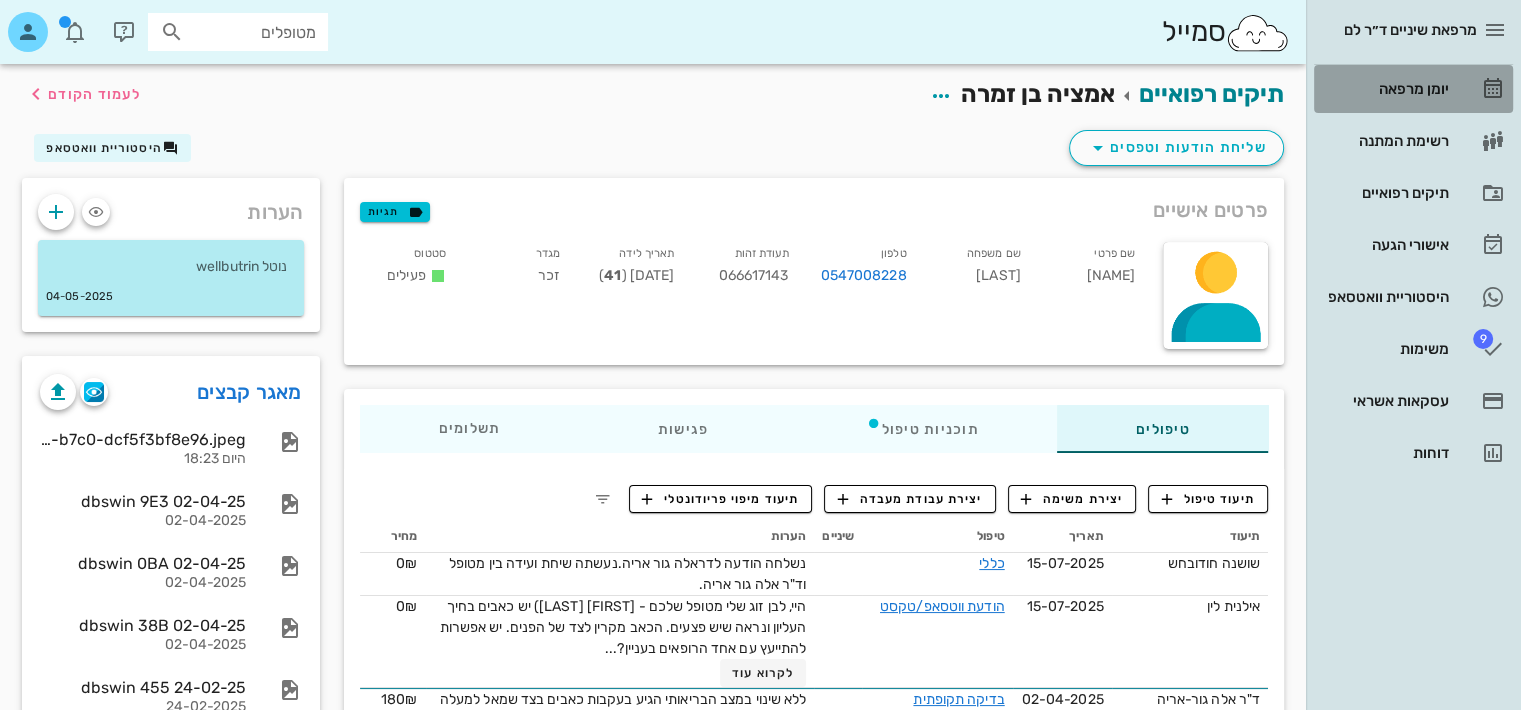 click on "יומן מרפאה" at bounding box center [1385, 89] 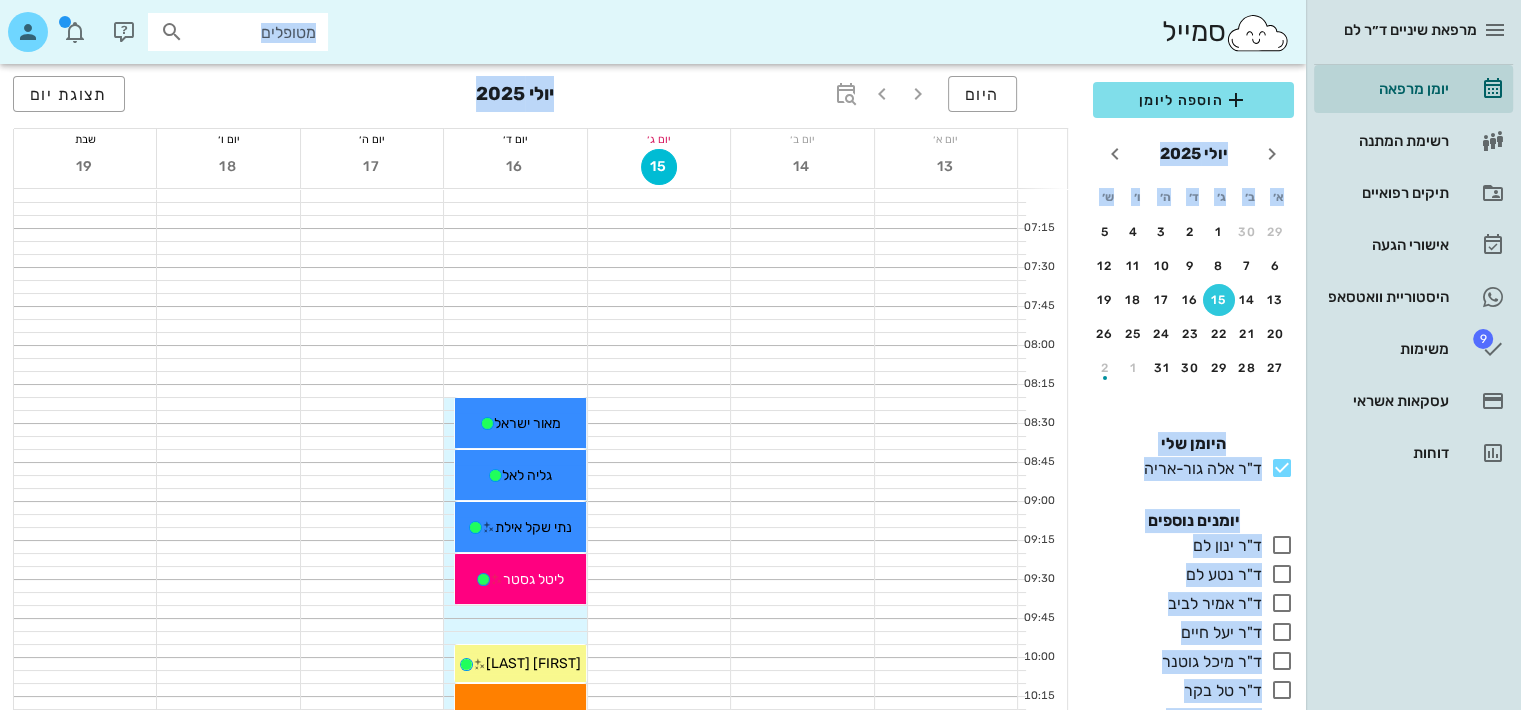drag, startPoint x: 551, startPoint y: 347, endPoint x: 400, endPoint y: 19, distance: 361.08862 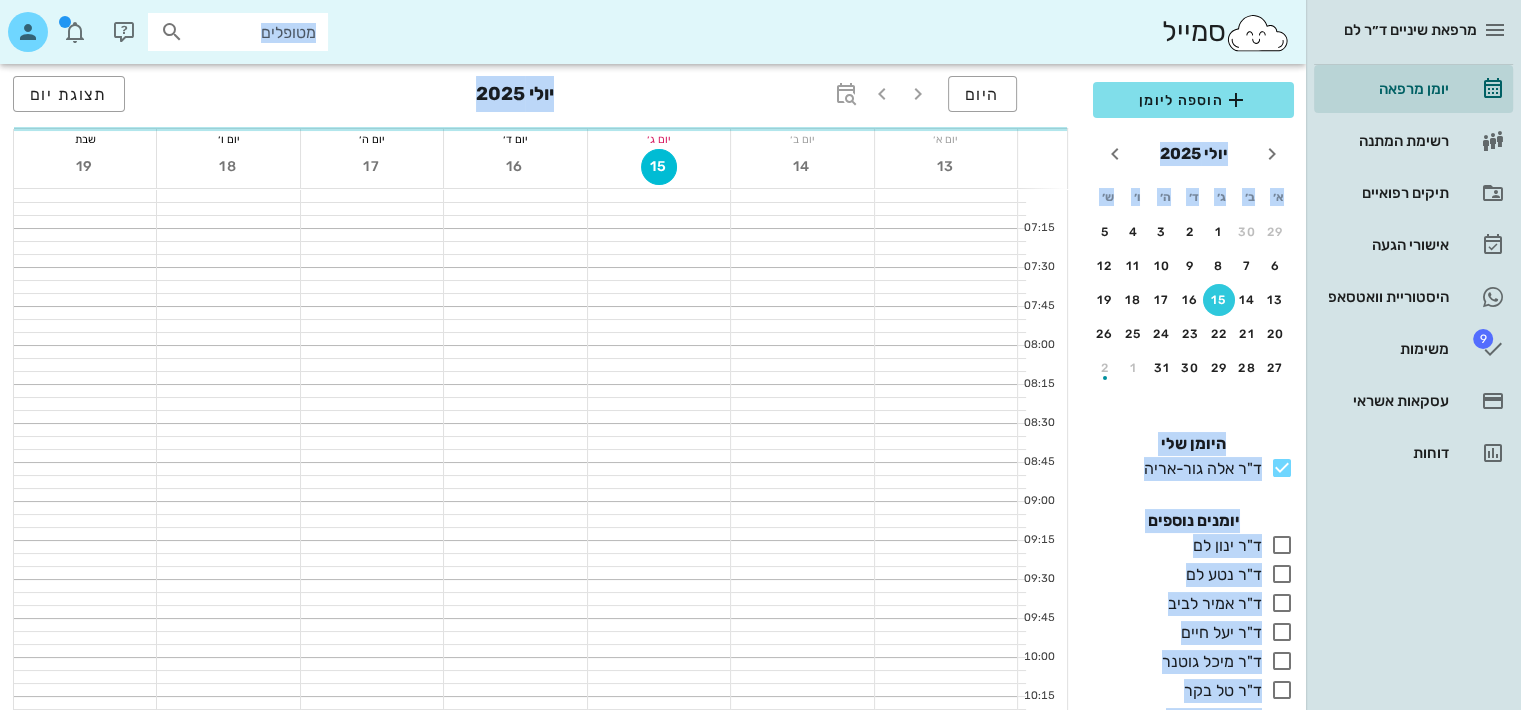 click at bounding box center (372, 404) 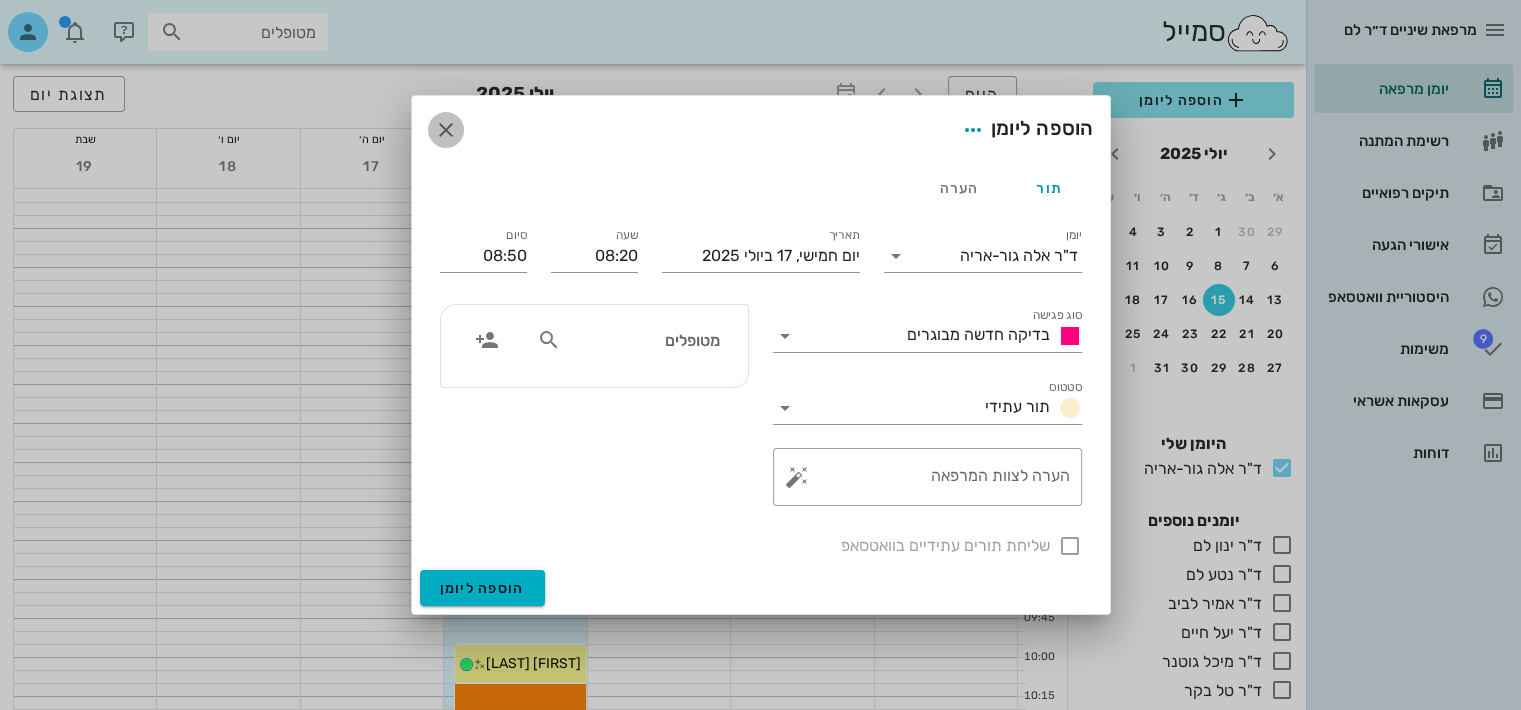 click at bounding box center (446, 130) 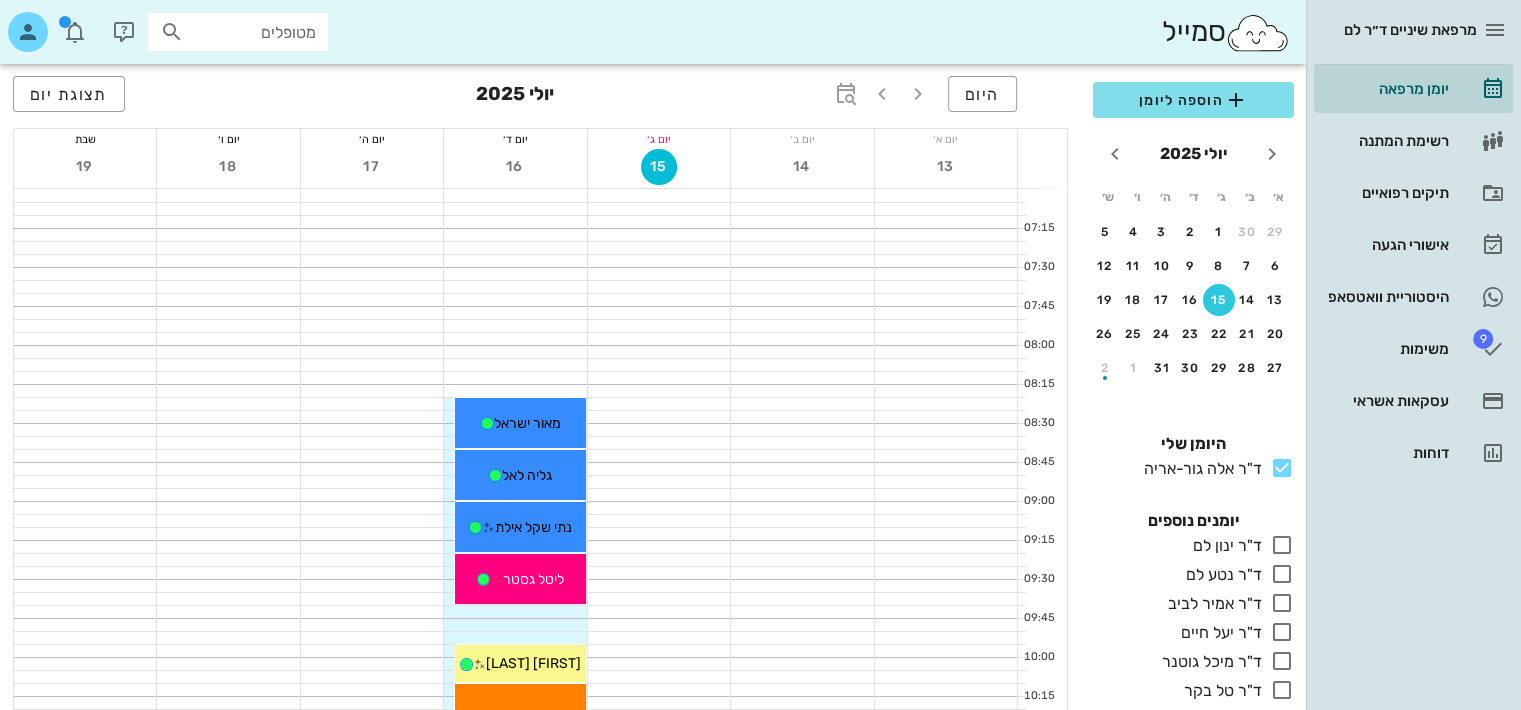 click on "08:20
- 08:40
[FIRST]
[LAST]
(גיל
44 )
[FIRST] [LAST]" at bounding box center [520, 423] 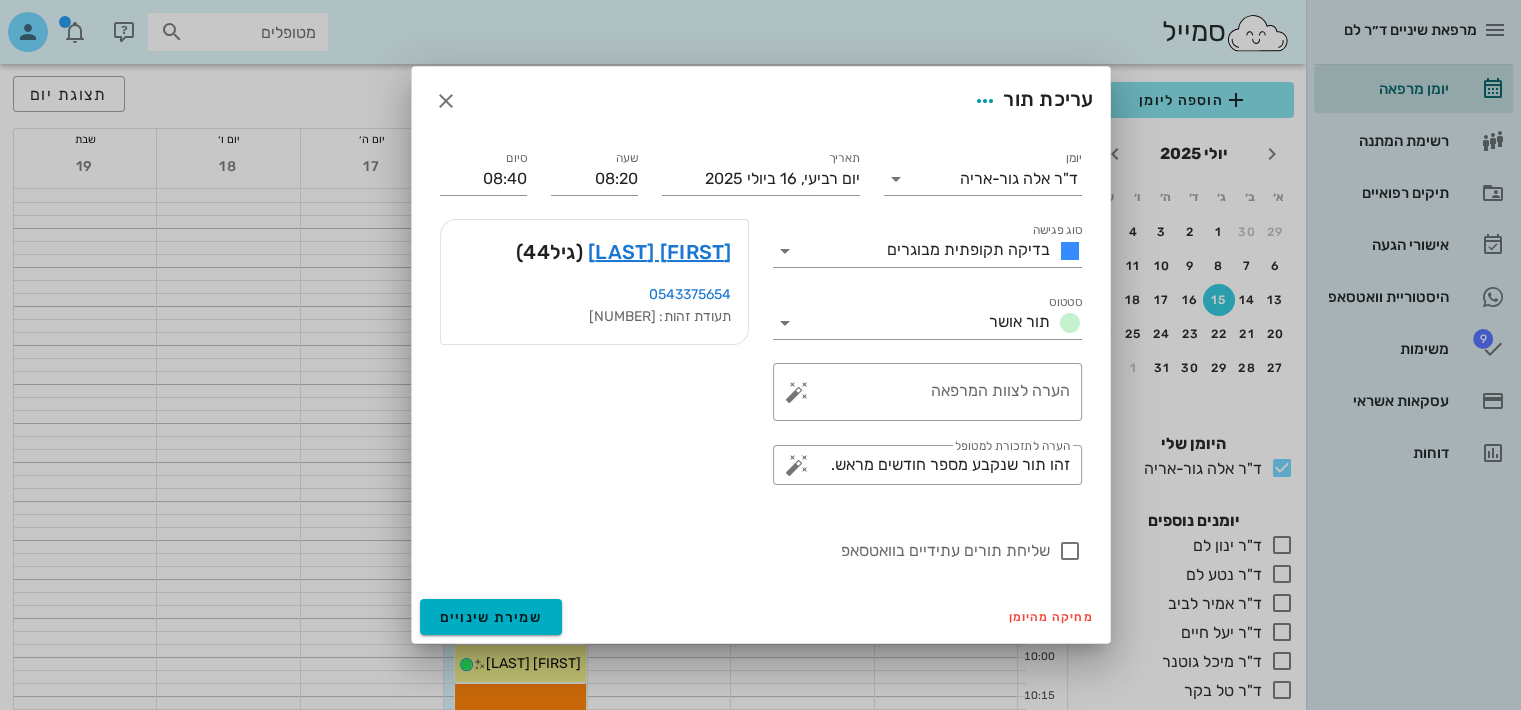 click on "[FIRST]
[LAST]" at bounding box center (660, 252) 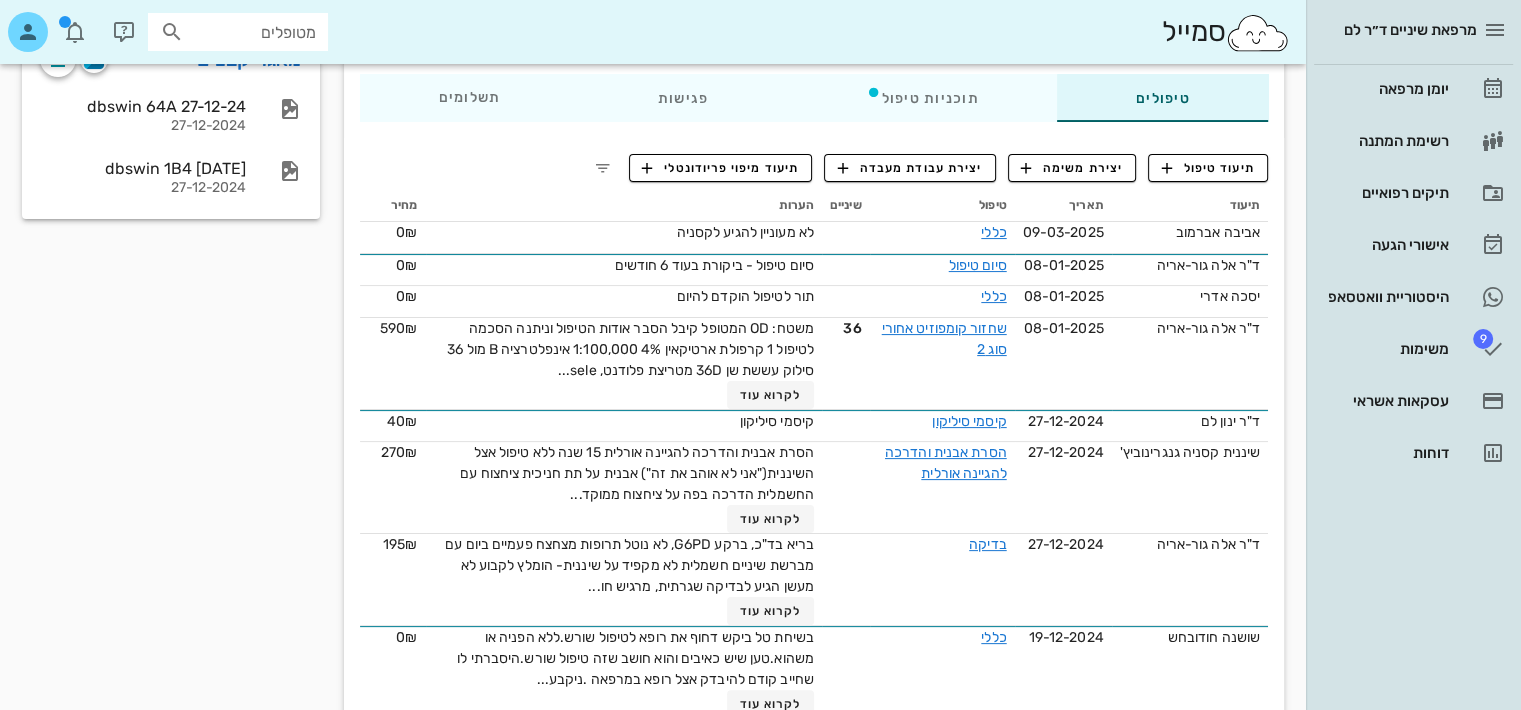 scroll, scrollTop: 339, scrollLeft: 0, axis: vertical 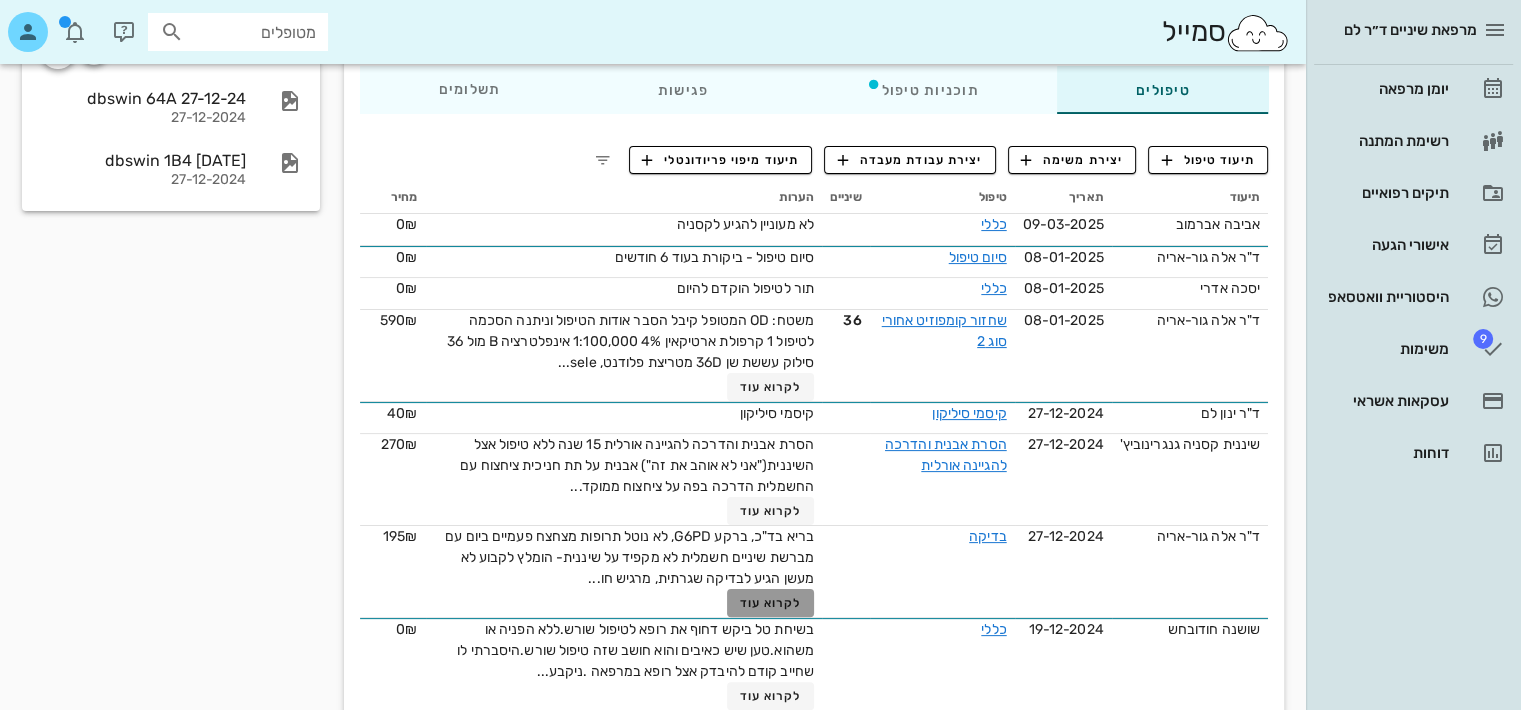 click on "לקרוא עוד" at bounding box center (771, 603) 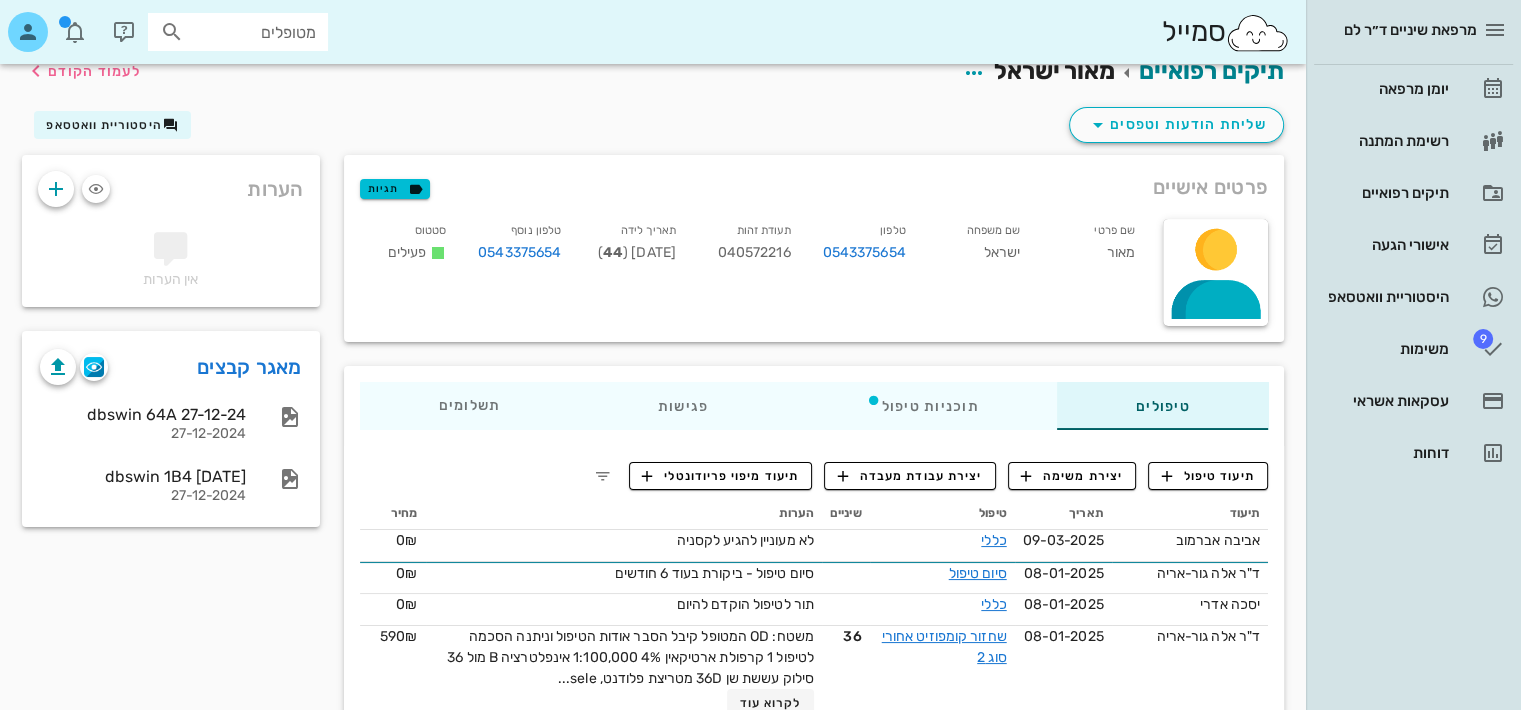 scroll, scrollTop: 0, scrollLeft: 0, axis: both 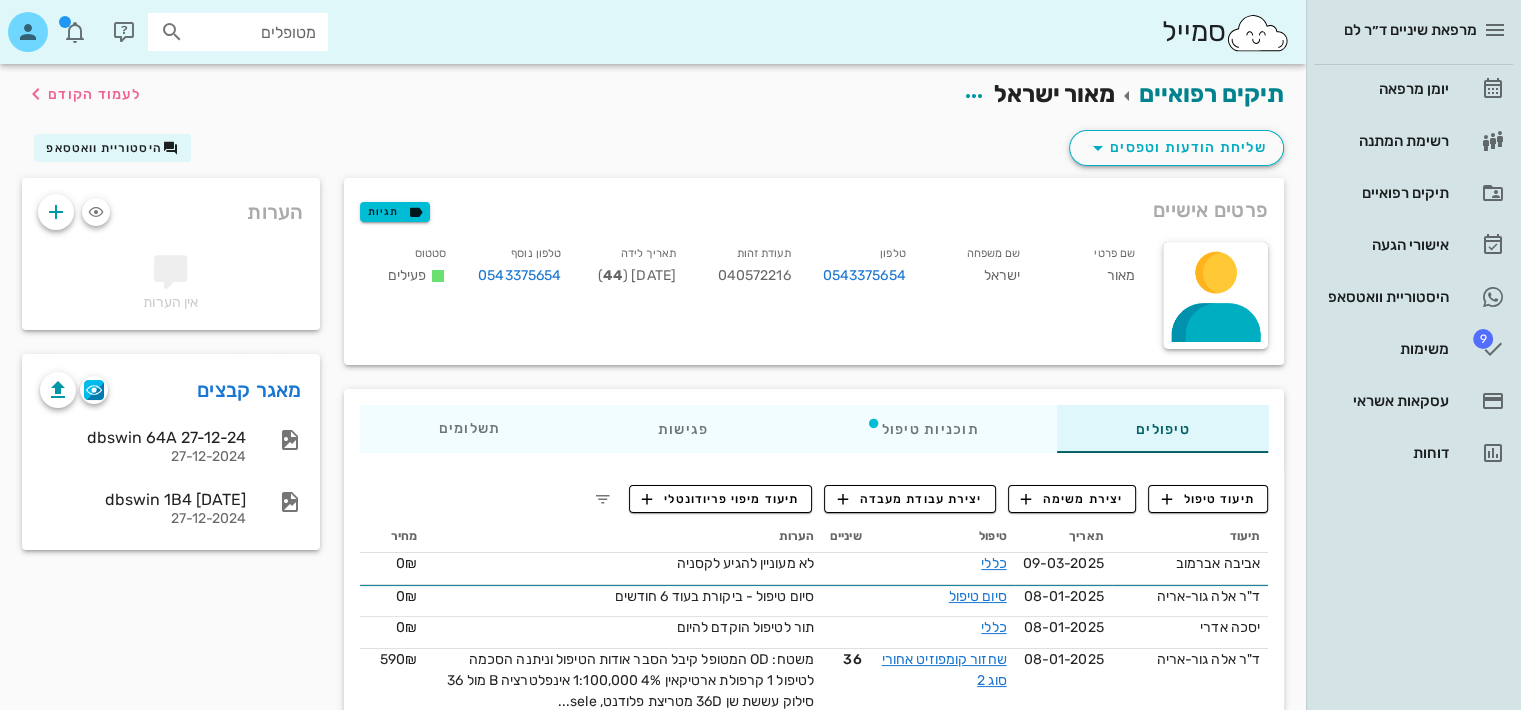 click on "יומן מרפאה רשימת המתנה תיקים רפואיים אישורי הגעה היסטוריית וואטסאפ 9 משימות עסקאות אשראי דוחות" at bounding box center [1413, 271] 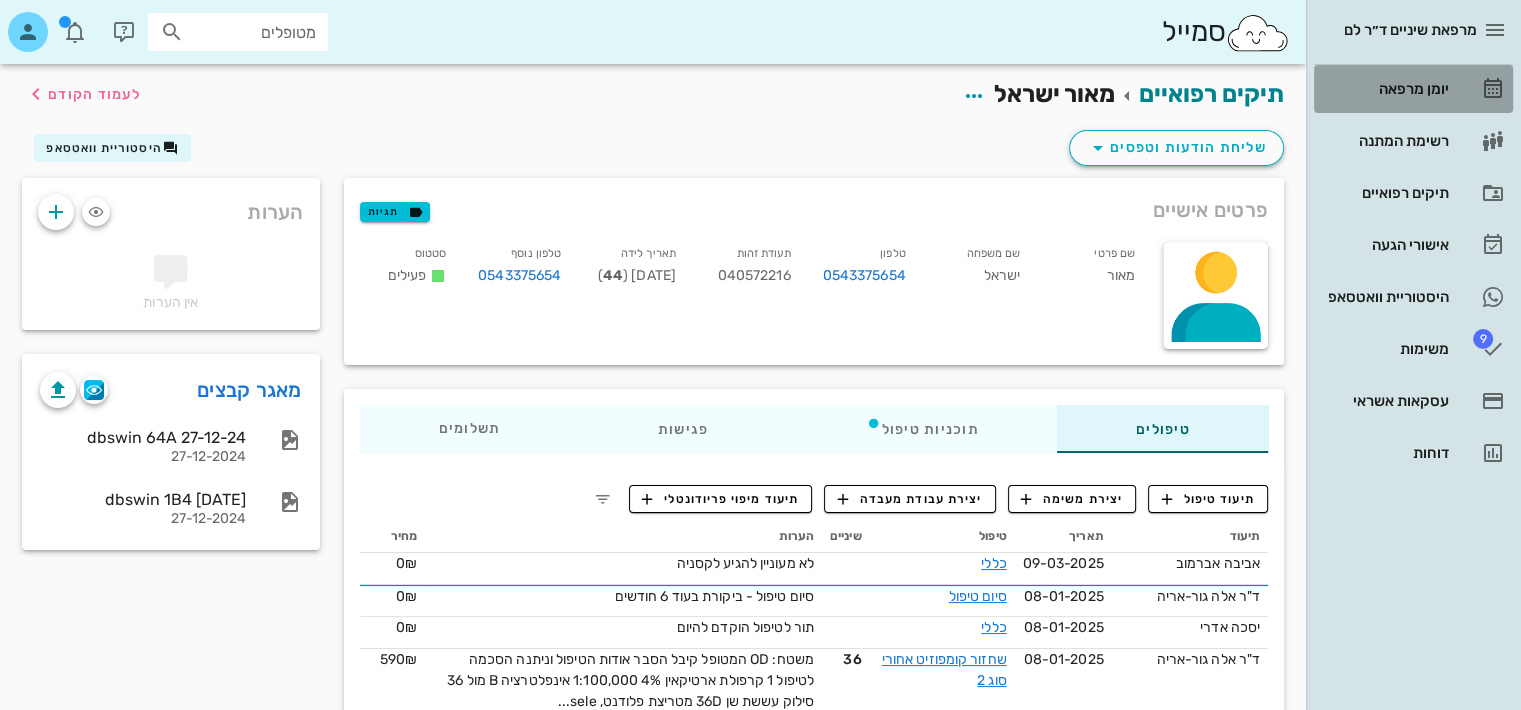click on "יומן מרפאה" at bounding box center (1385, 89) 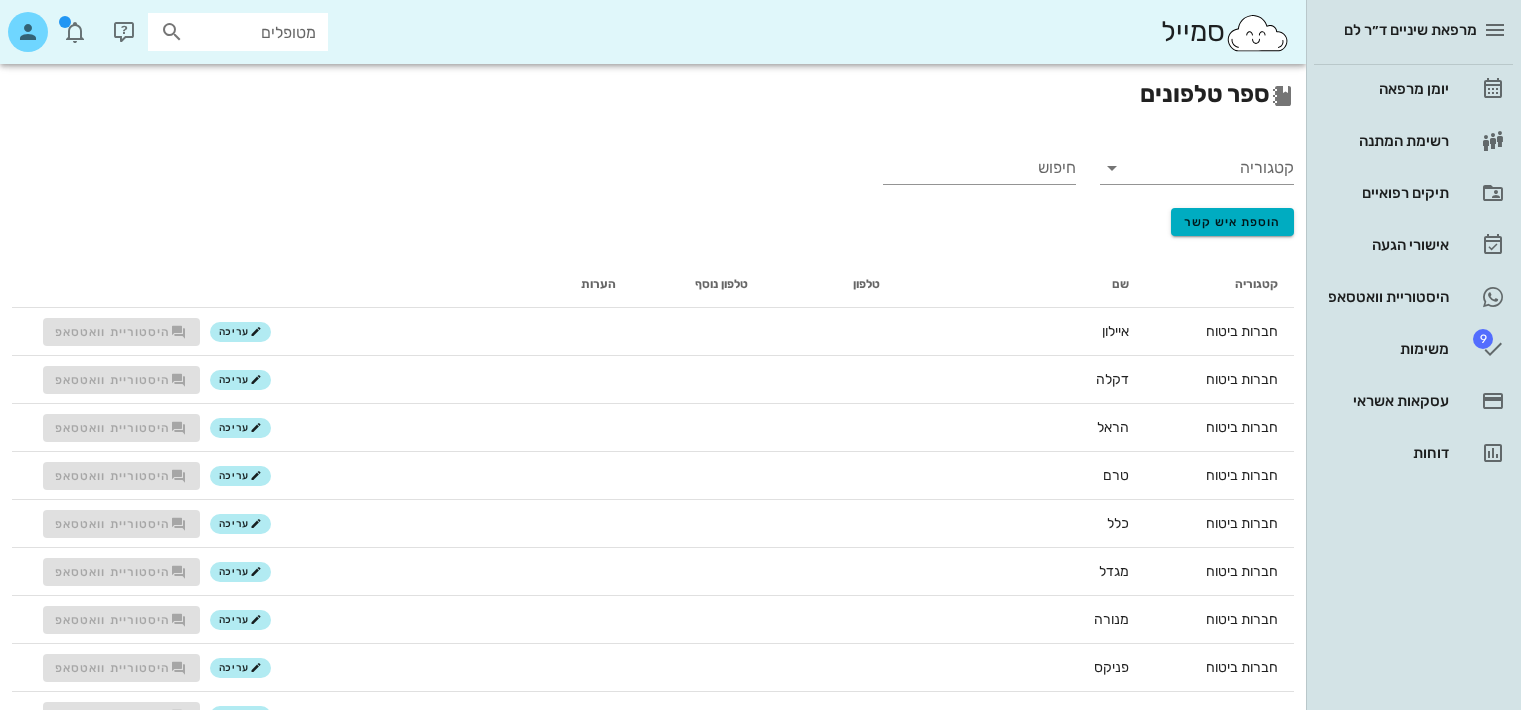 scroll, scrollTop: 0, scrollLeft: 0, axis: both 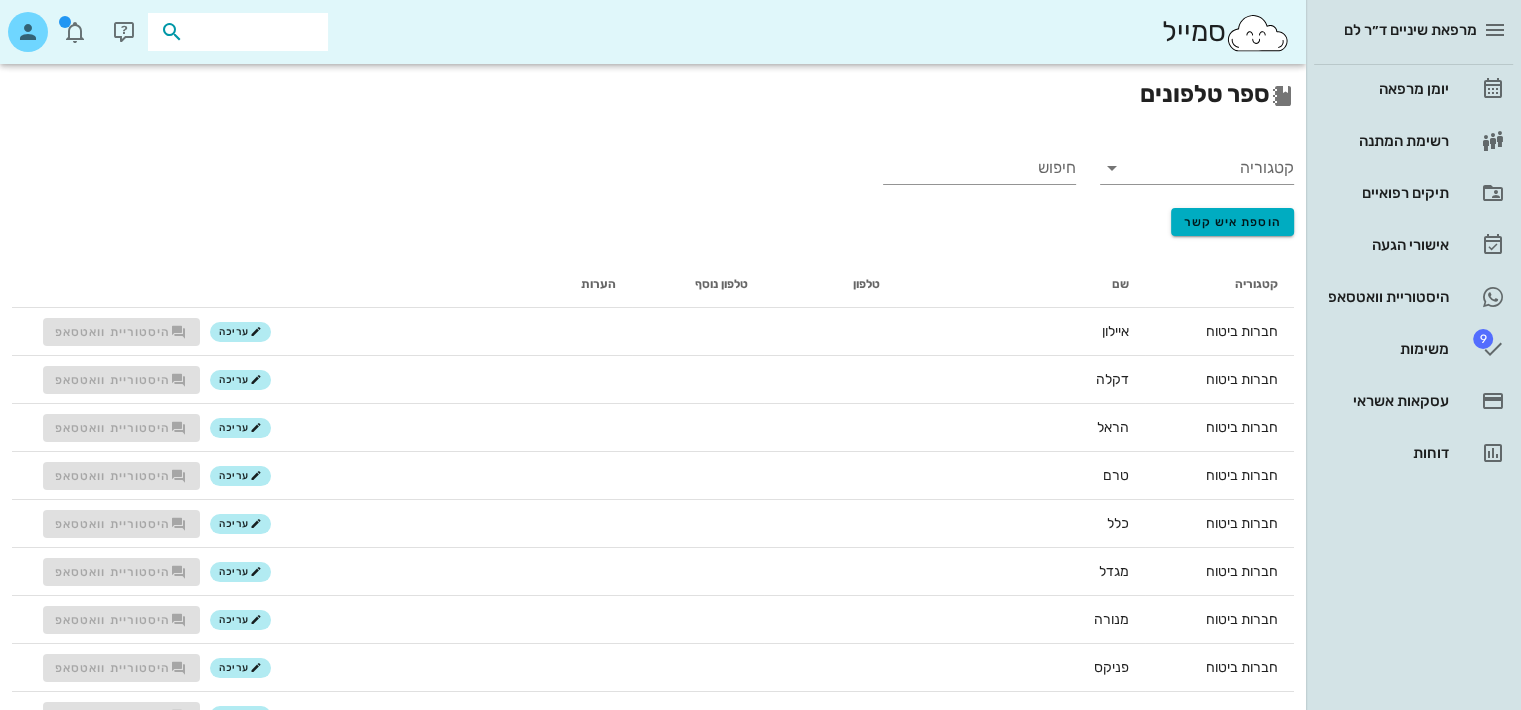click at bounding box center (252, 32) 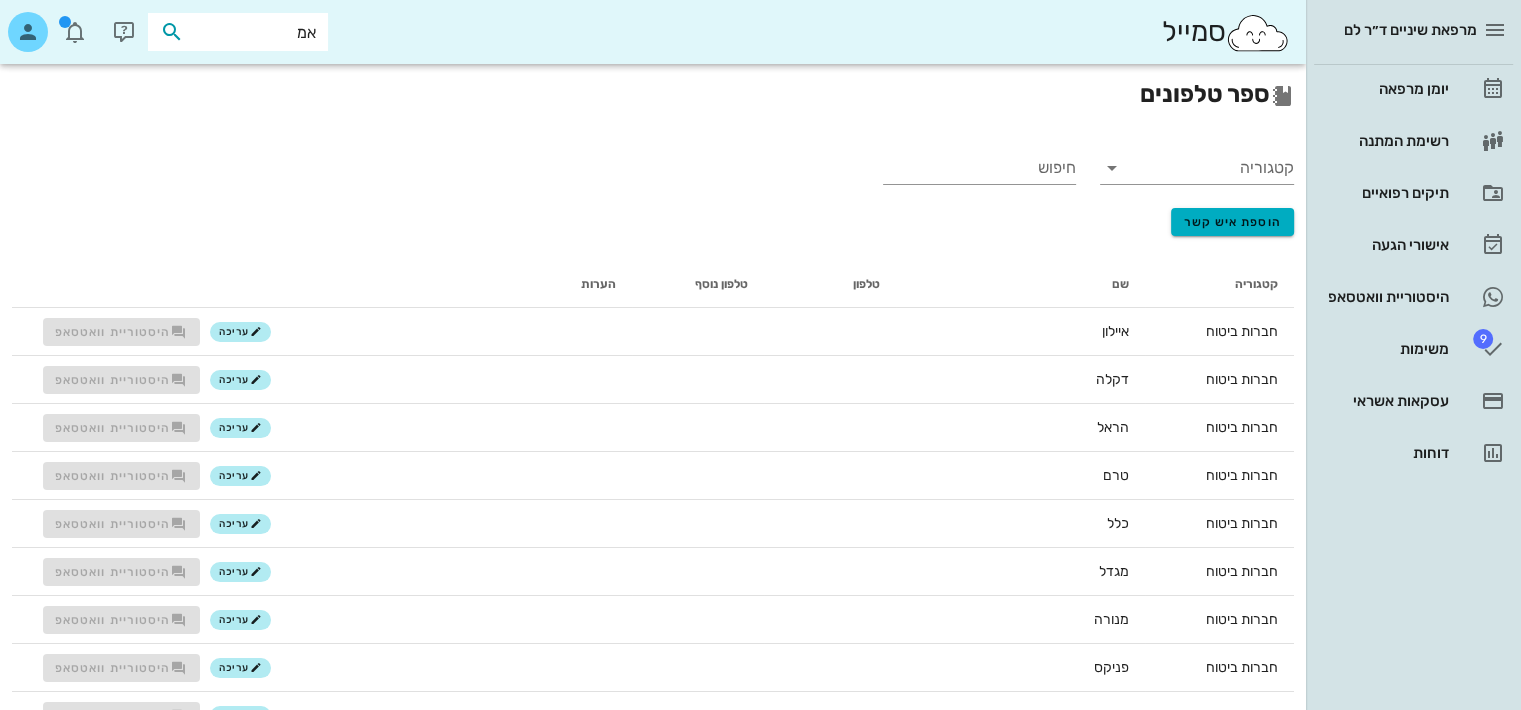type on "אמצ" 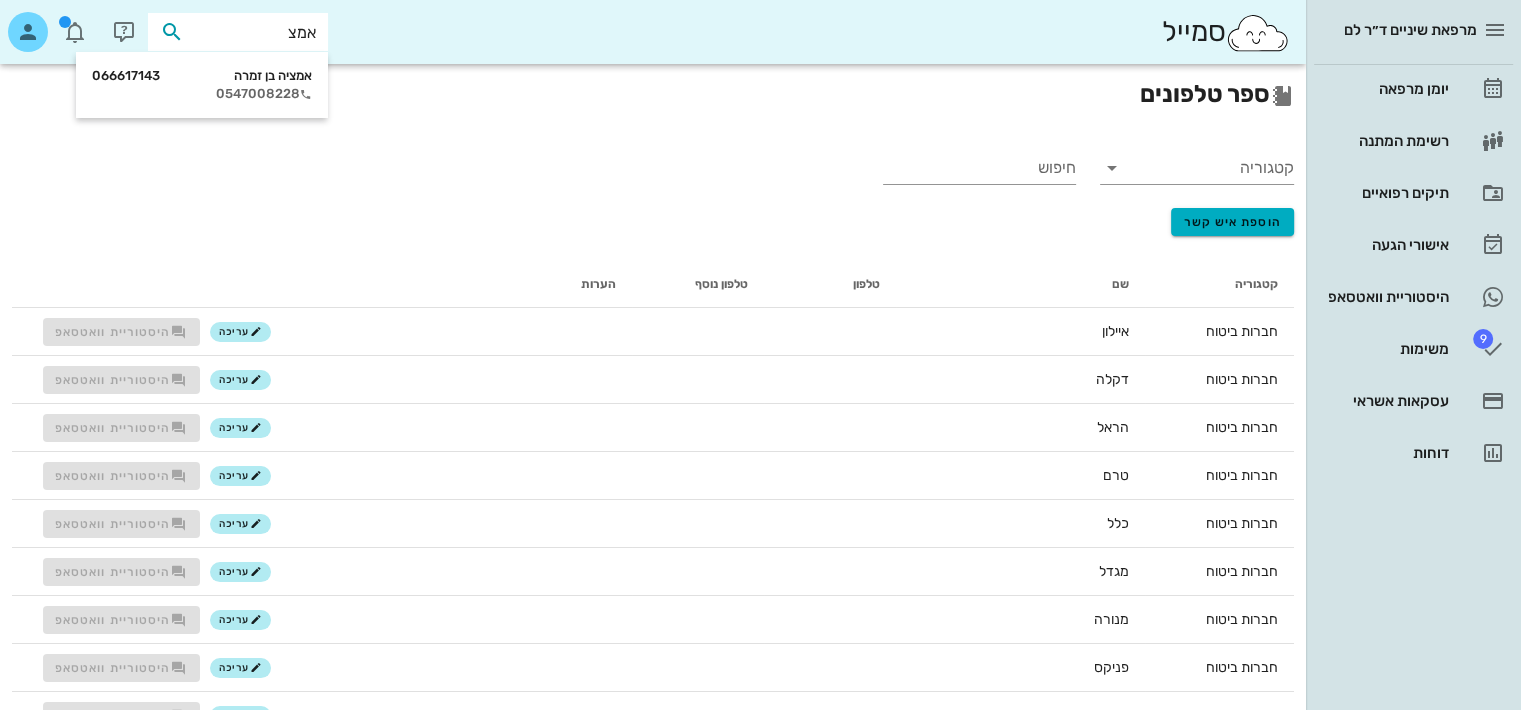 click on "0547008228" at bounding box center (202, 94) 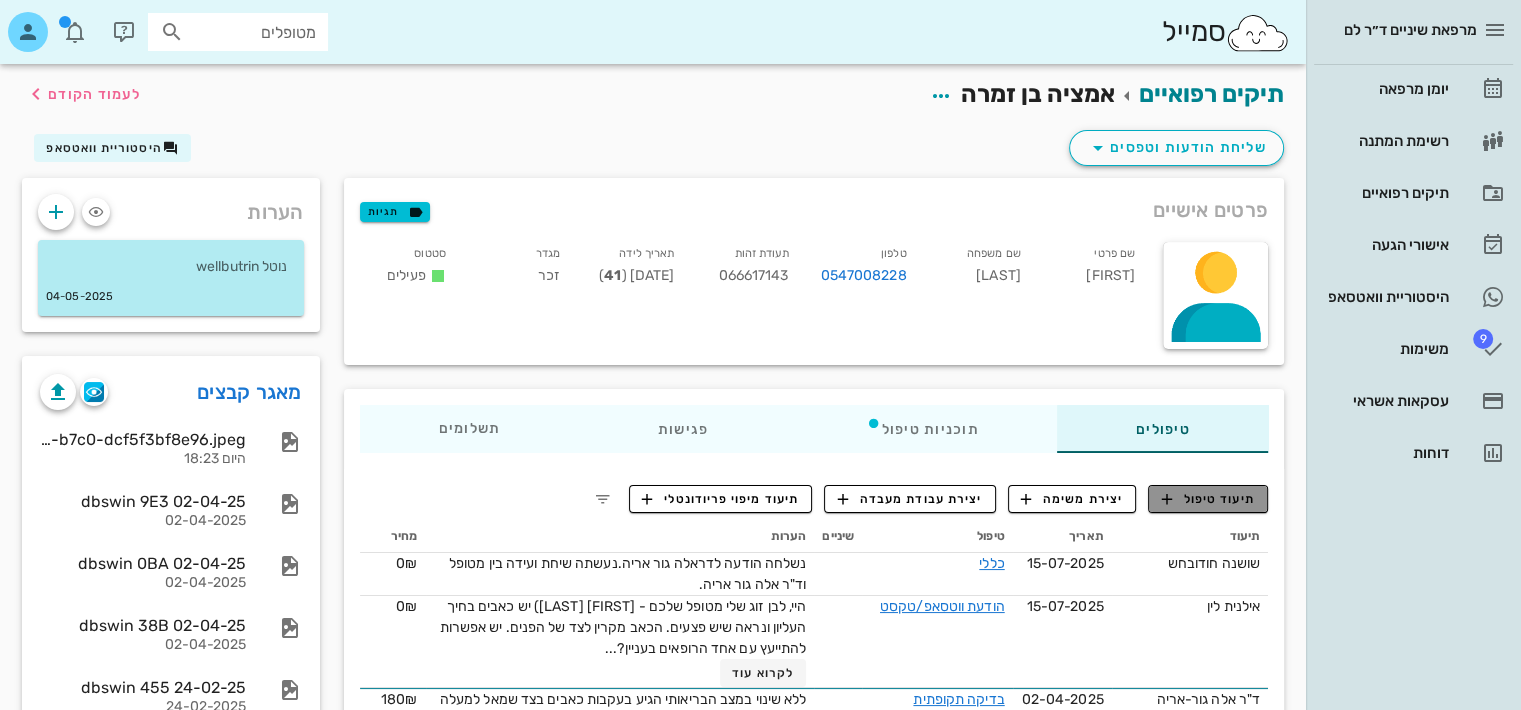 click at bounding box center (1167, 499) 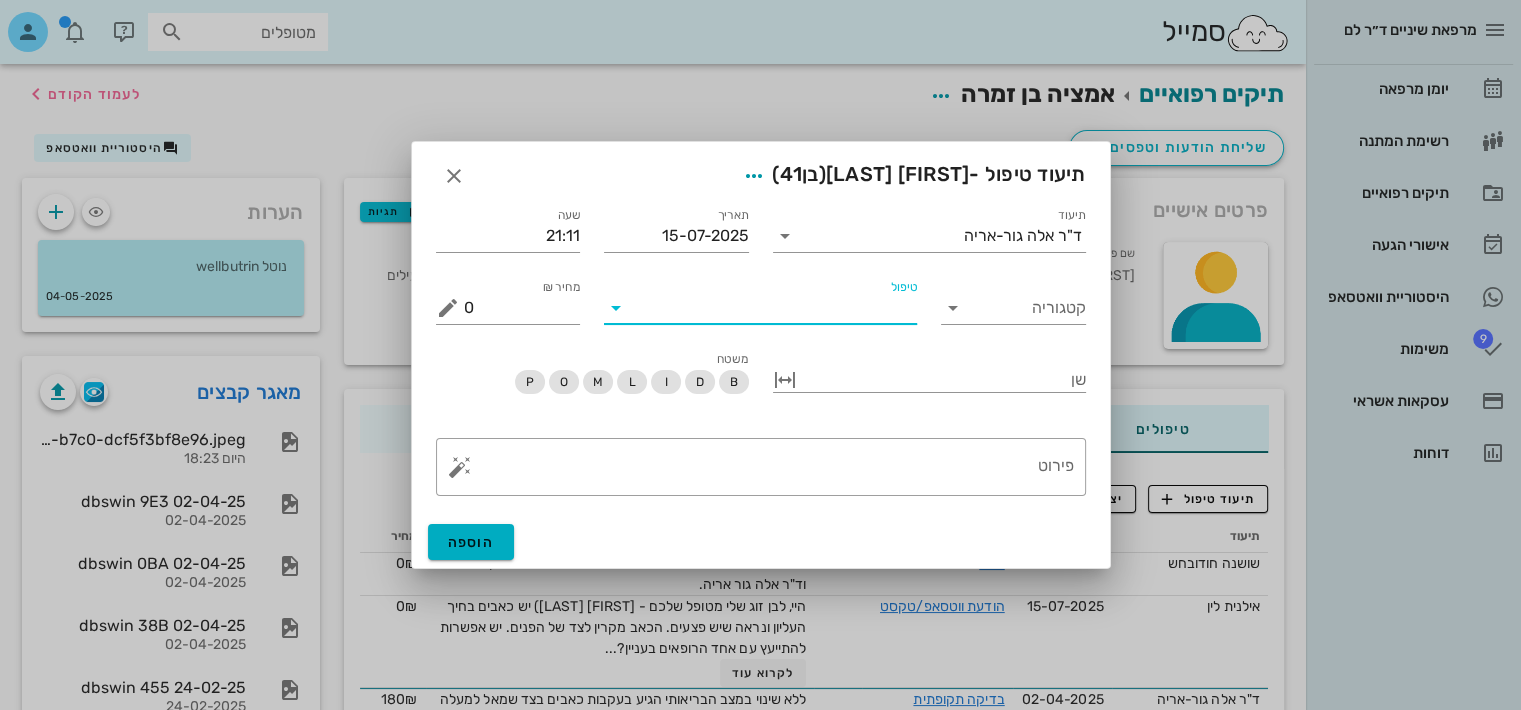 click on "טיפול" at bounding box center [774, 308] 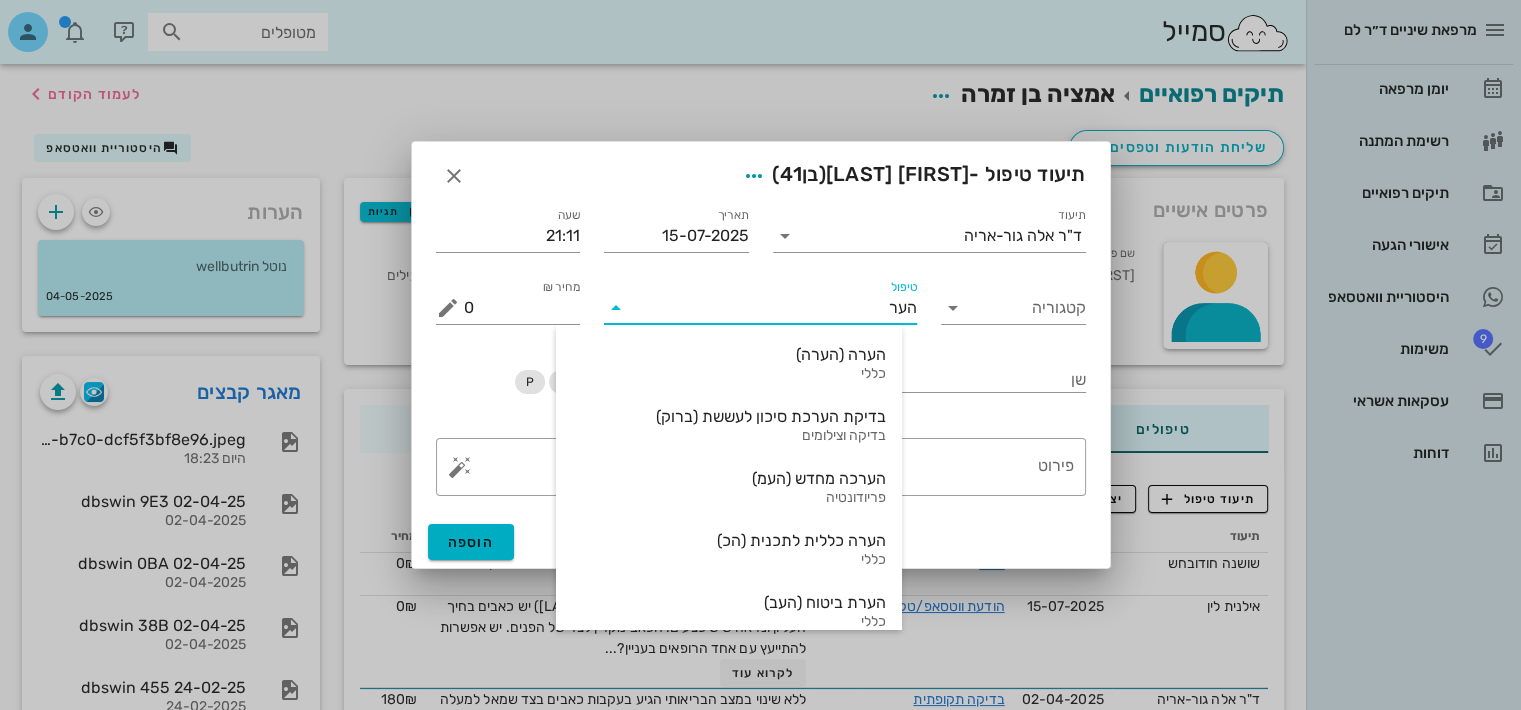 type on "הערה" 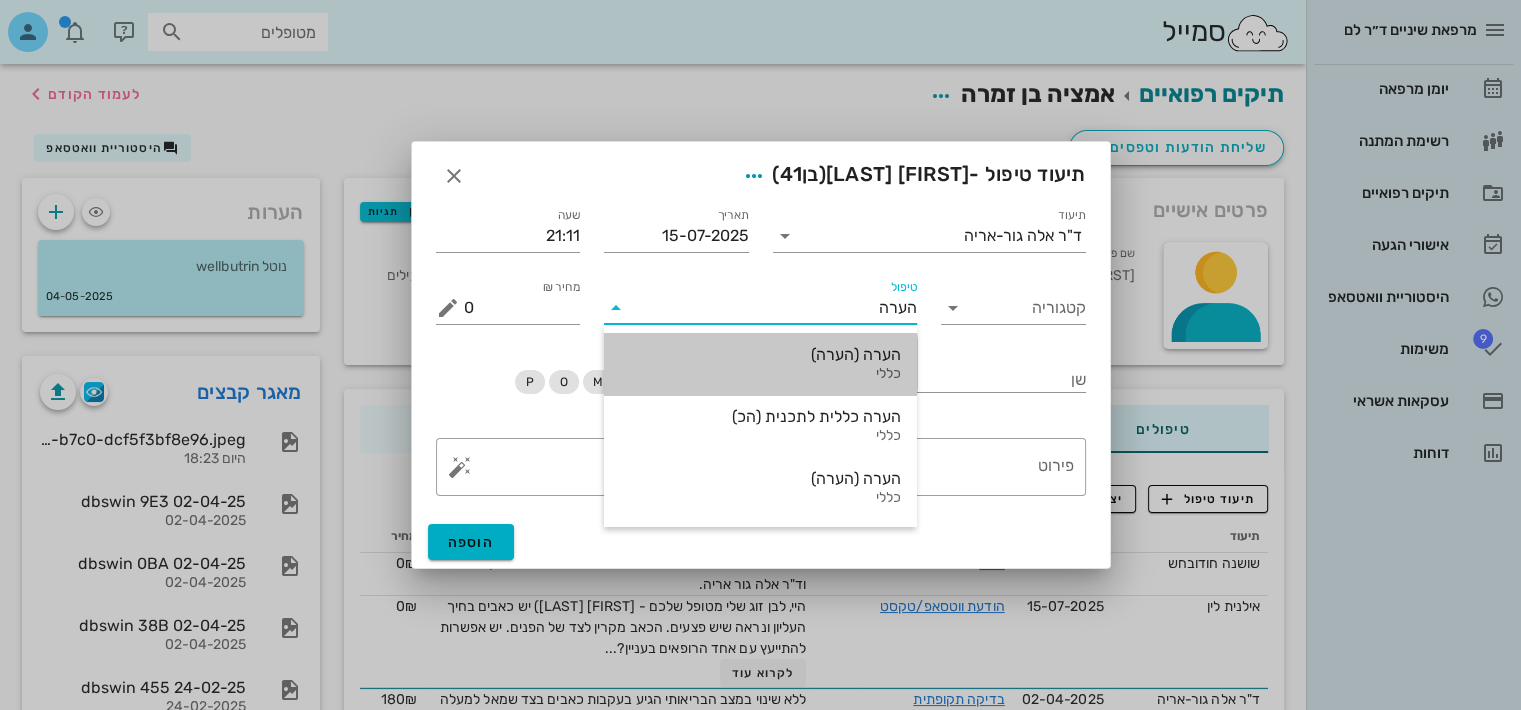 click on "כללי" at bounding box center [760, 374] 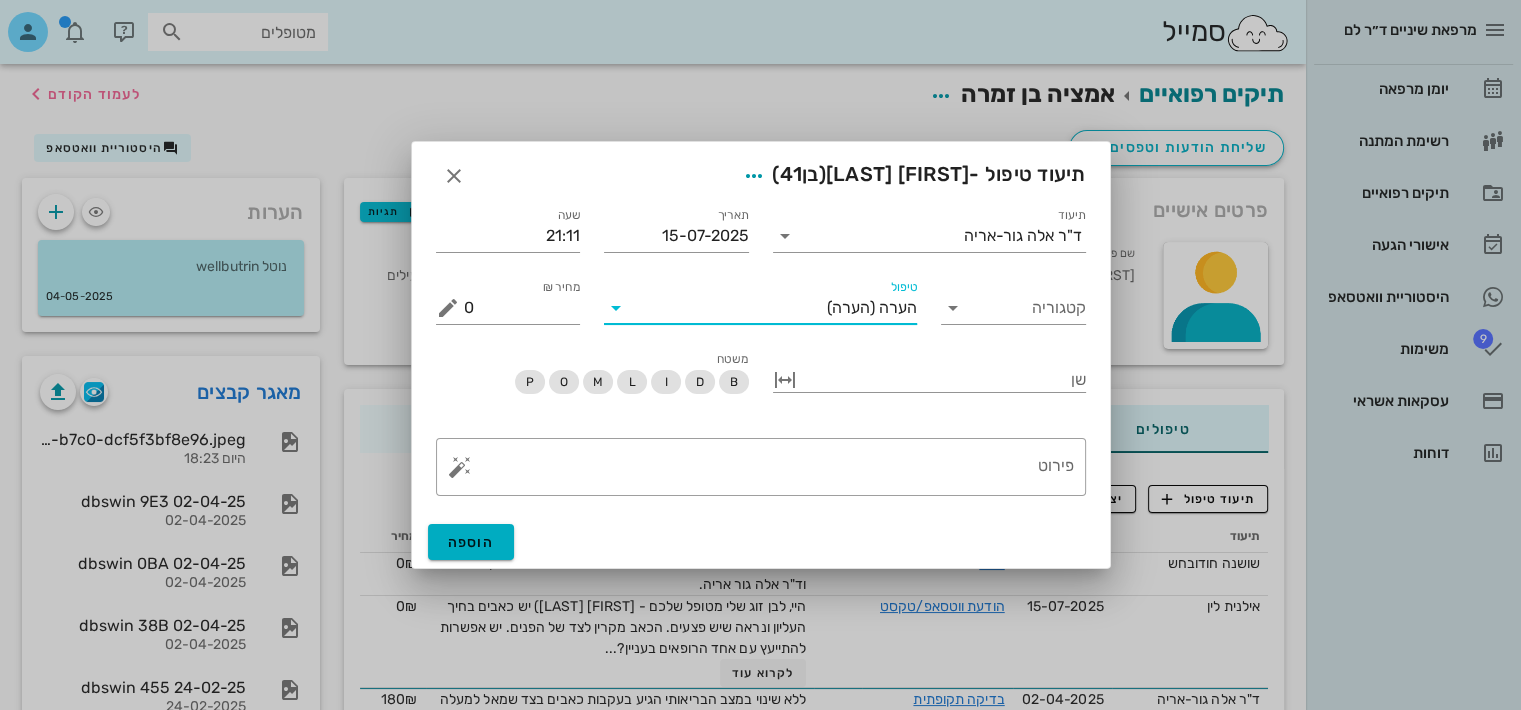 click on "פירוט" at bounding box center (769, 472) 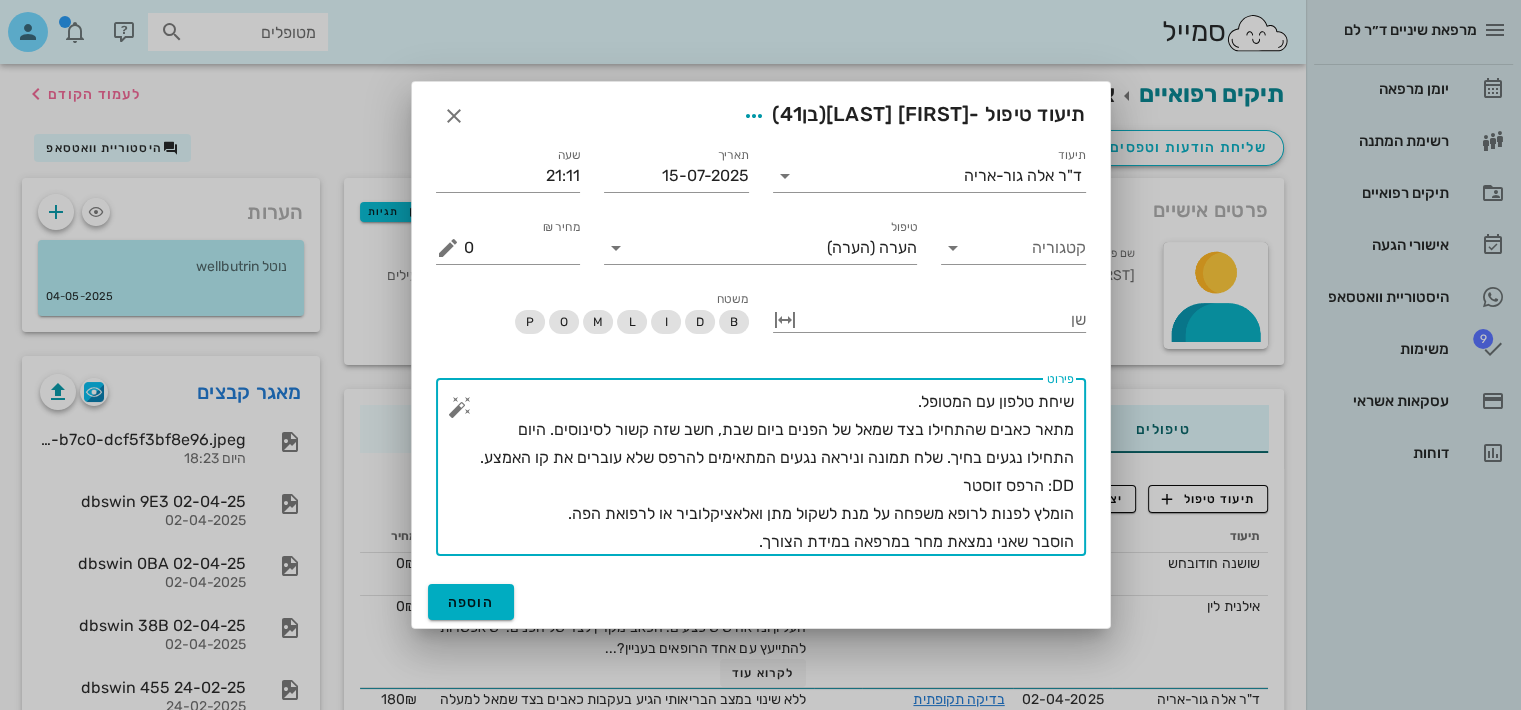 type on "שיחת טלפון עם המטופל.
מתאר כאבים שהתחילו בצד שמאל של הפנים ביום שבת, חשב שזה קשור לסינוסים. היום התחילו נגעים בחיך. שלח תמונה וניראה נגעים המתאימים להרפס שלא עוברים את קו האמצע.
DD: הרפס זוסטר
הומלץ לפנות לרופא משפחה על מנת לשקול מתן ואלאציקלוביר או לרפואת הפה.
הוסבר שאני נמצאת מחר במרפאה במידת הצורך." 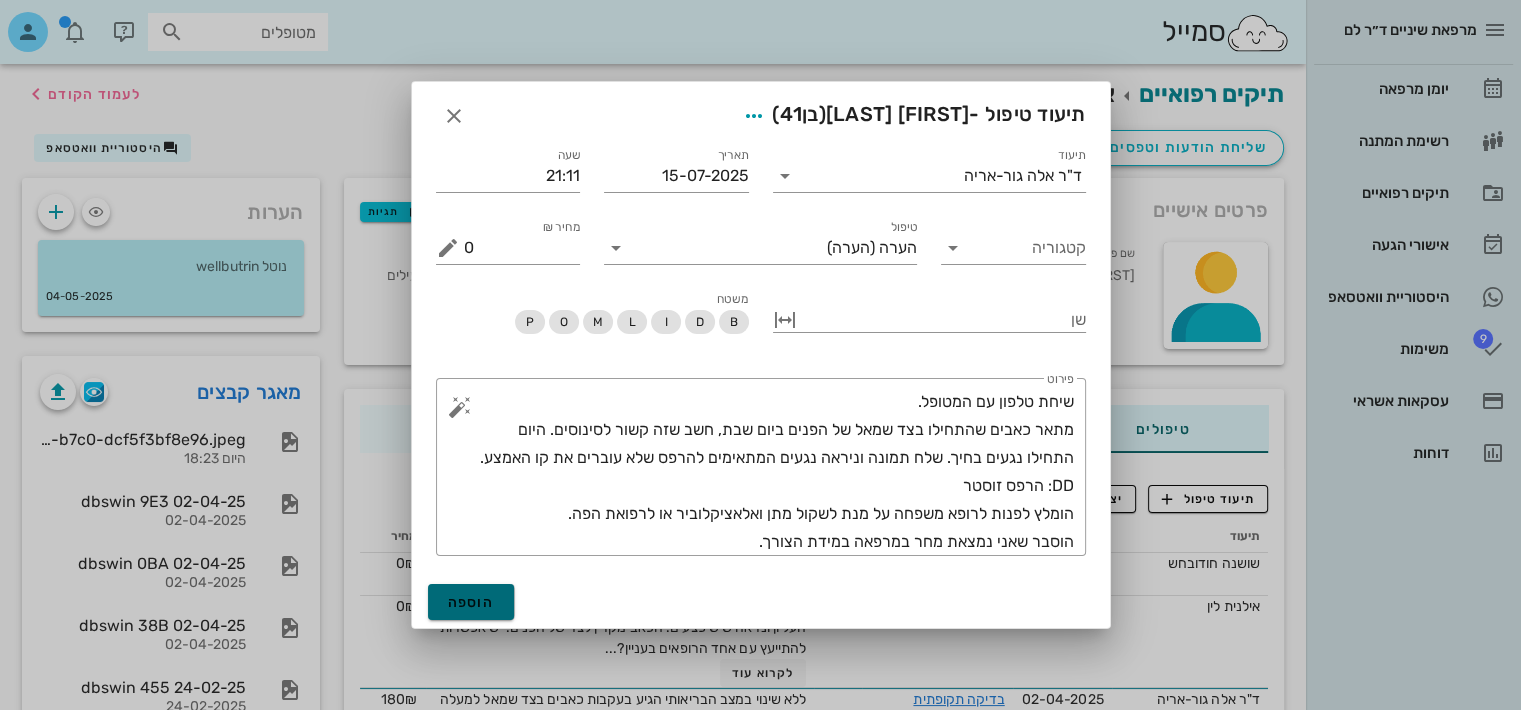 click on "הוספה" at bounding box center (471, 602) 